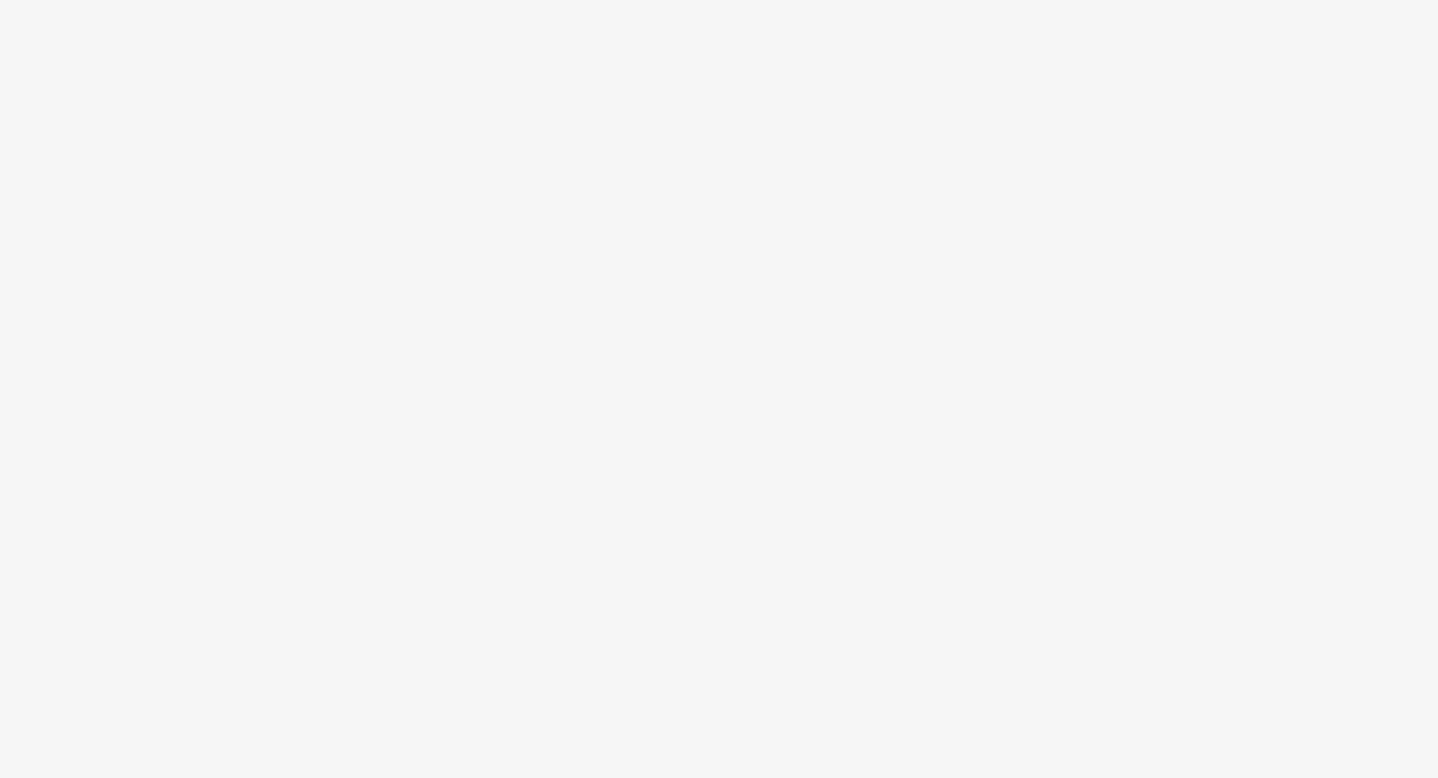 scroll, scrollTop: 0, scrollLeft: 0, axis: both 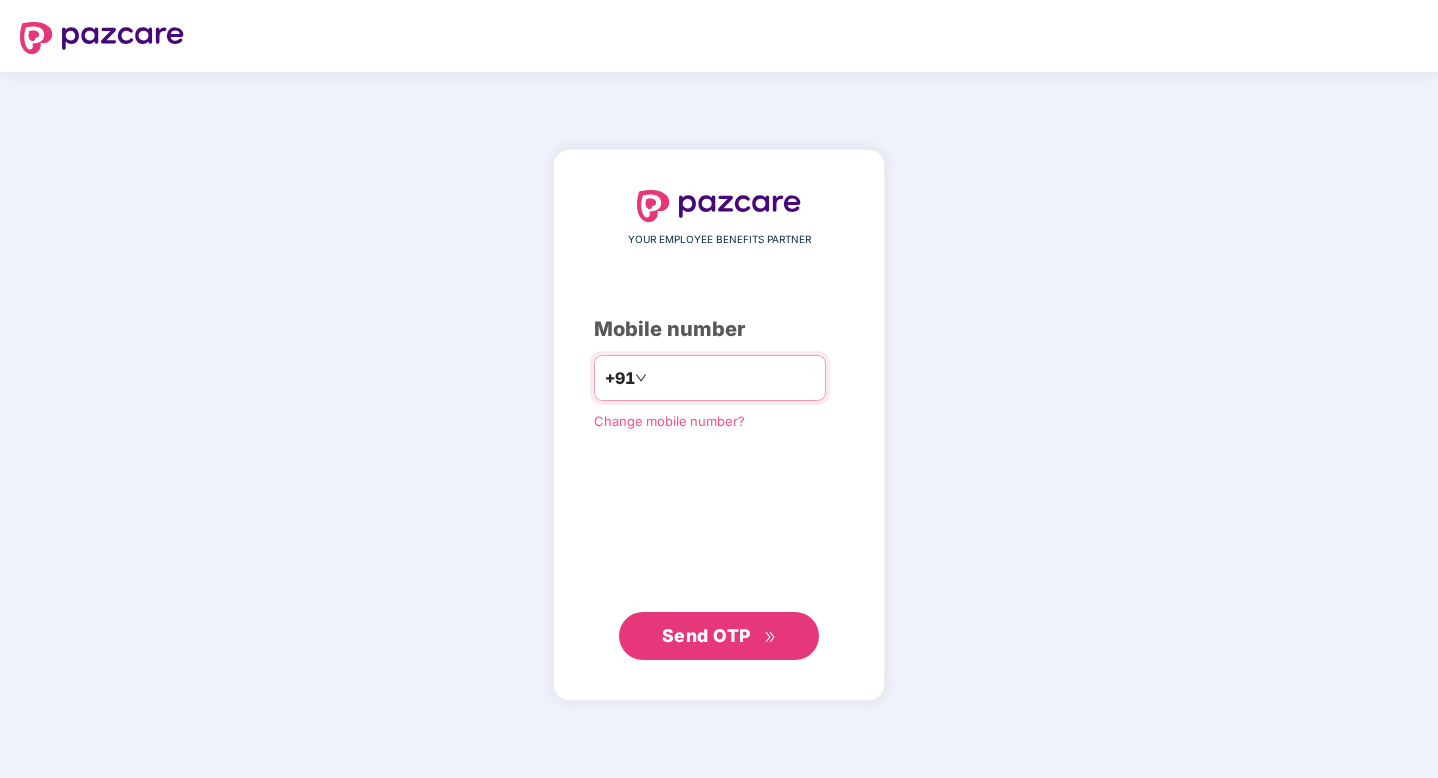 type on "**********" 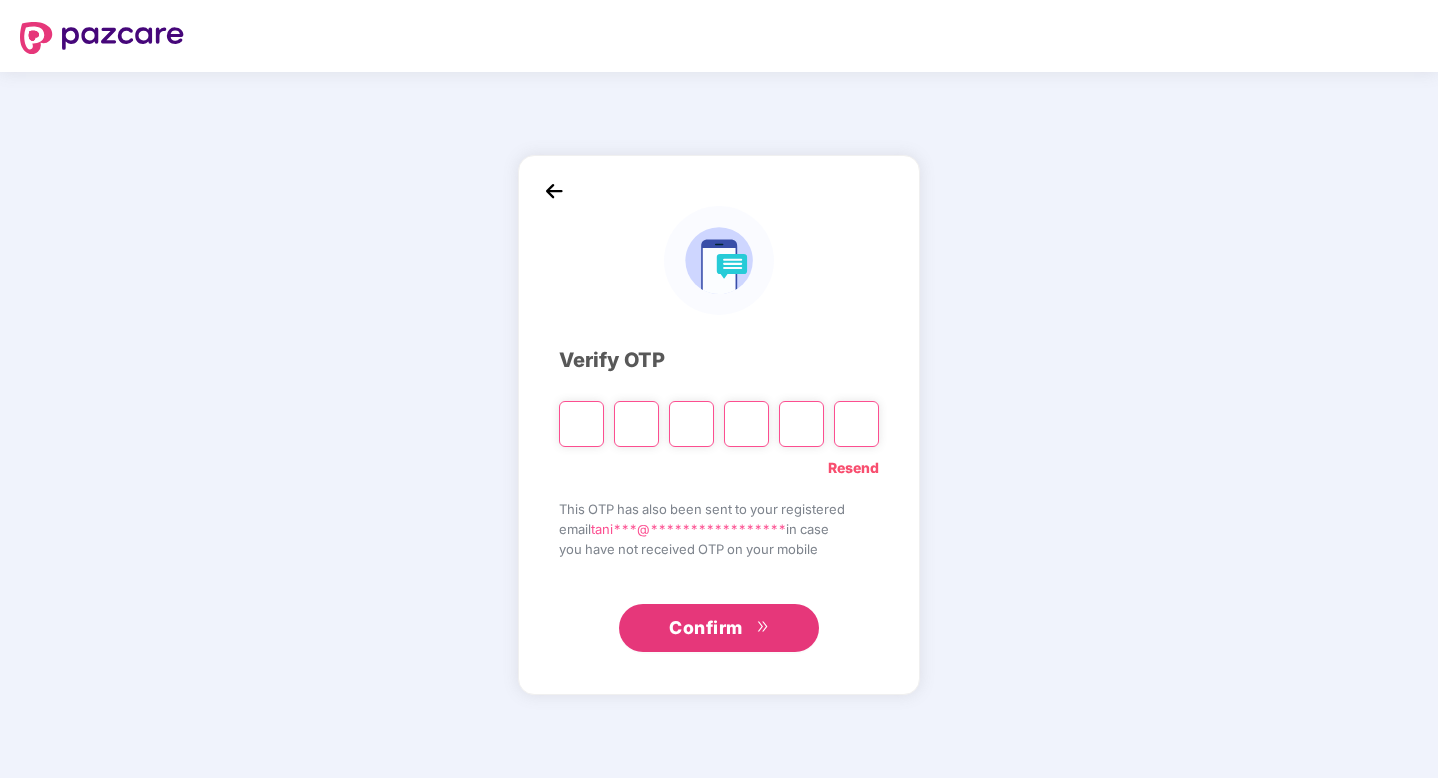 type on "*" 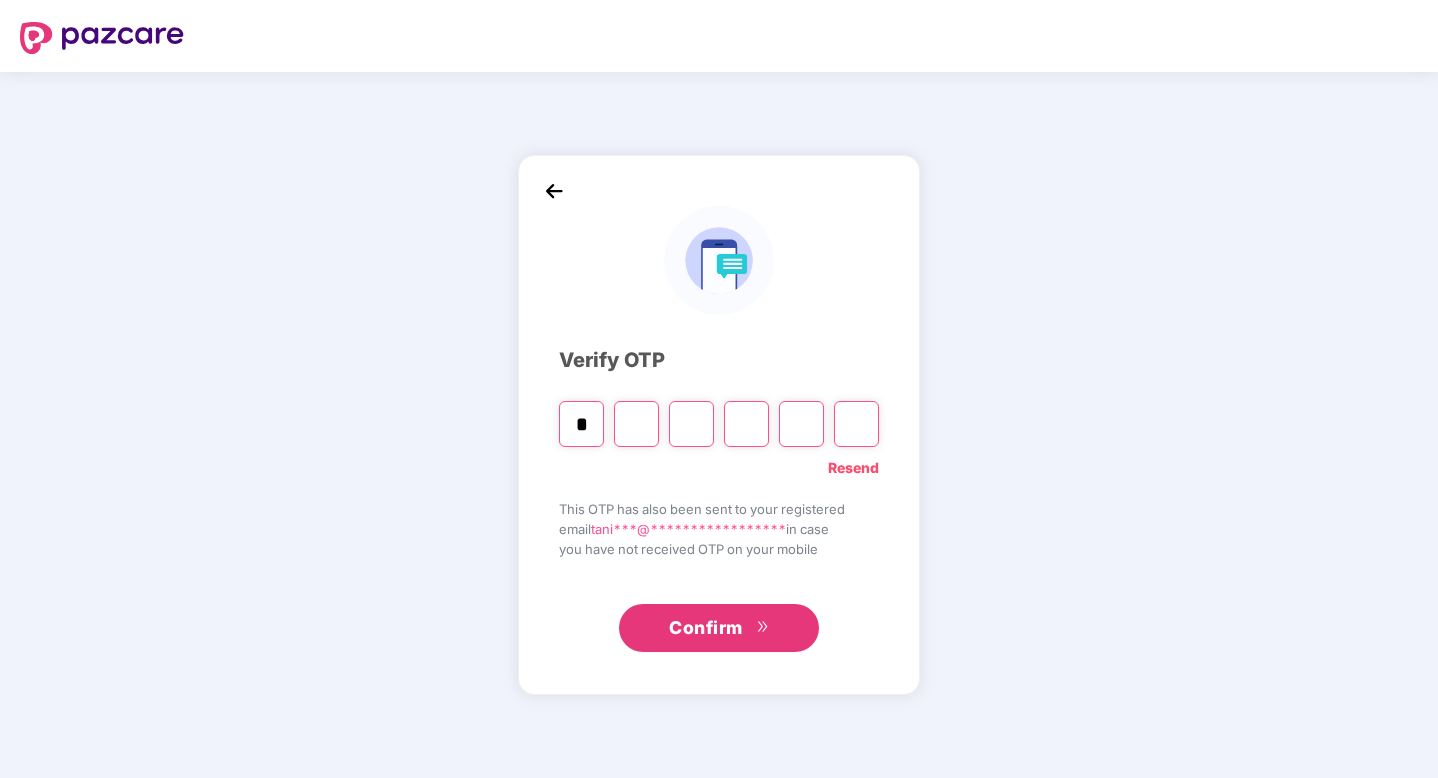 type on "*" 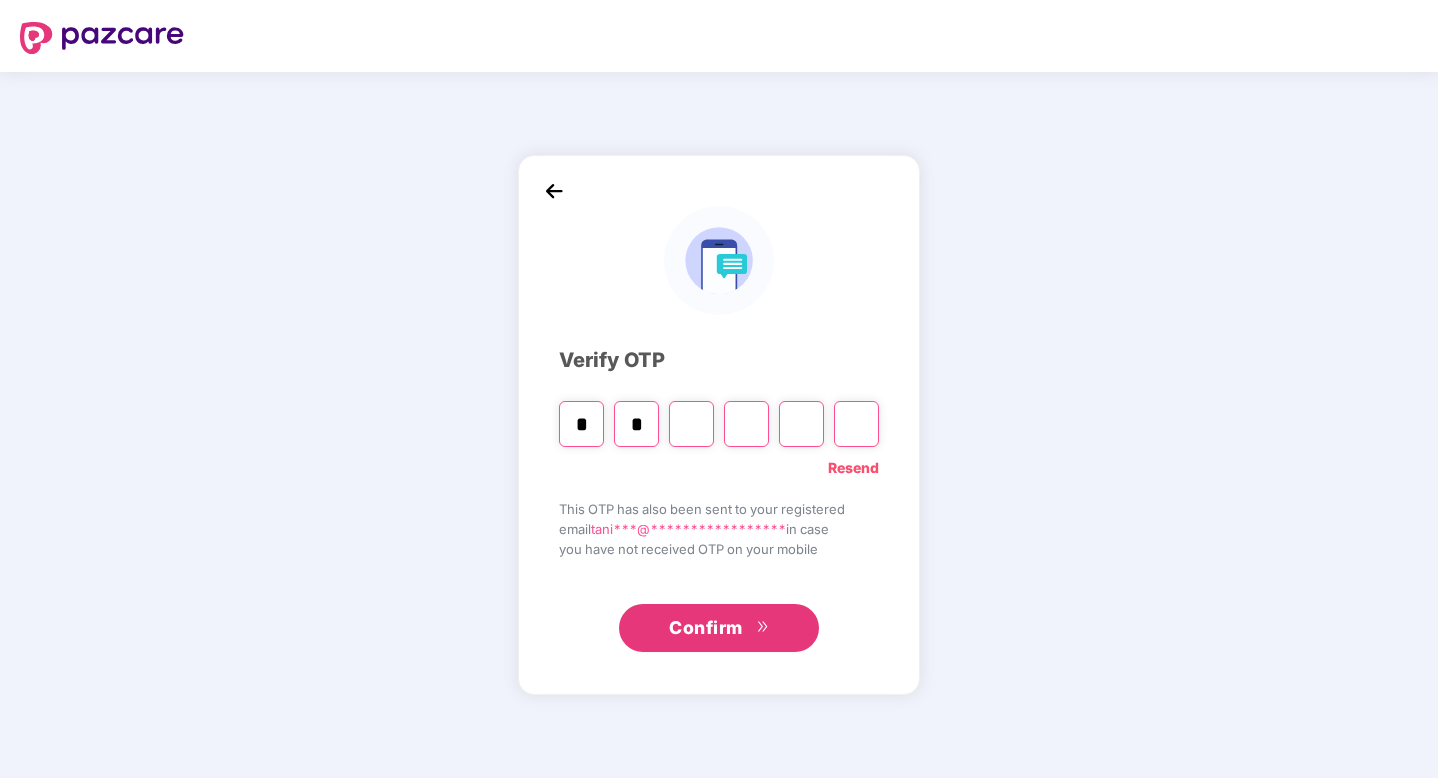type on "*" 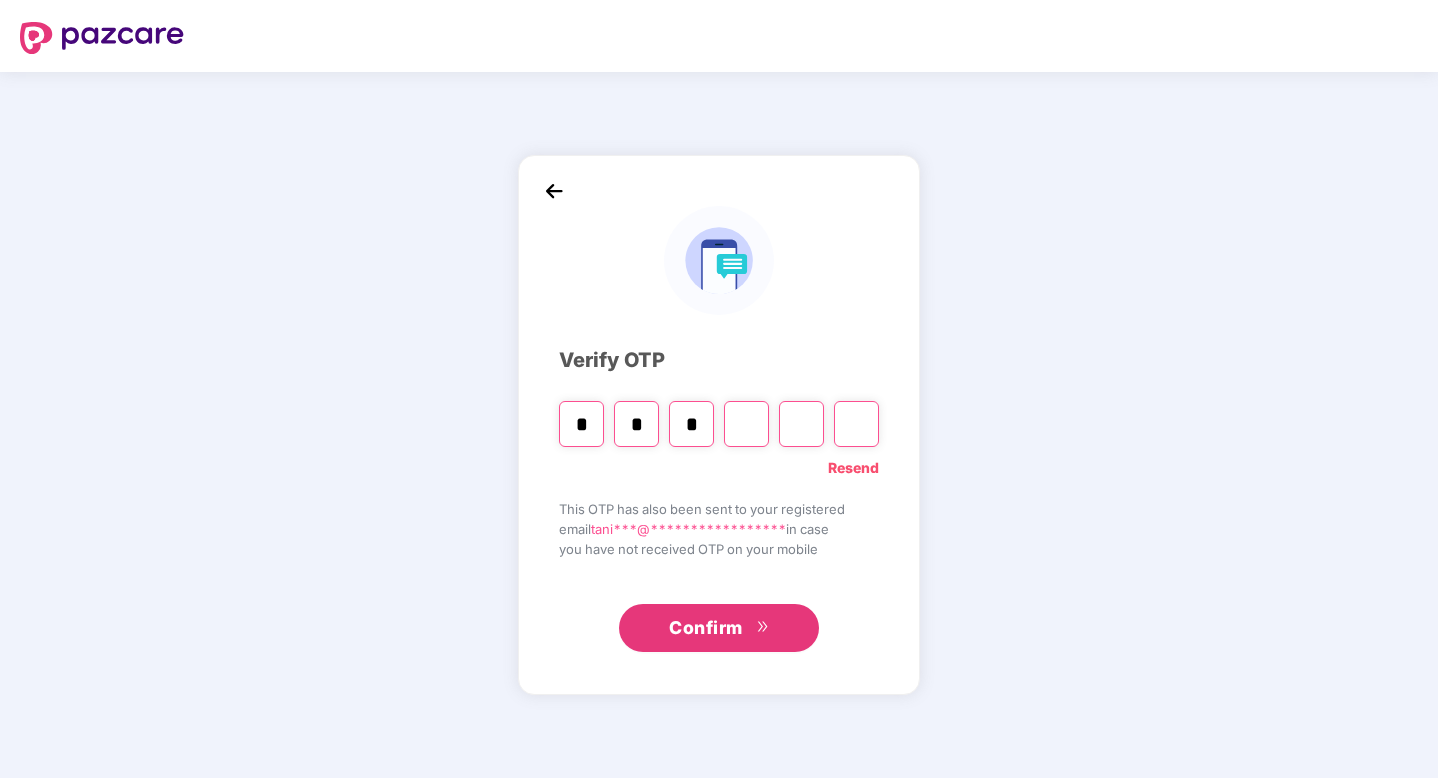 type on "*" 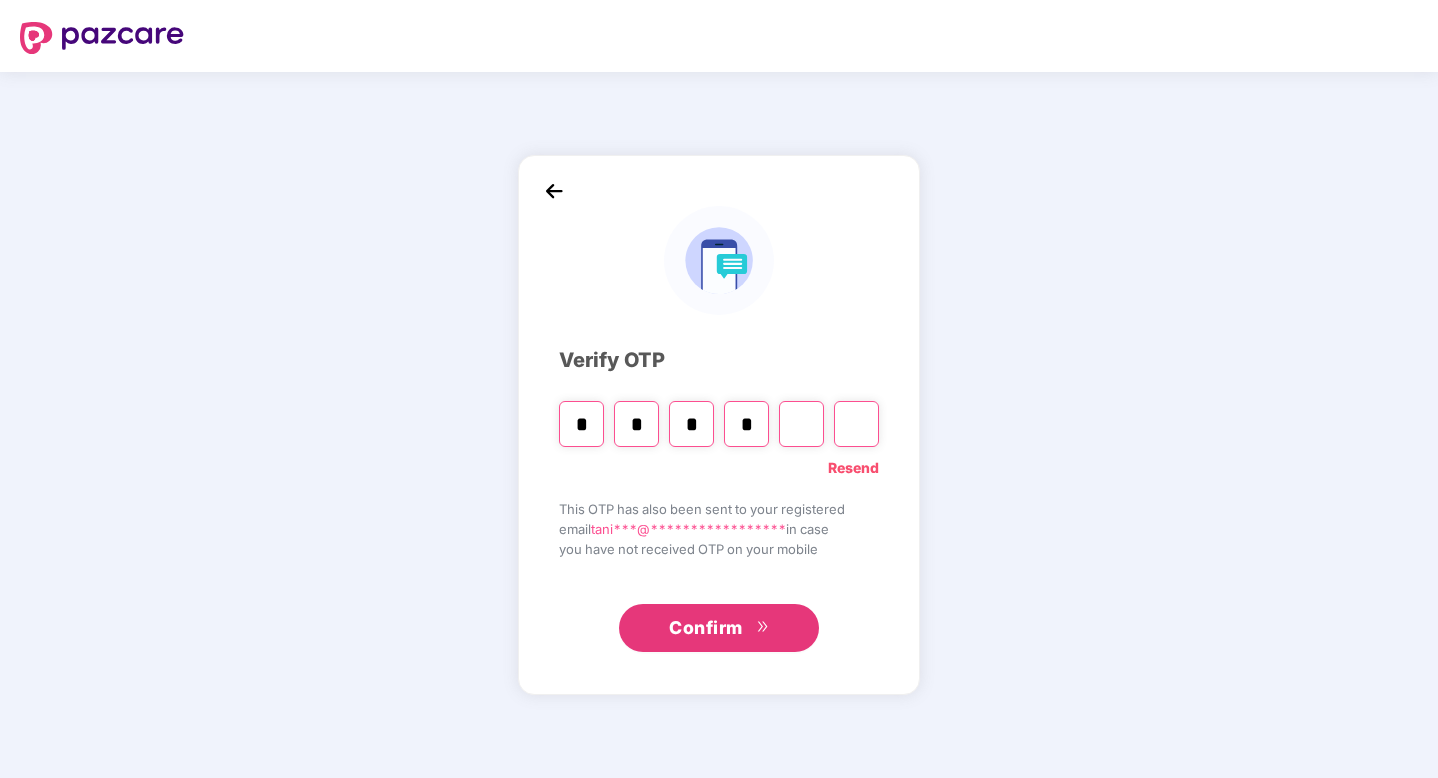 type on "*" 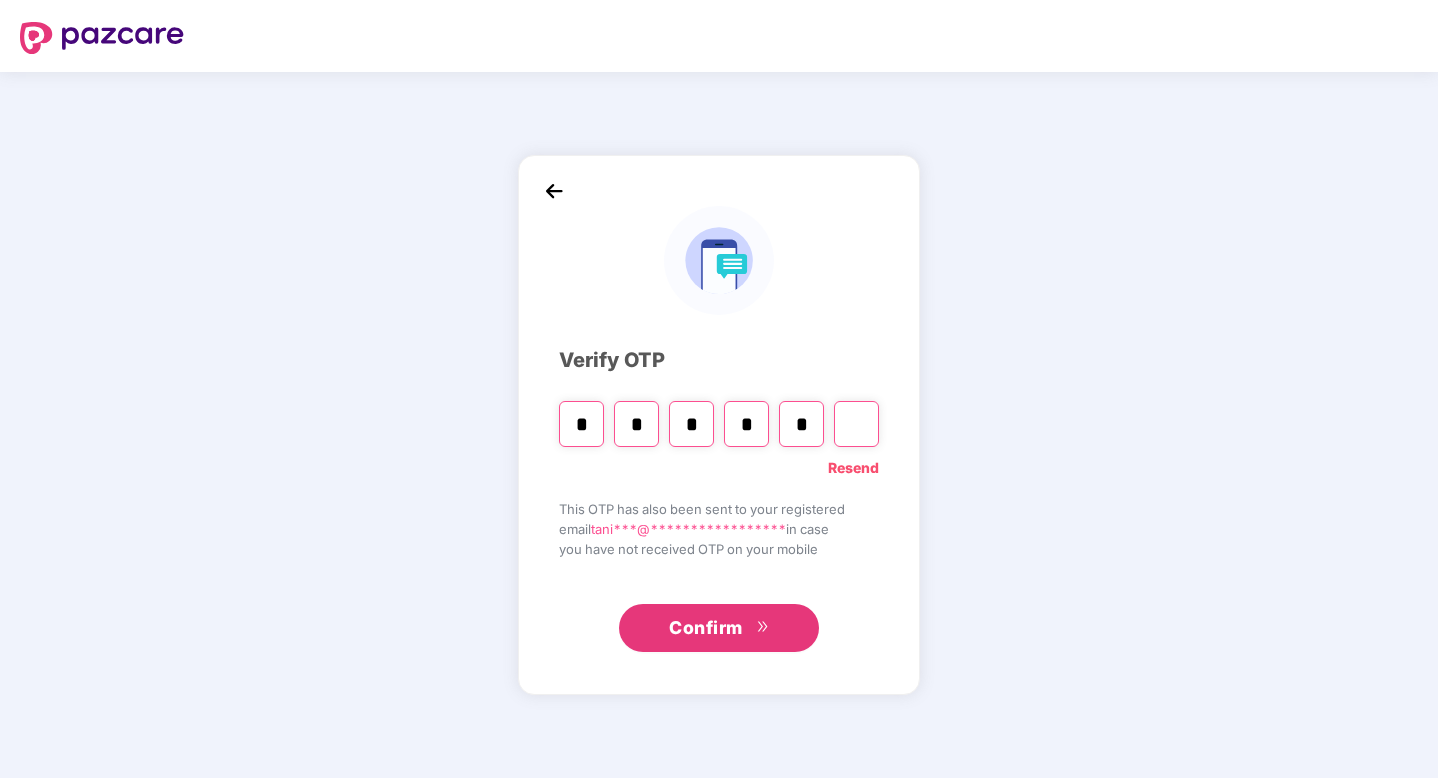 type on "*" 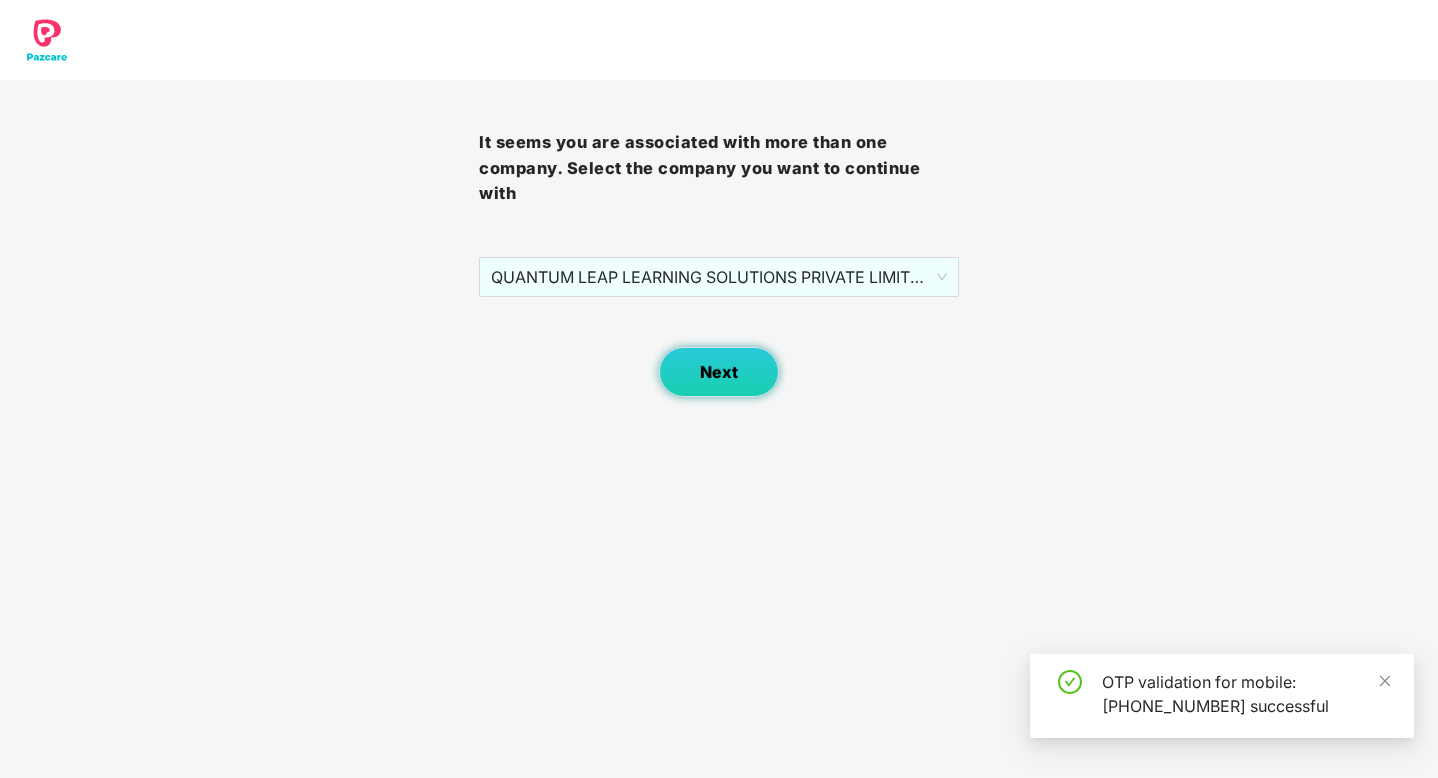 click on "Next" at bounding box center [719, 372] 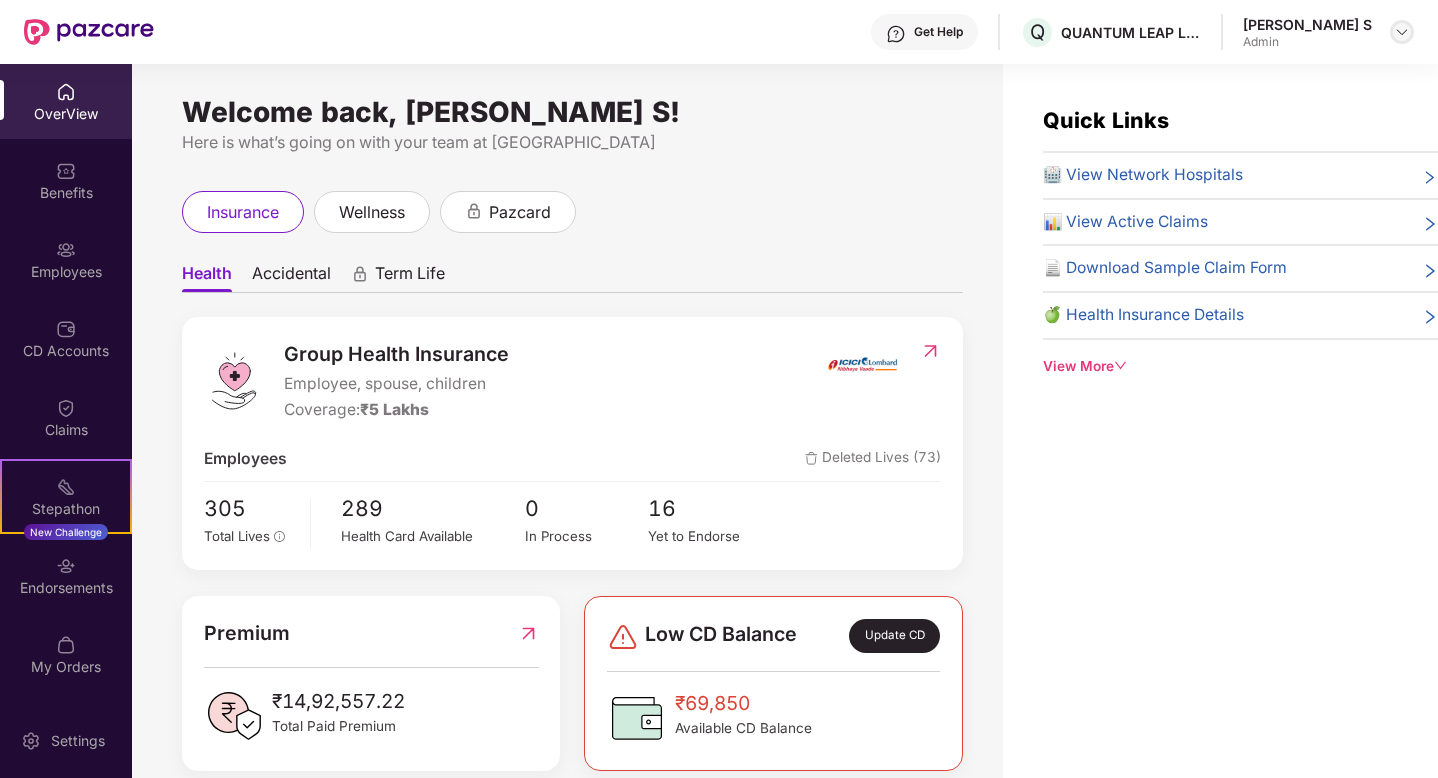 click at bounding box center (1402, 32) 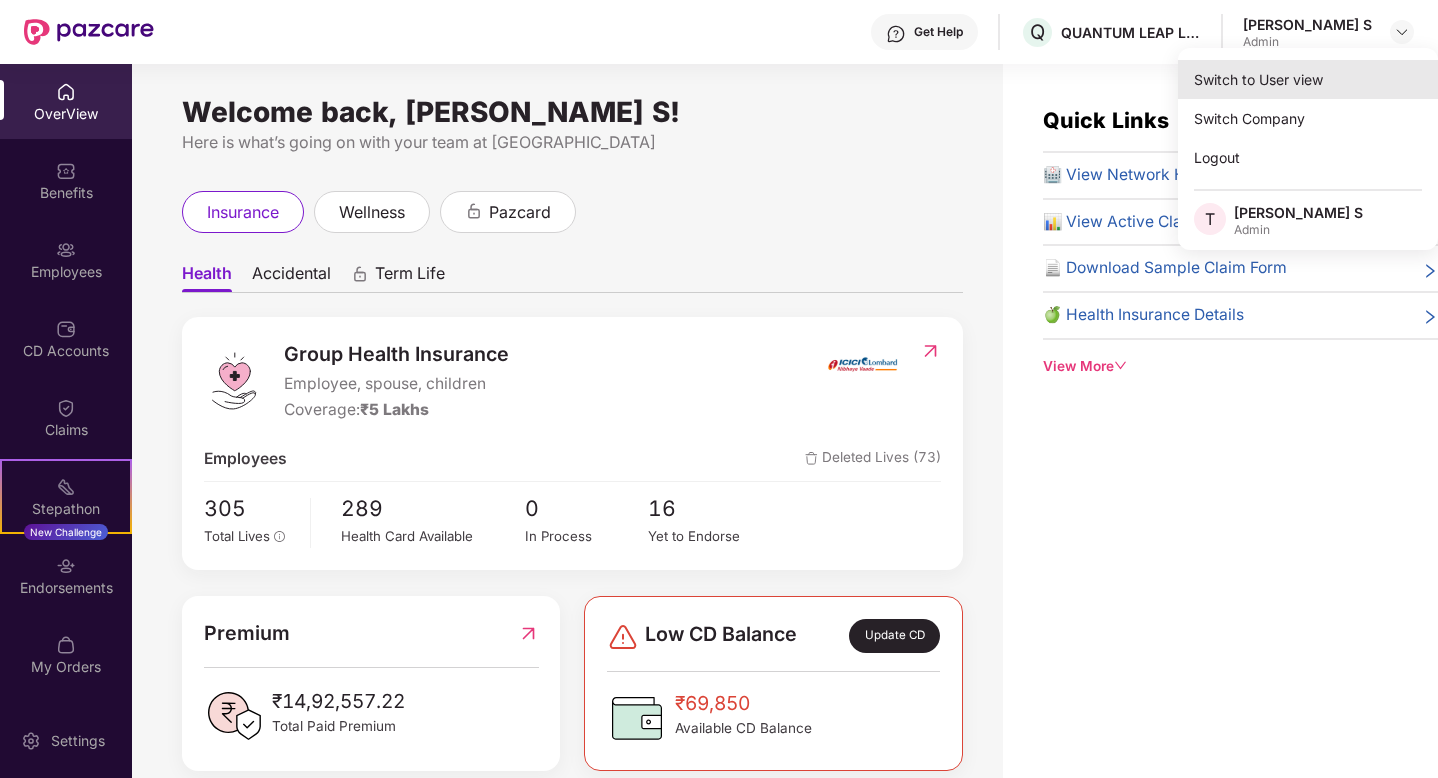 click on "Switch to User view" at bounding box center [1308, 79] 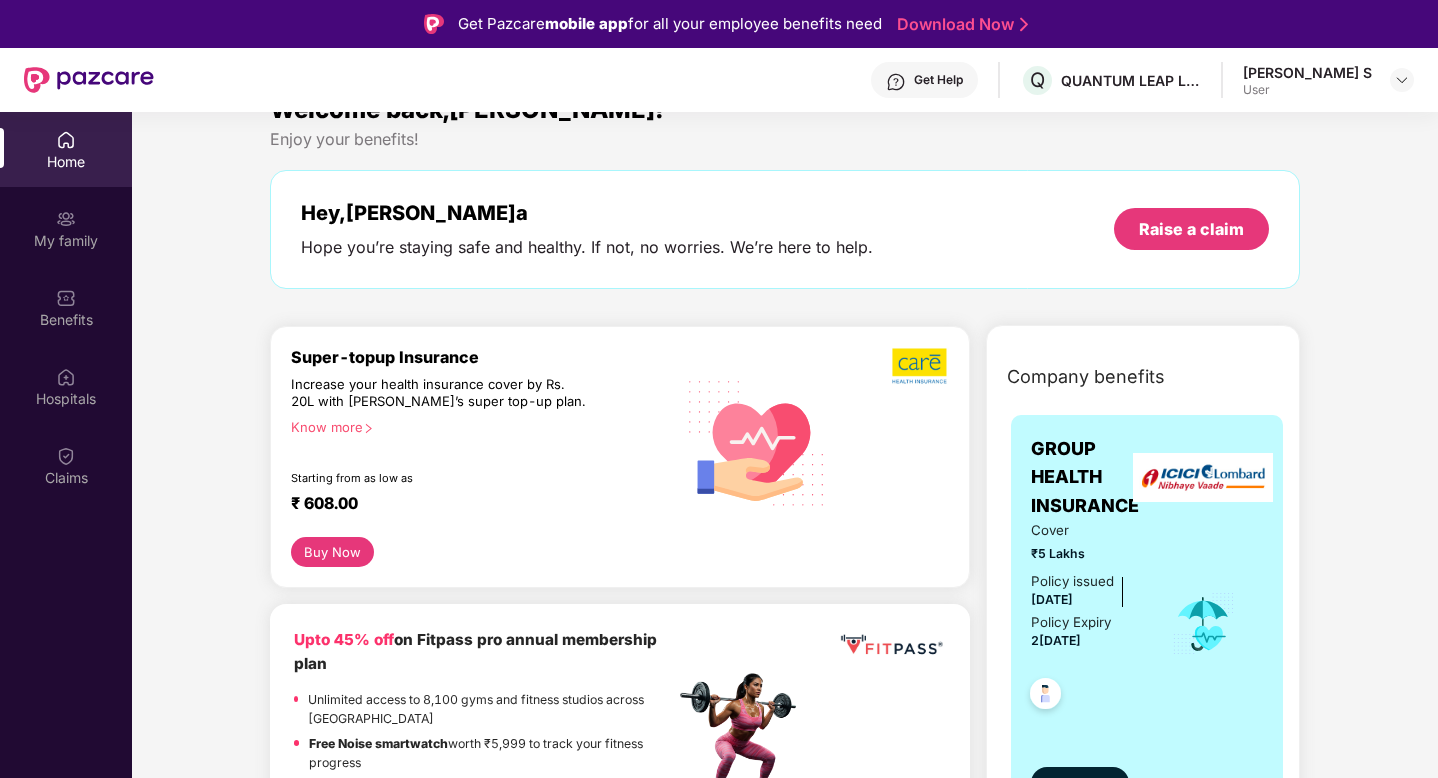 scroll, scrollTop: 46, scrollLeft: 0, axis: vertical 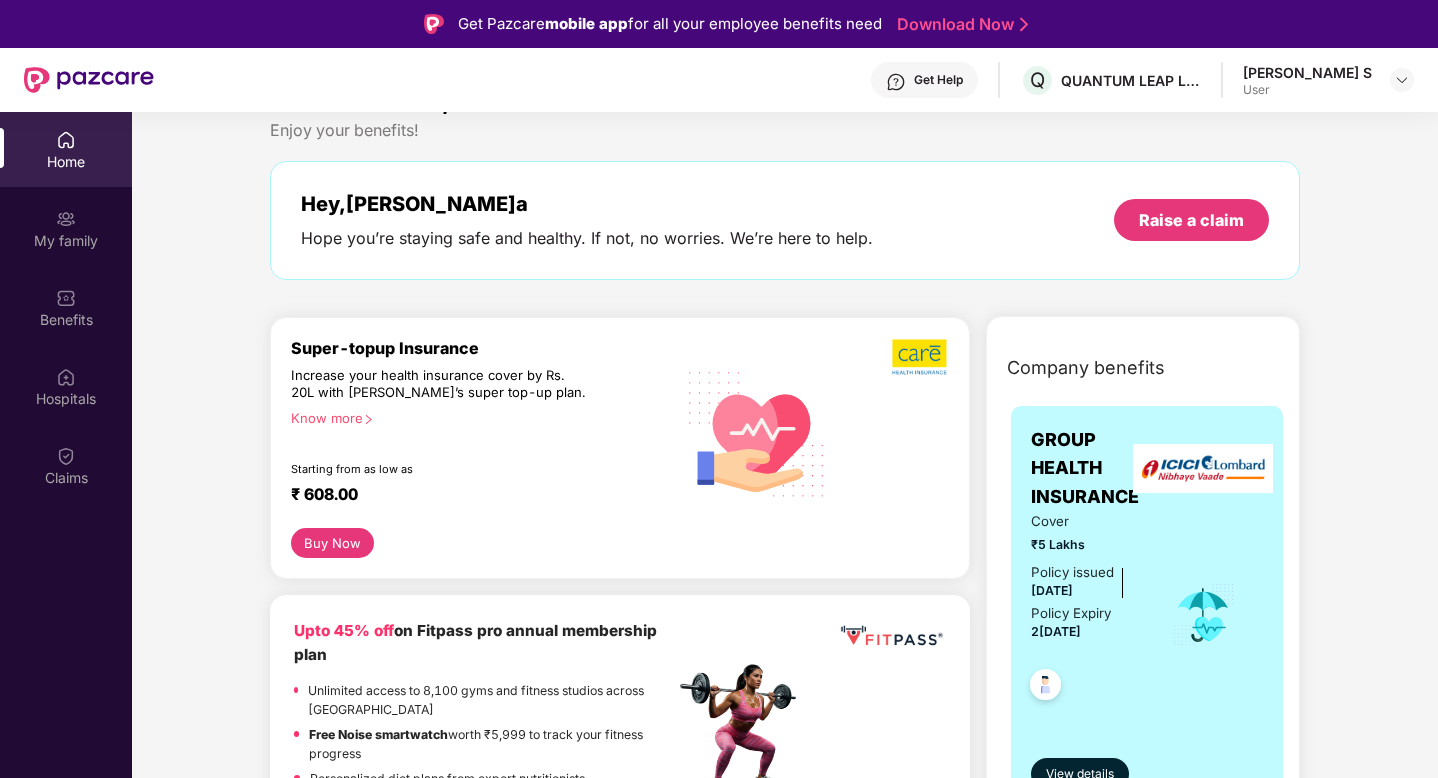 click on "Get Help" at bounding box center [938, 80] 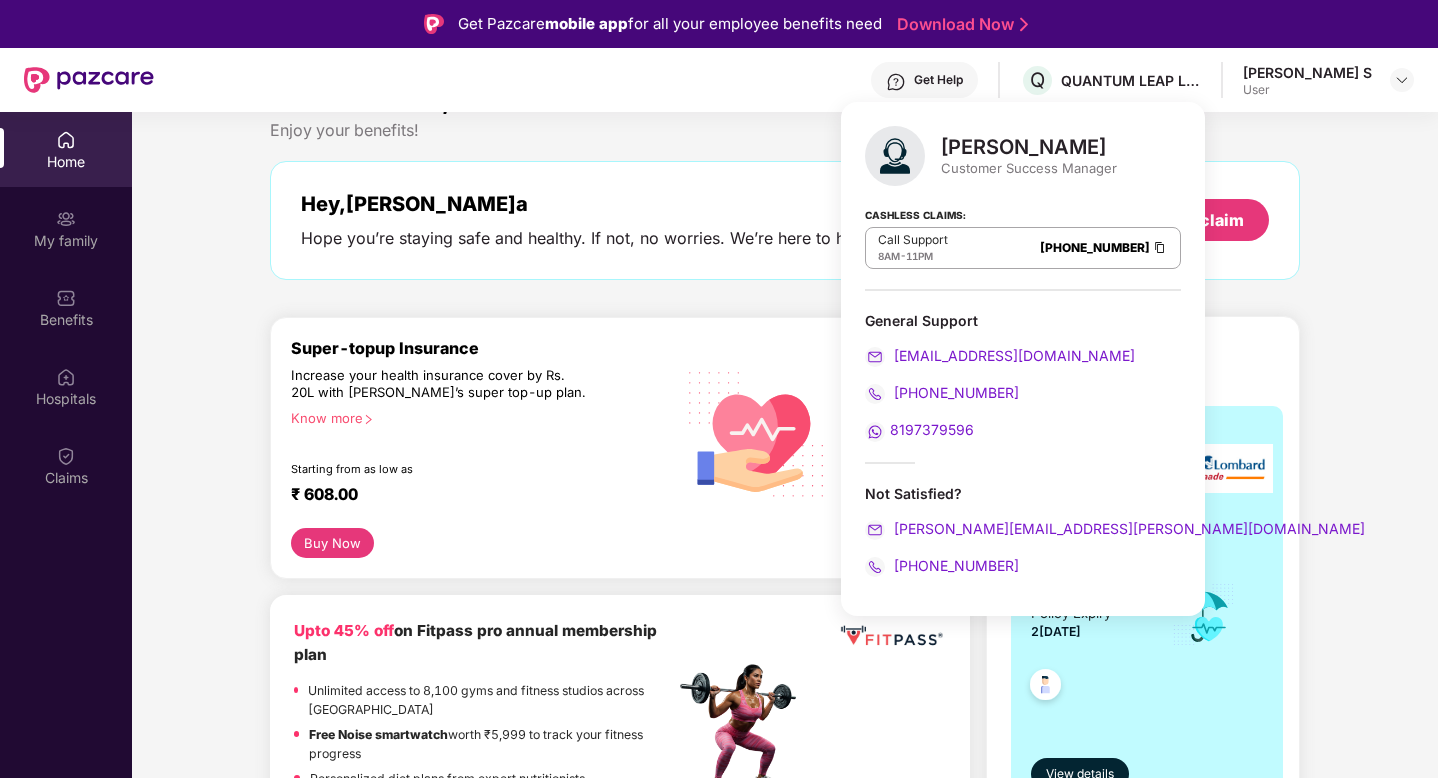 click on "Welcome back, Tanisha! Enjoy your benefits! Hey,  Tanisha Hope you’re staying safe and healthy. If not, no worries. We’re here to help. Raise a claim Super-topup Insurance Increase your health insurance cover by Rs. 20L with PazCare’s super top-up plan. Know more  Starting from as low as ₹ 608.00 Buy Now Upto 45% off  on Fitpass pro annual membership plan Unlimited access to 8,100 gyms and fitness studios across India Free Noise smartwatch  worth ₹5,999 to track your fitness progress Personalized diet plans from expert nutritionists             Frequently Asked Questions!        Buy Now Upto 30% off  on Cult Elite annual membership across India Unlimited access to all group classes at cult centers & ELITE/PRO GYMS in your city. 10% discount on Cult Store.  Registered mobile number should not have active memberships. Buy Now Doctor Consultation for your family Audio/Video consultation across multiple specialities Cover entire family (upto 5 members) Contact experts 24 X 7 Start Consultation Get  Get" at bounding box center [785, 2340] 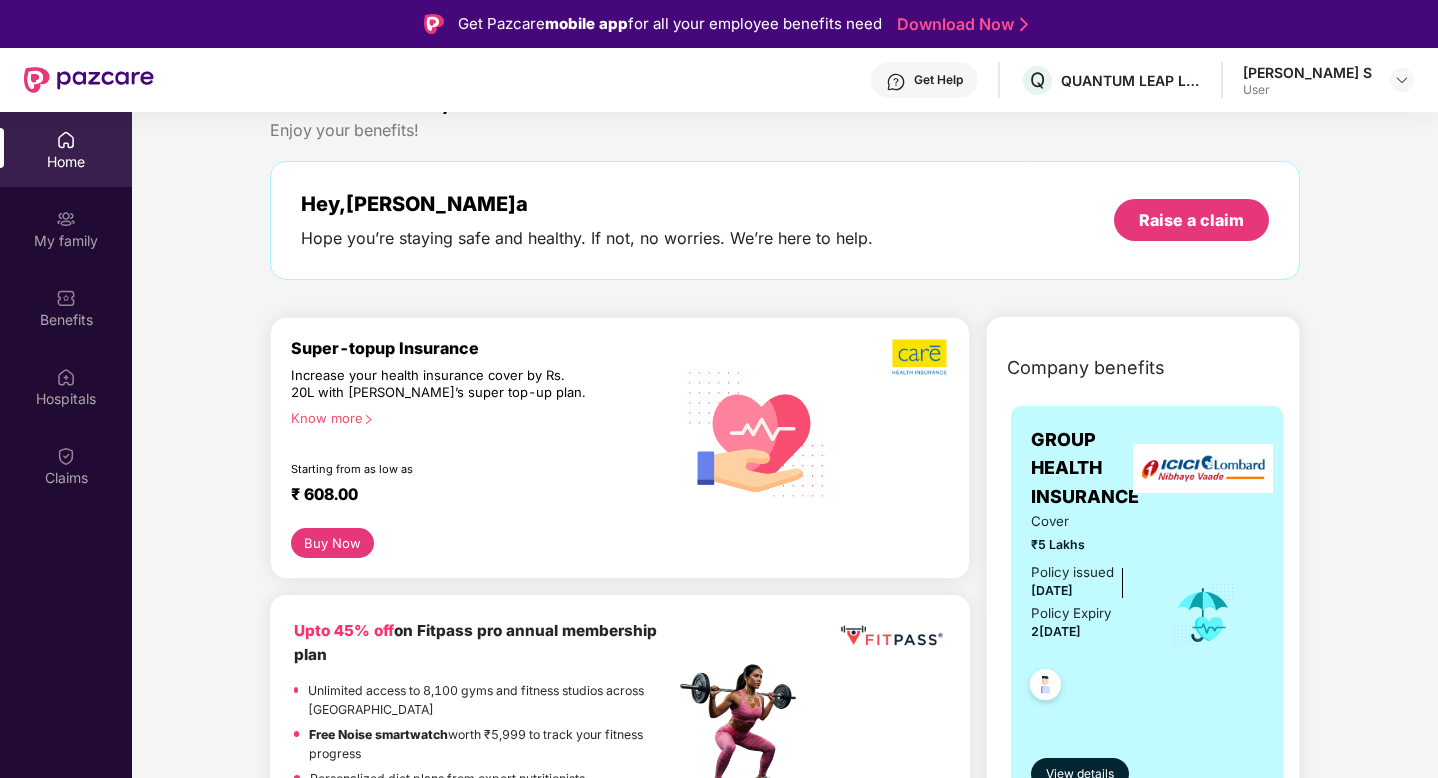 scroll, scrollTop: 102, scrollLeft: 0, axis: vertical 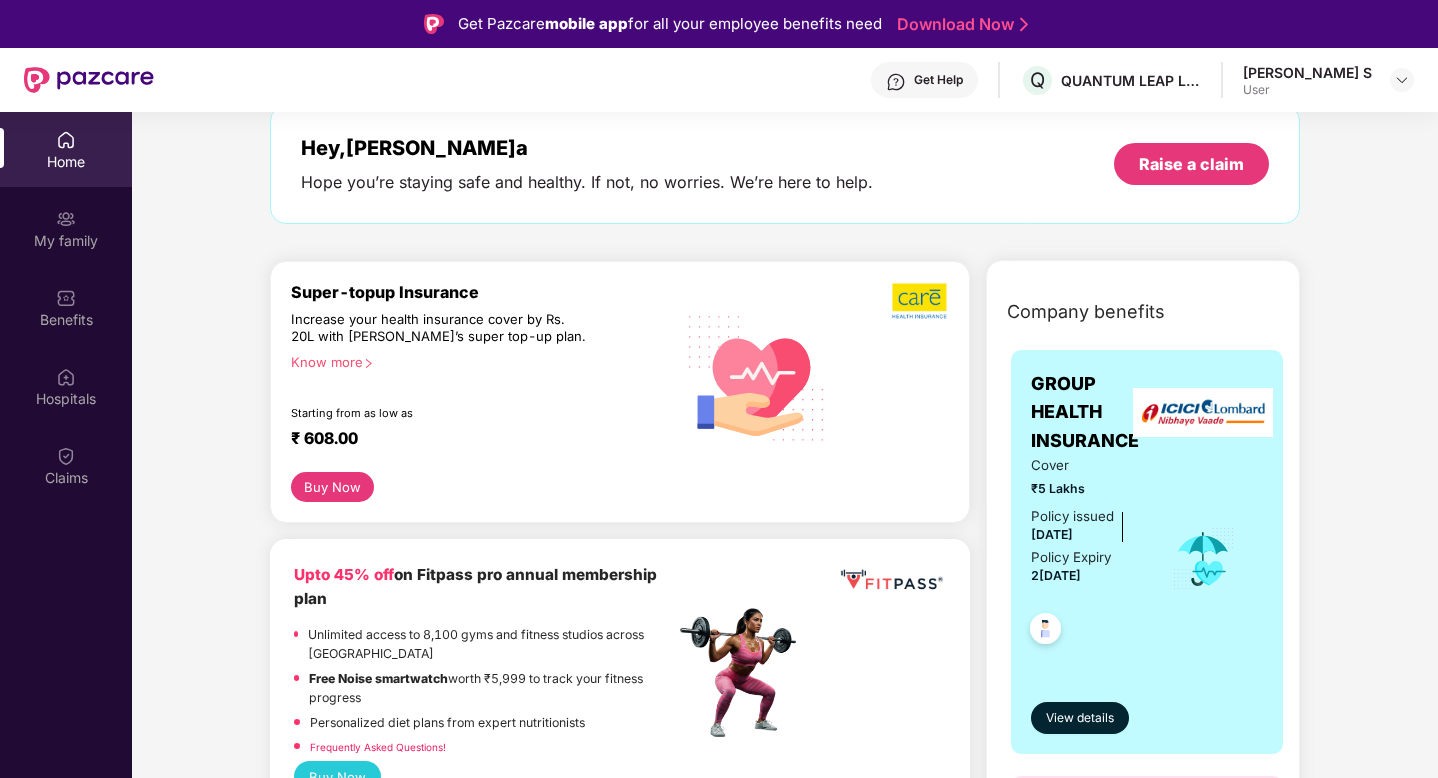 click on "Super-topup Insurance Increase your health insurance cover by Rs. 20L with PazCare’s super top-up plan. Know more  Starting from as low as ₹ 608.00" at bounding box center (483, 377) 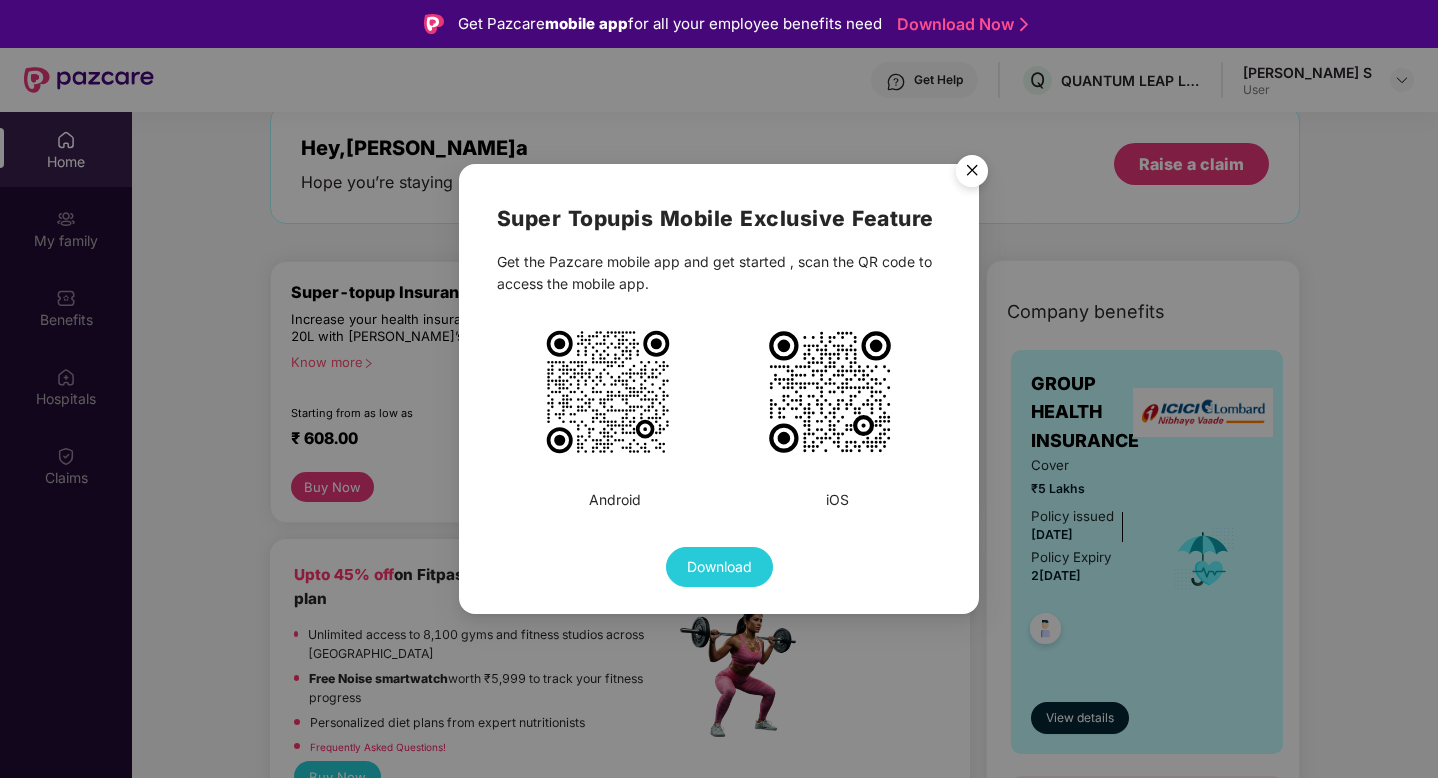 click at bounding box center [972, 174] 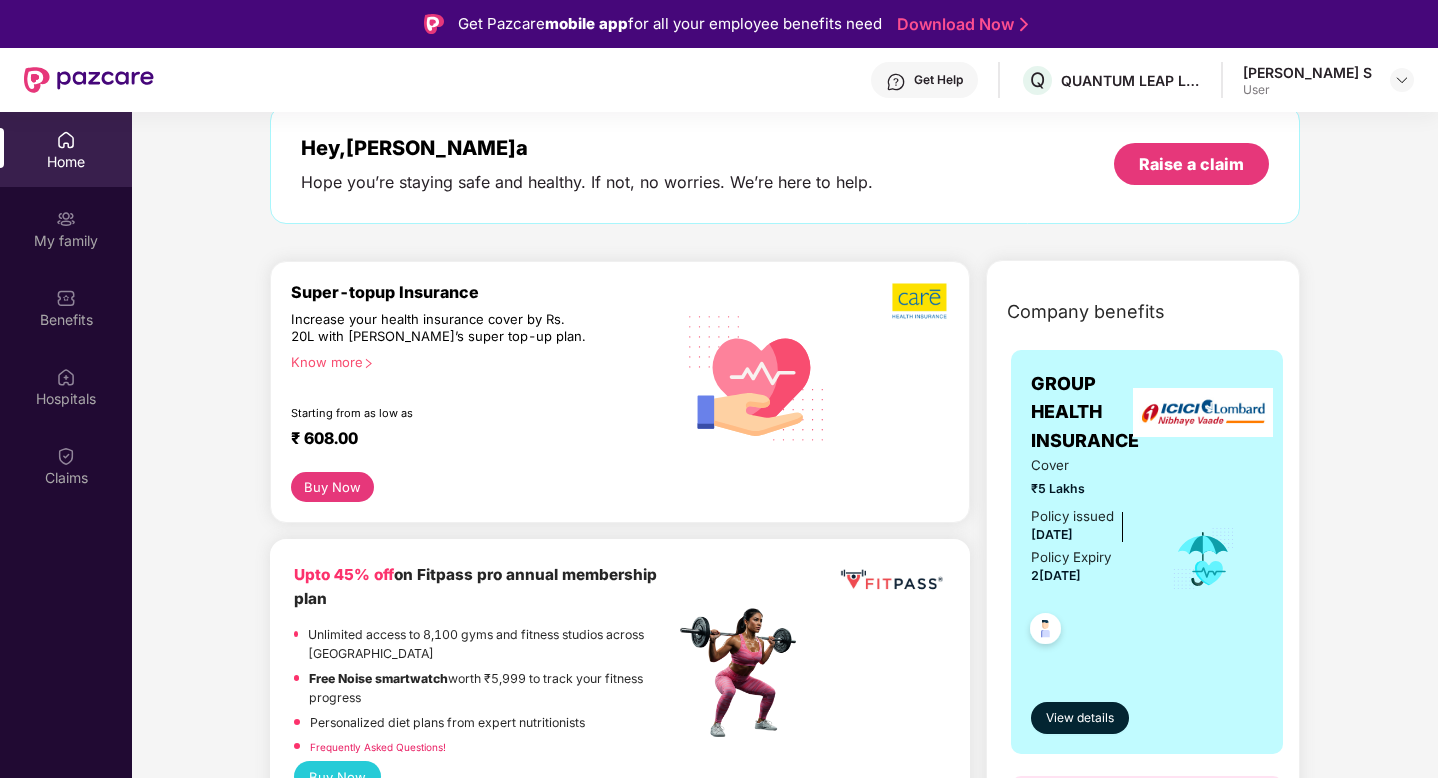 click on "Super-topup Insurance Increase your health insurance cover by Rs. 20L with PazCare’s super top-up plan. Know more  Starting from as low as ₹ 608.00" at bounding box center [483, 377] 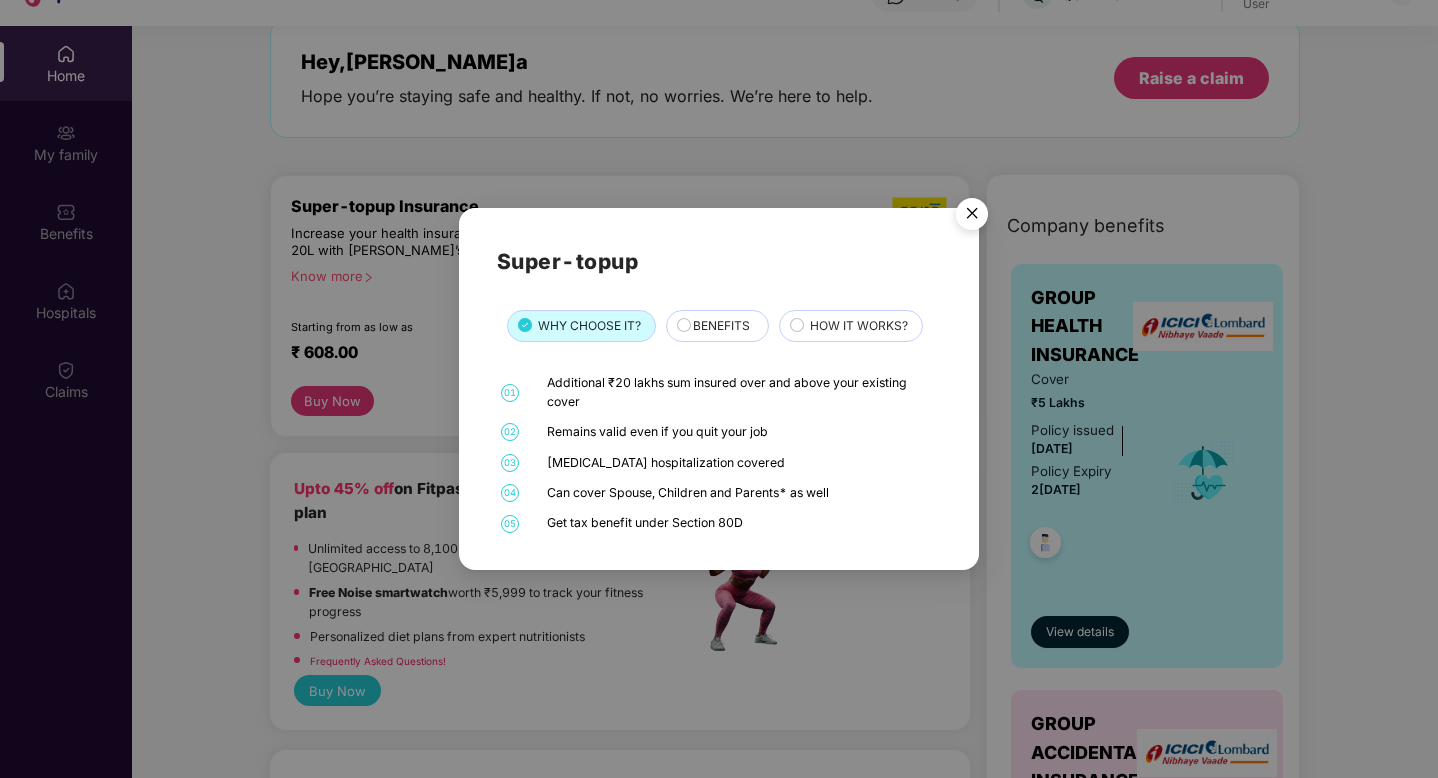 scroll, scrollTop: 98, scrollLeft: 0, axis: vertical 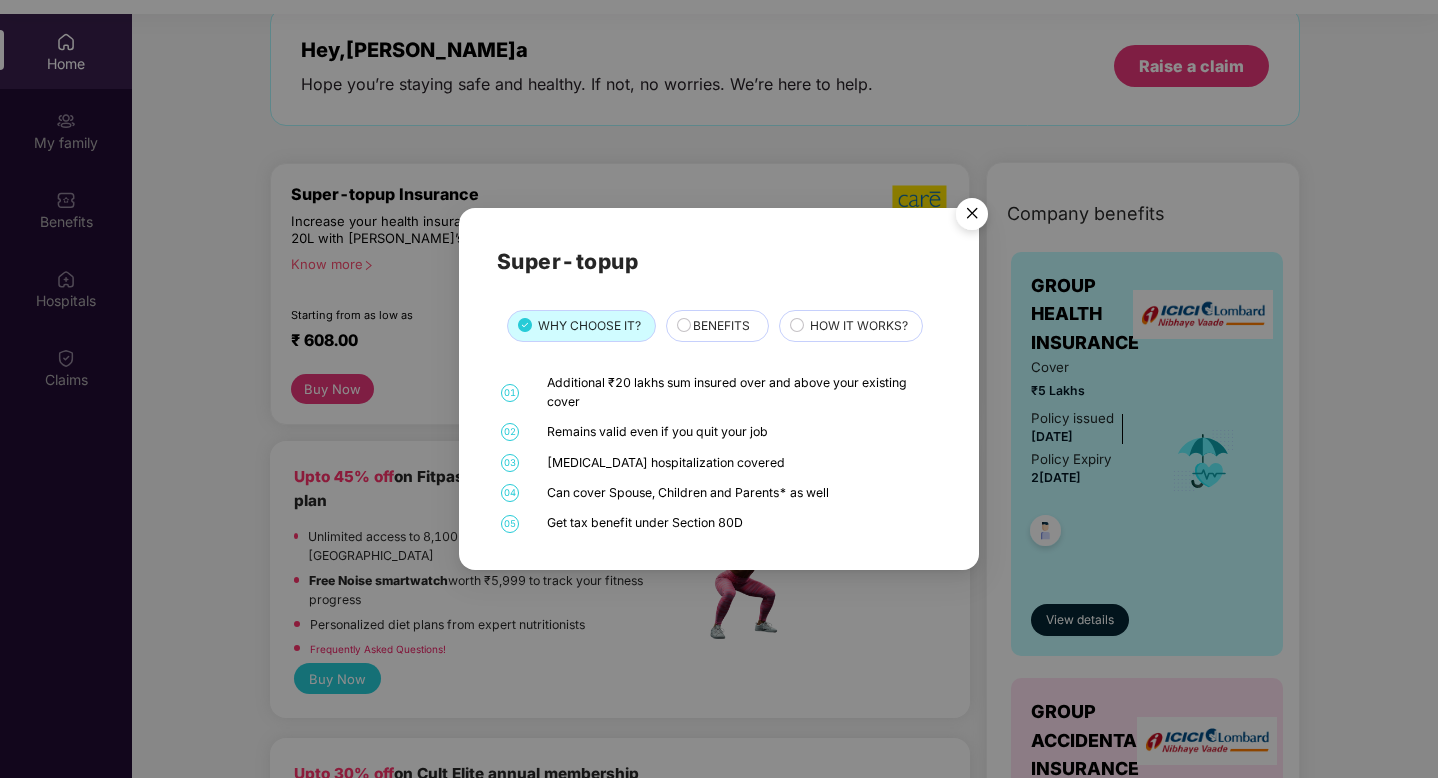 click on "Super-topup WHY CHOOSE IT? BENEFITS HOW IT WORKS? 01 Additional ₹20 lakhs sum insured over and above your existing cover 02  Remains valid even if you quit your job 03 COVID hospitalization covered 04 Can cover Spouse, Children and Parents* as well 05 Get tax benefit under Section 80D" at bounding box center (719, 389) 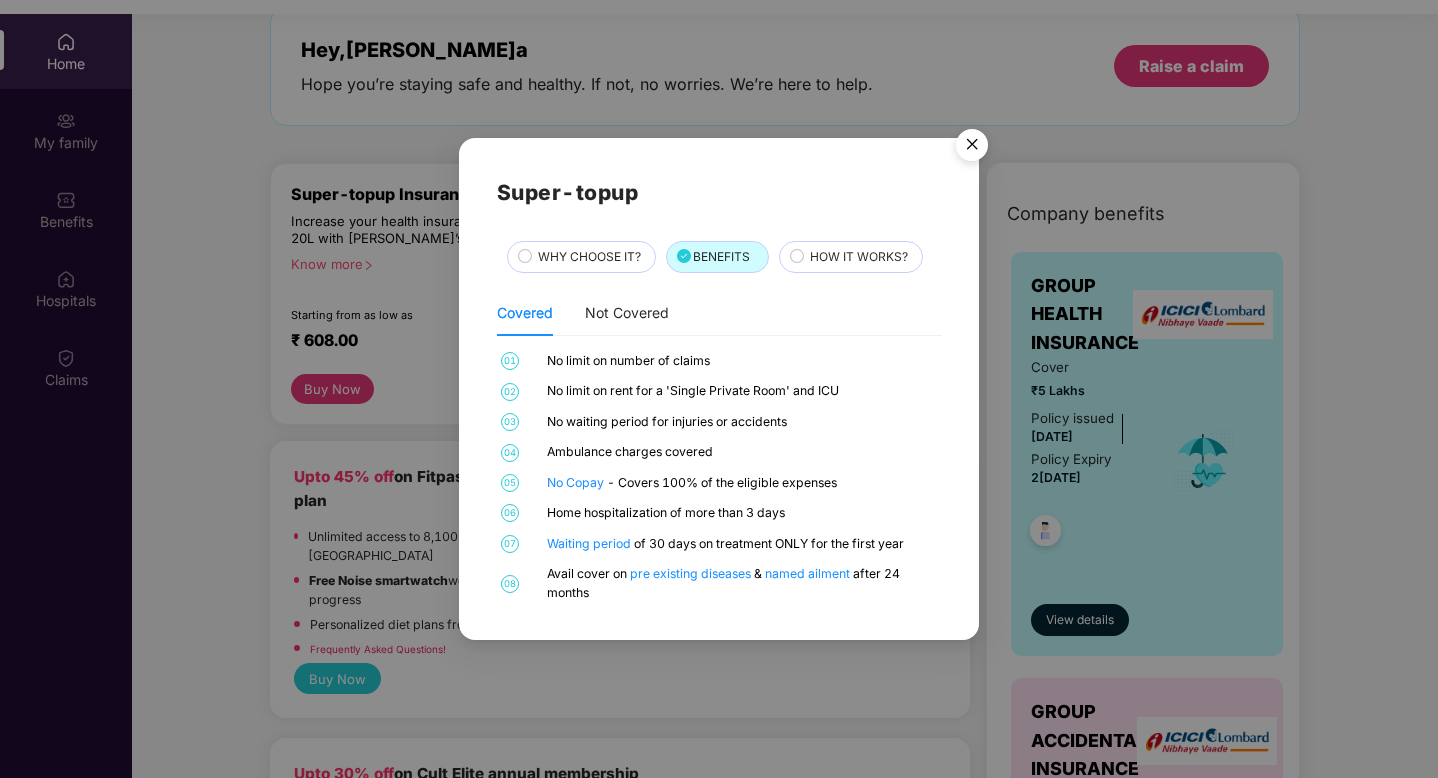 click on "HOW IT WORKS?" at bounding box center [859, 257] 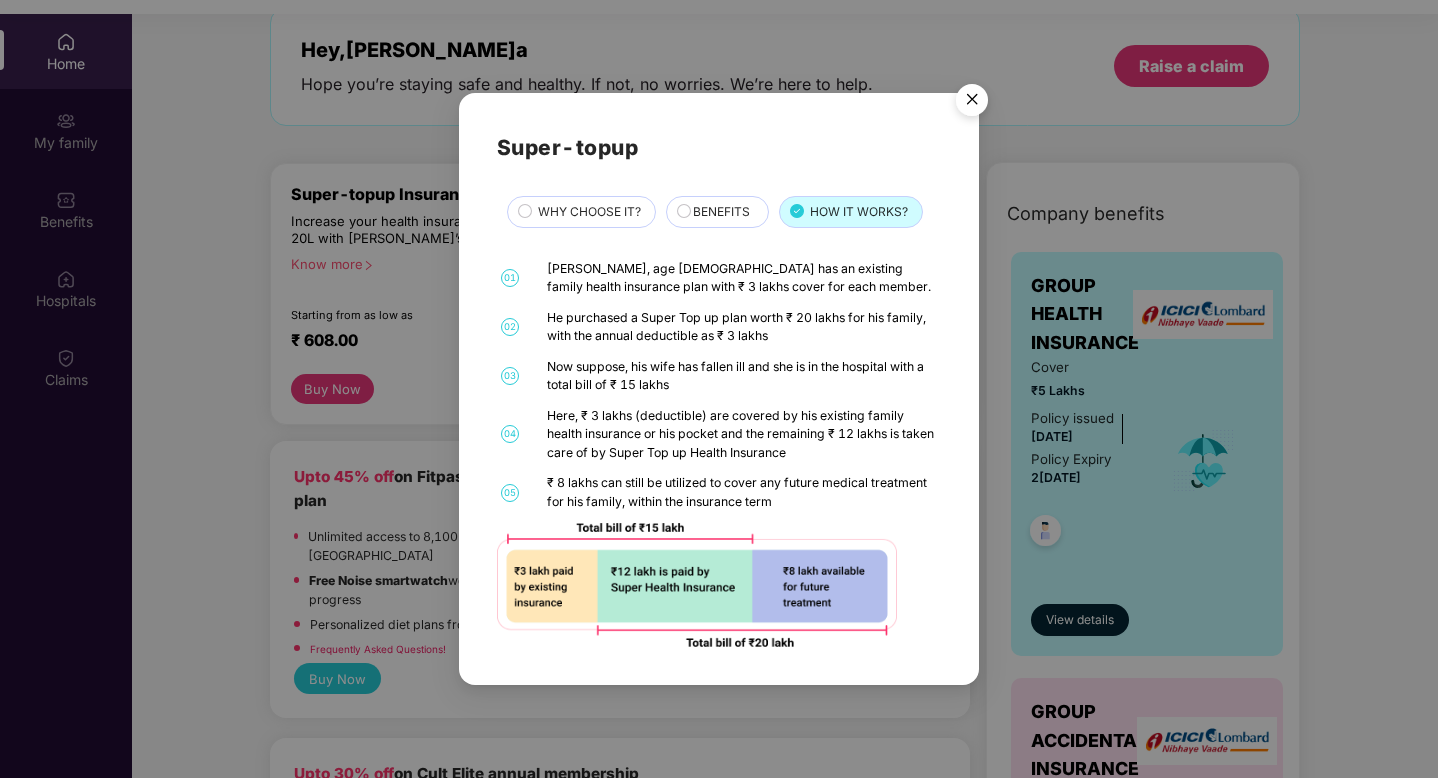 click at bounding box center (972, 103) 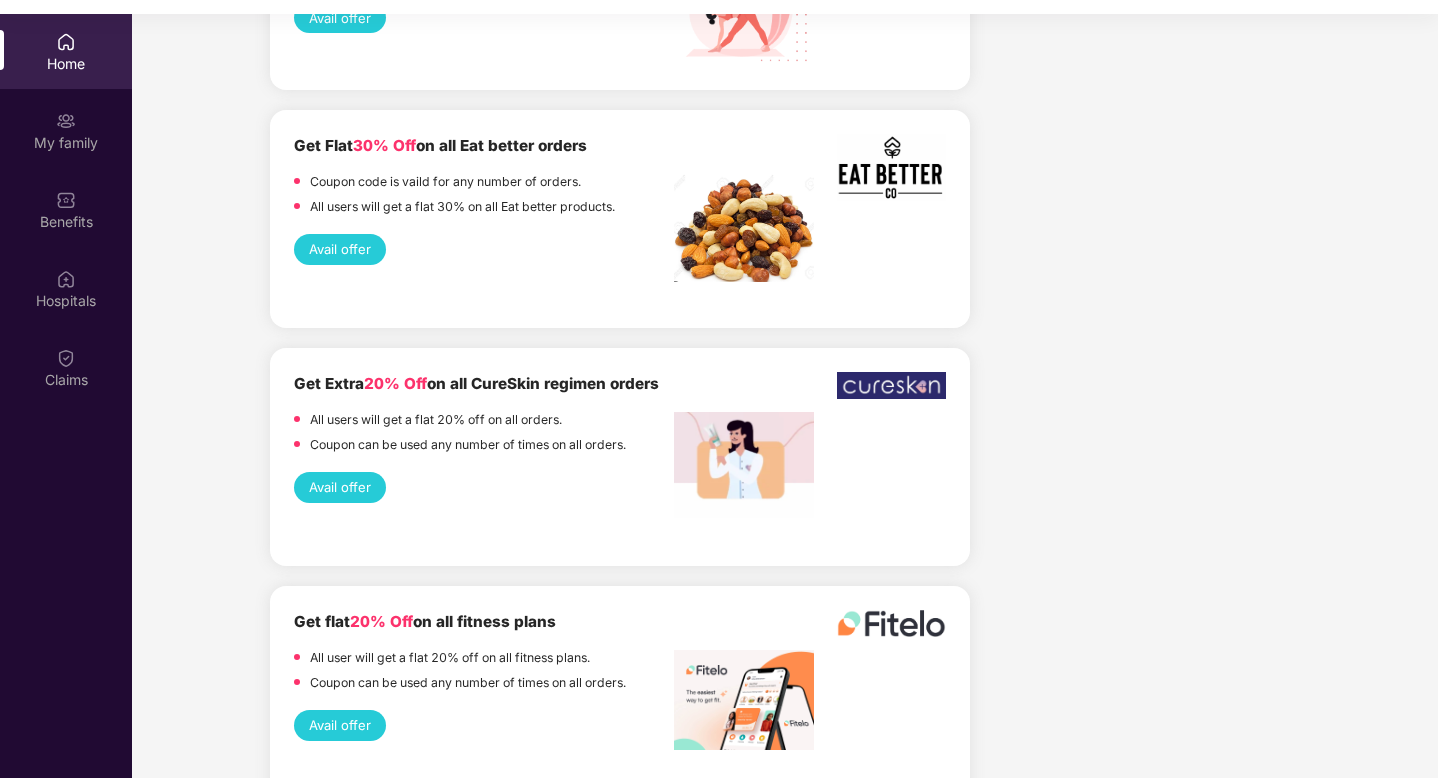 scroll, scrollTop: 2918, scrollLeft: 0, axis: vertical 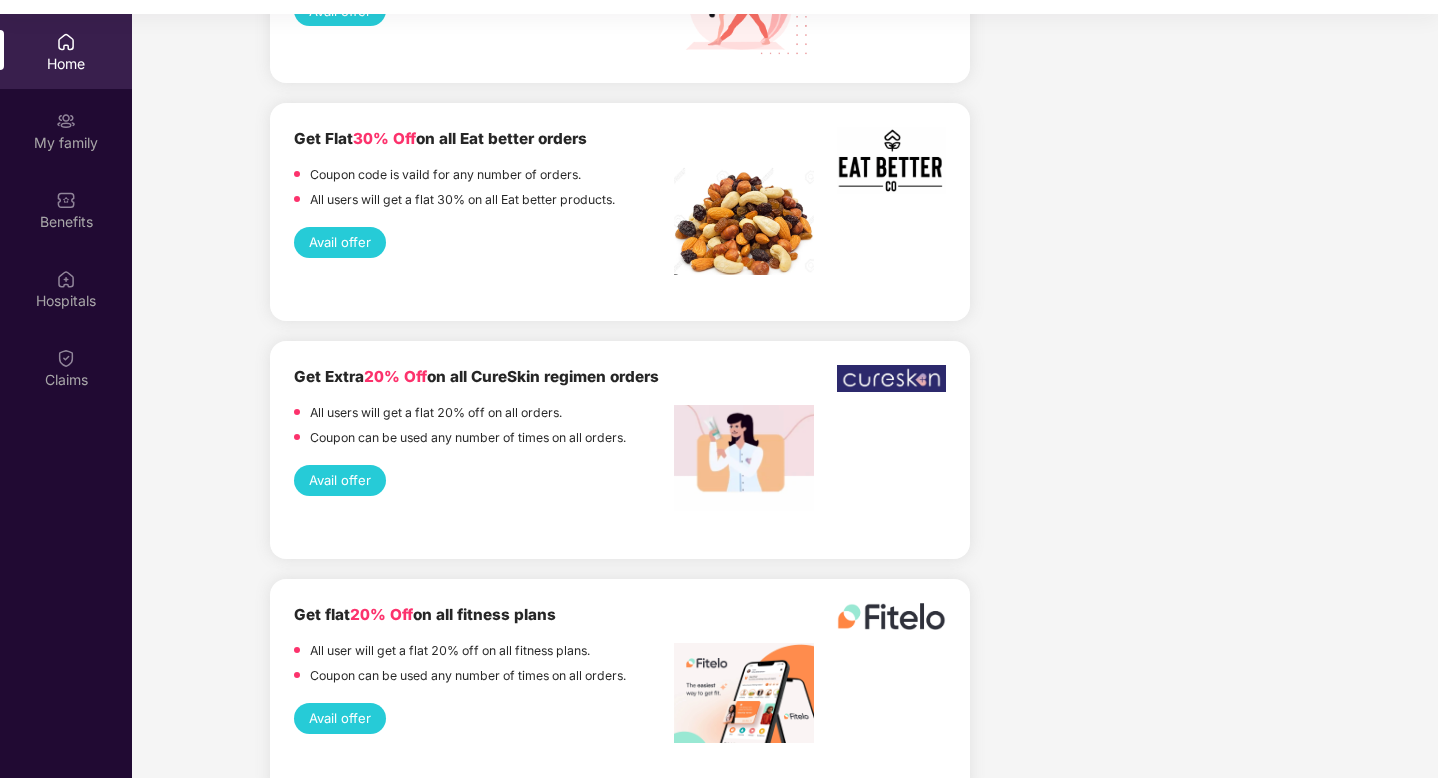 click on "Avail offer" at bounding box center [340, 480] 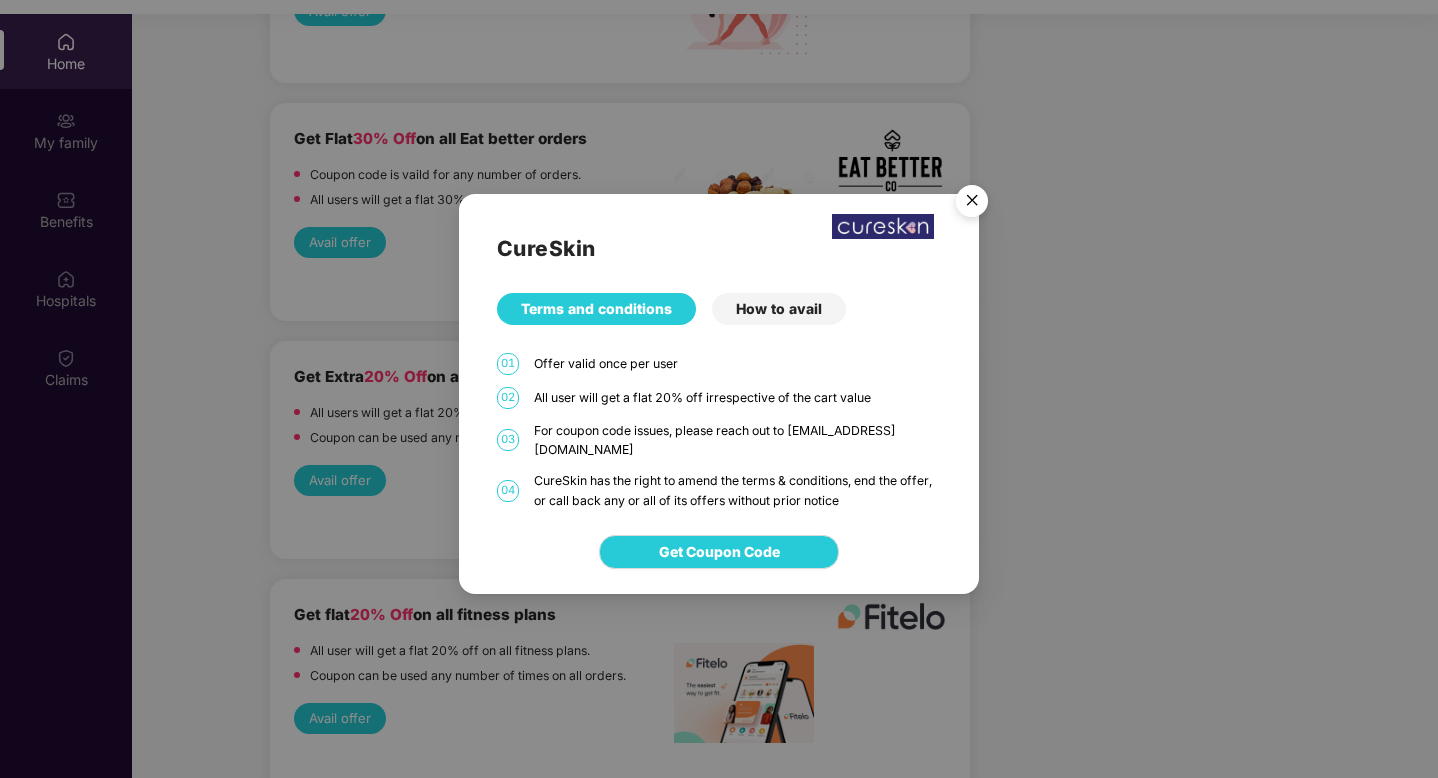 click at bounding box center [972, 204] 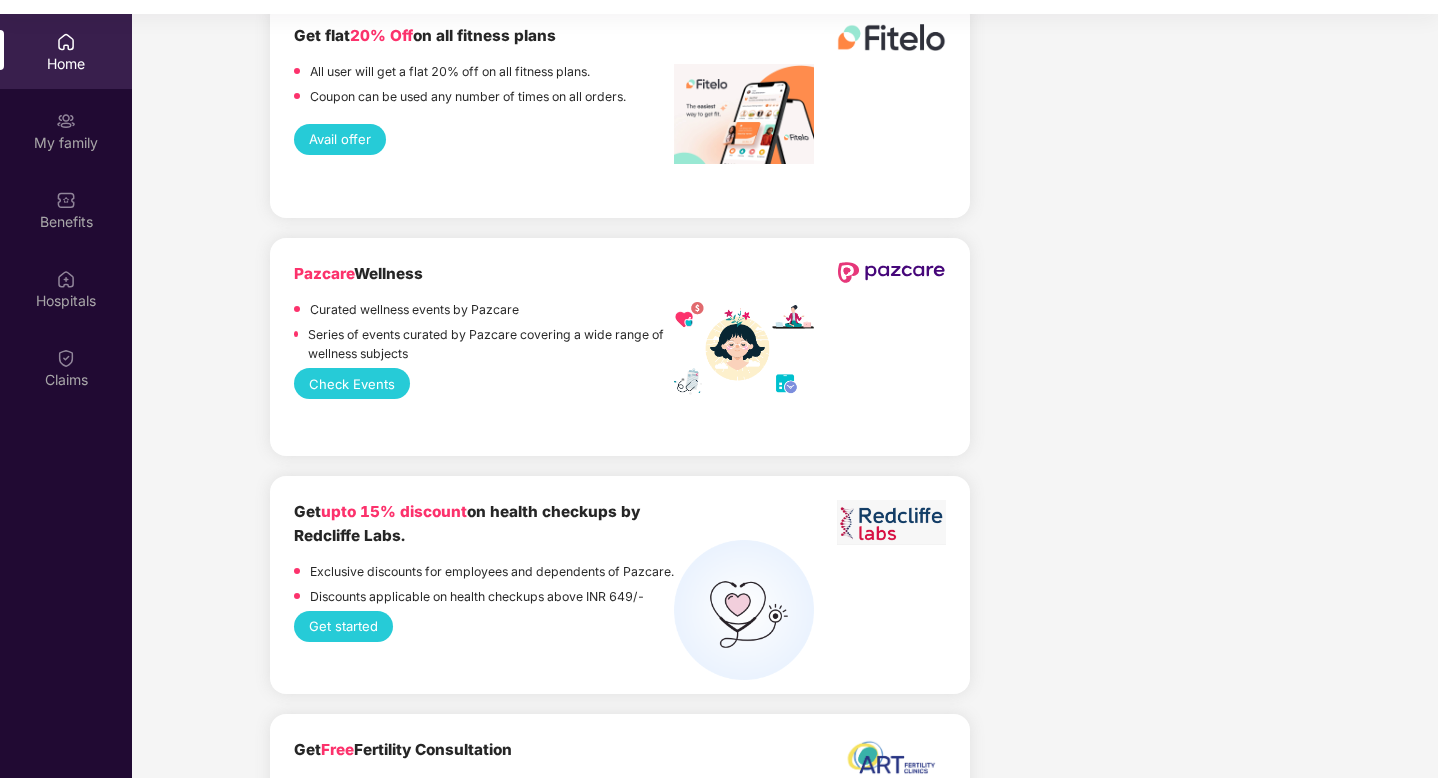 scroll, scrollTop: 3529, scrollLeft: 0, axis: vertical 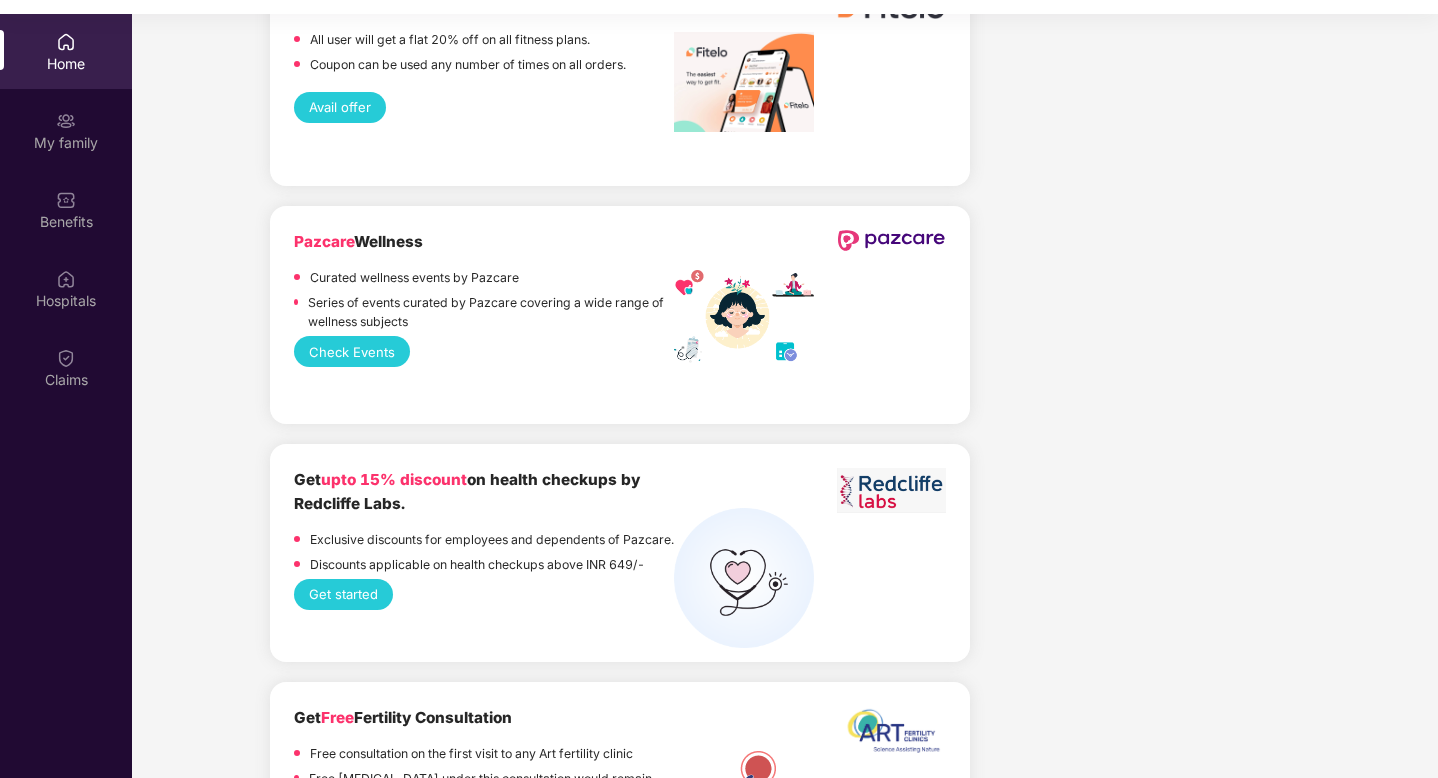 click on "Check Events" at bounding box center (352, 351) 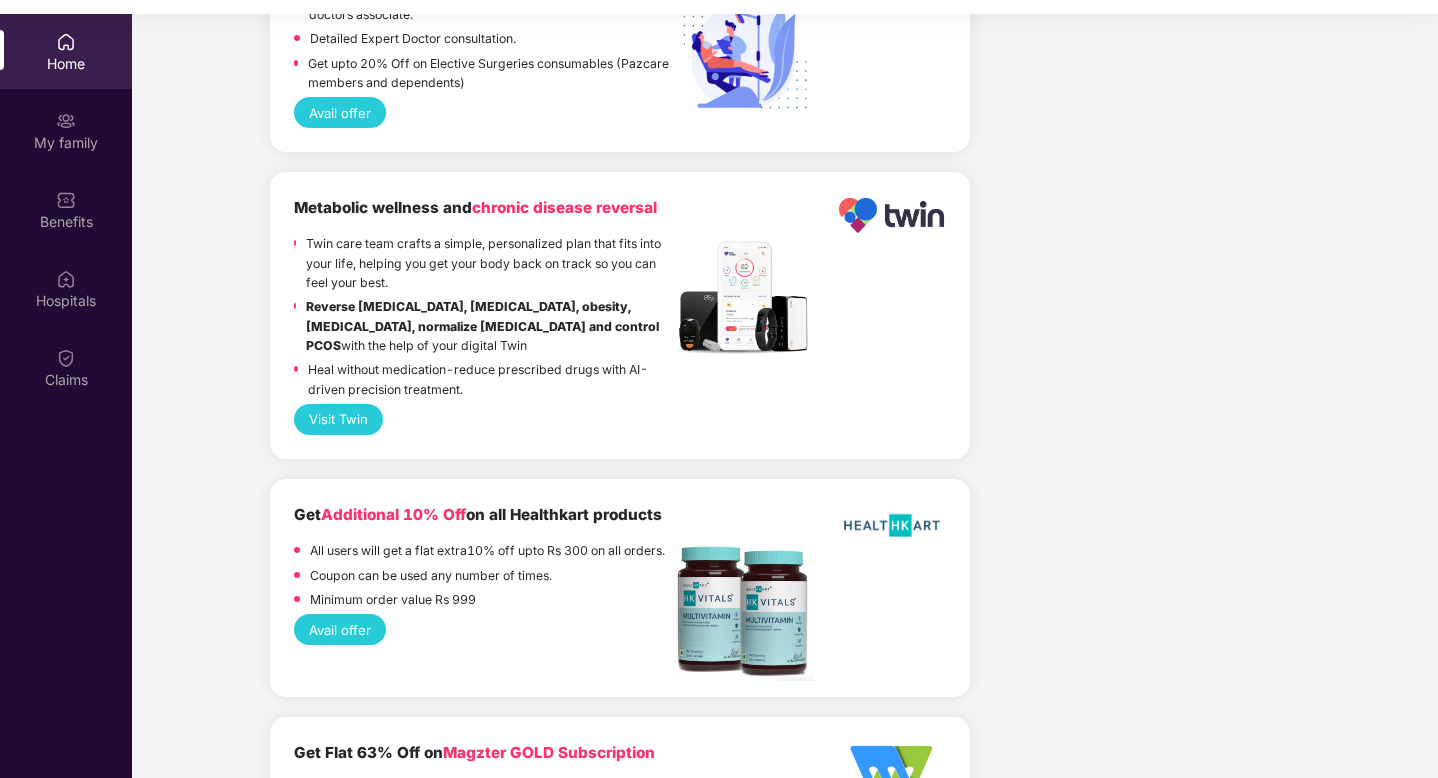 scroll, scrollTop: 1645, scrollLeft: 0, axis: vertical 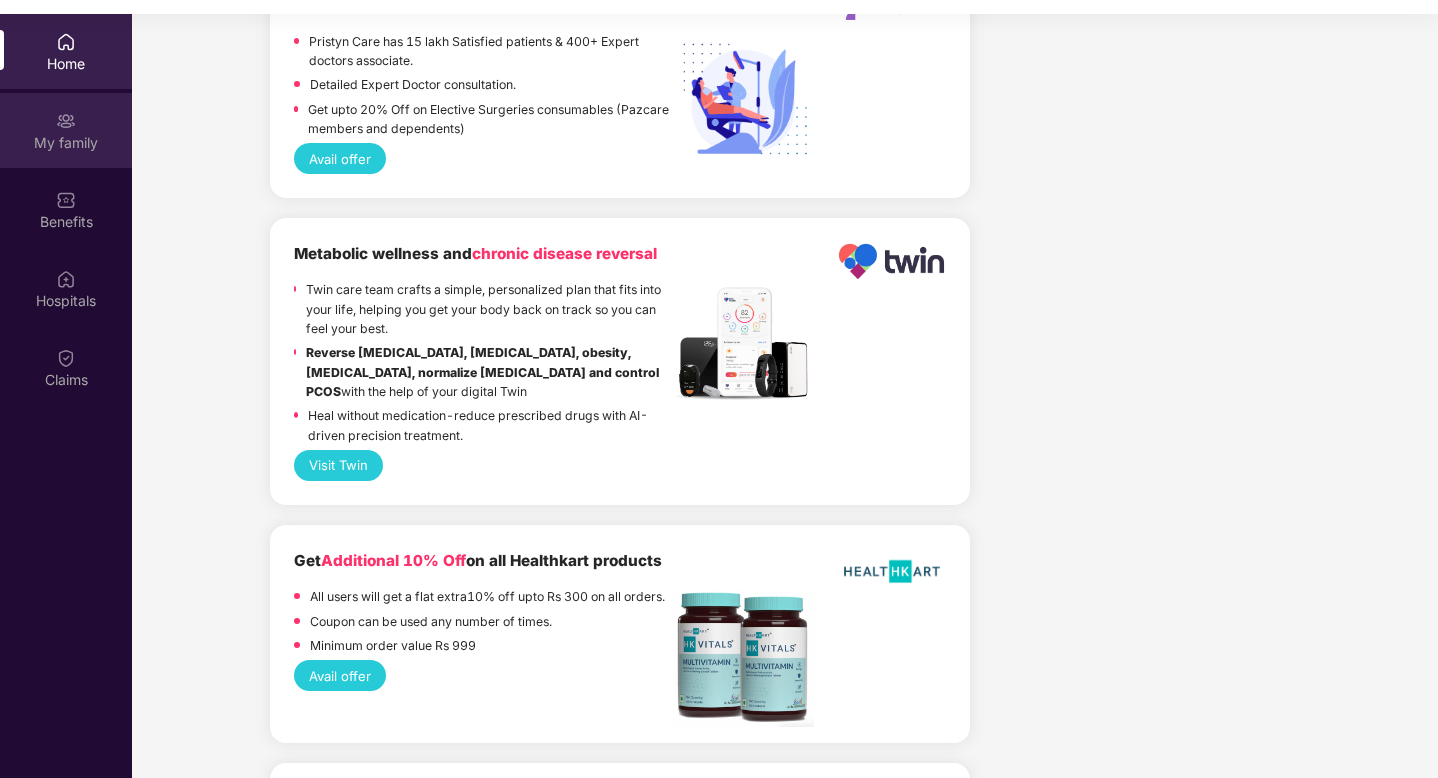 click on "My family" at bounding box center [66, 143] 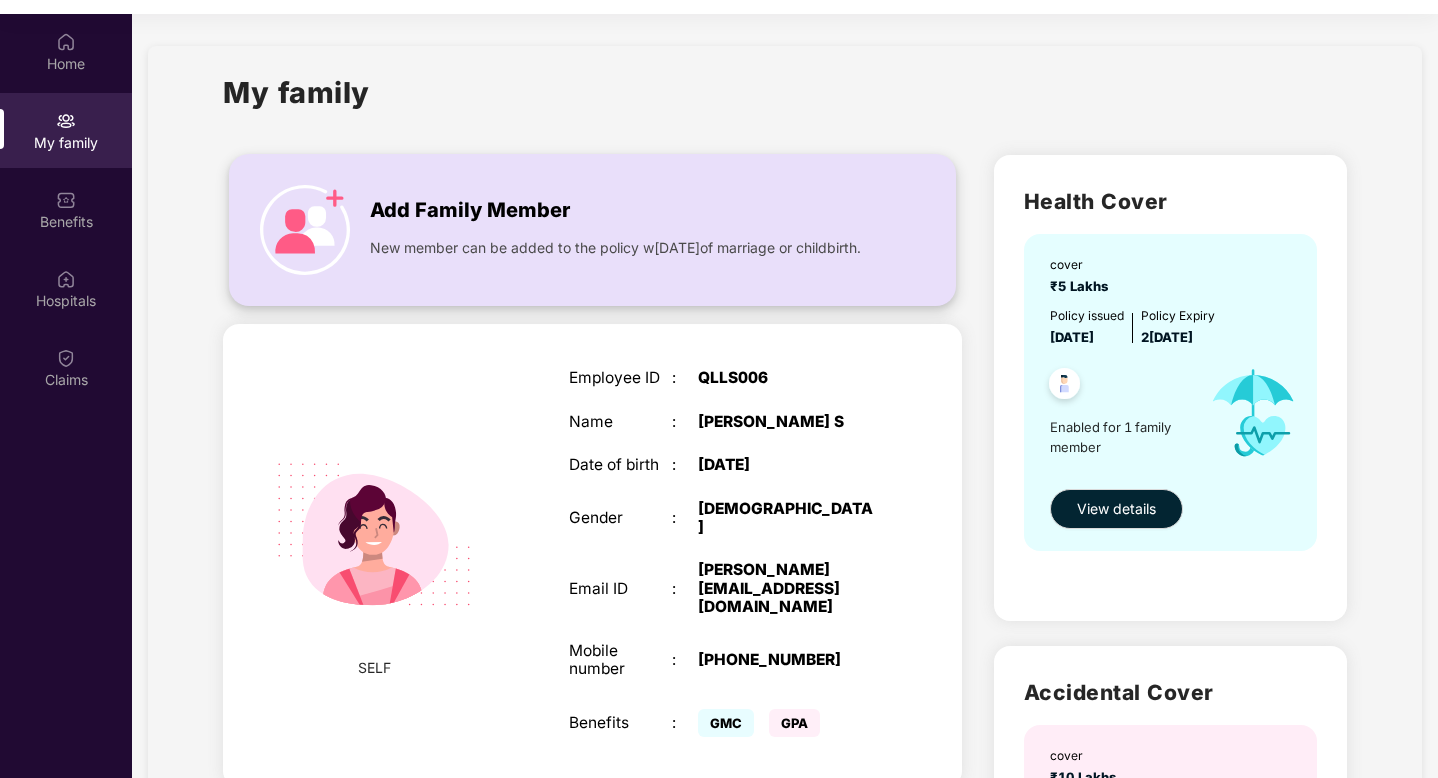 click on "New member can be added to the policy within 30 days of marriage or childbirth." at bounding box center [615, 248] 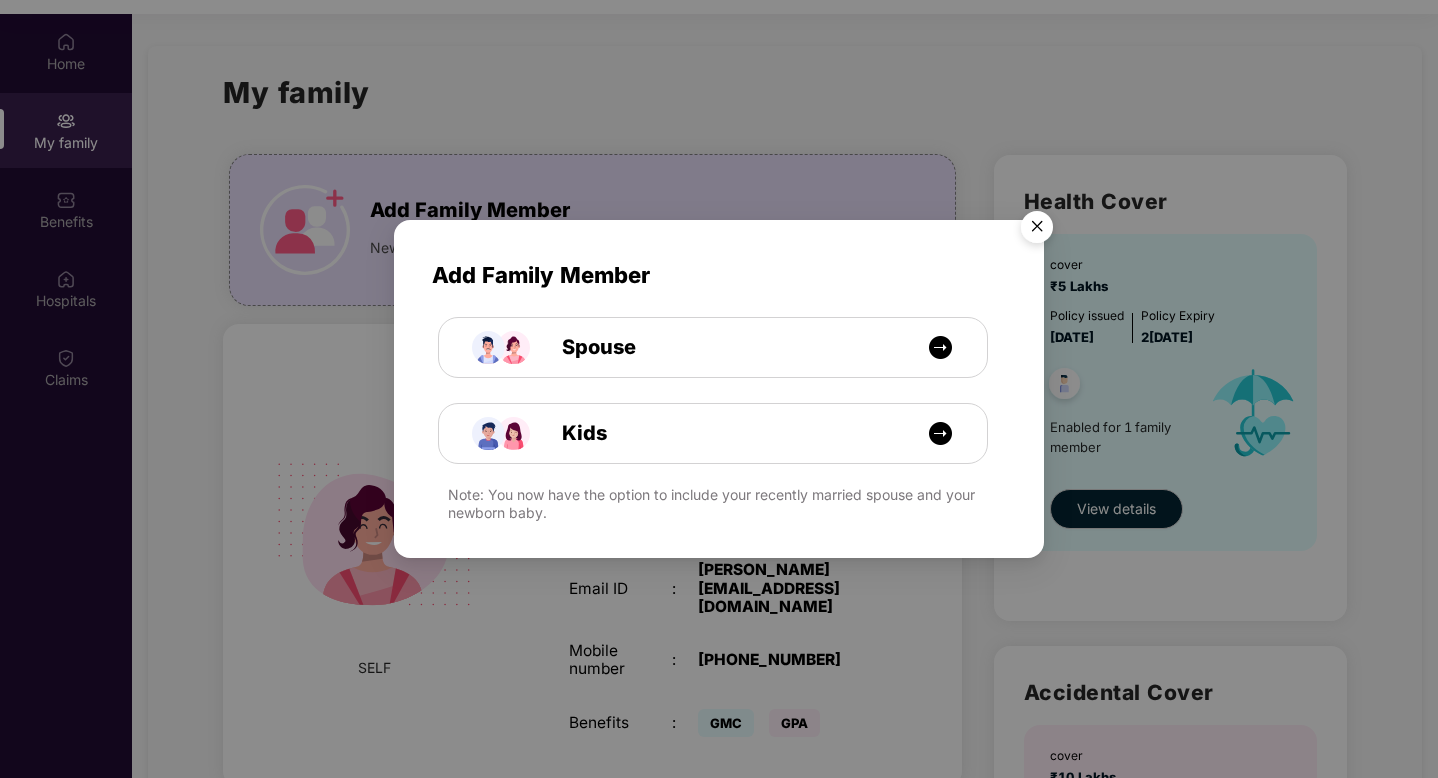 click at bounding box center [1037, 230] 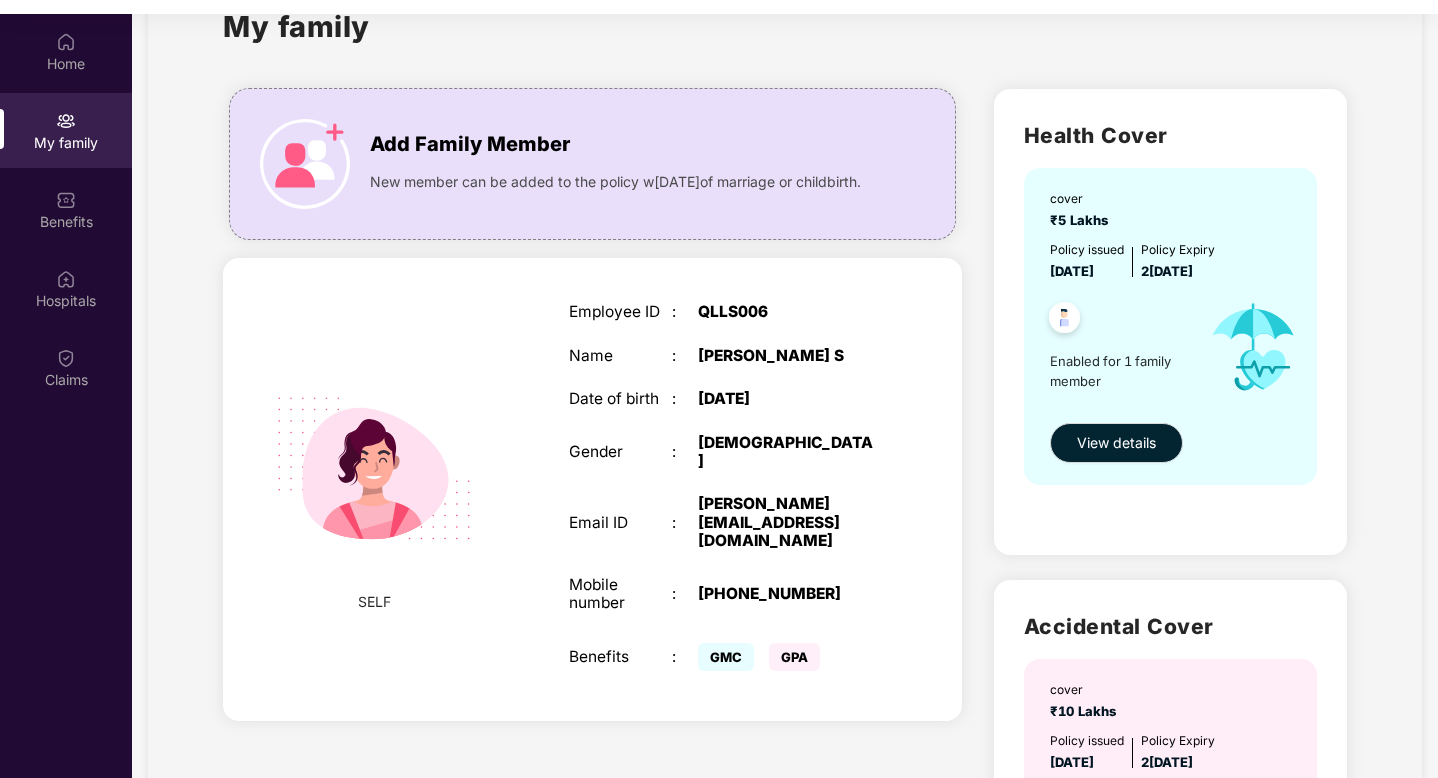 scroll, scrollTop: 106, scrollLeft: 0, axis: vertical 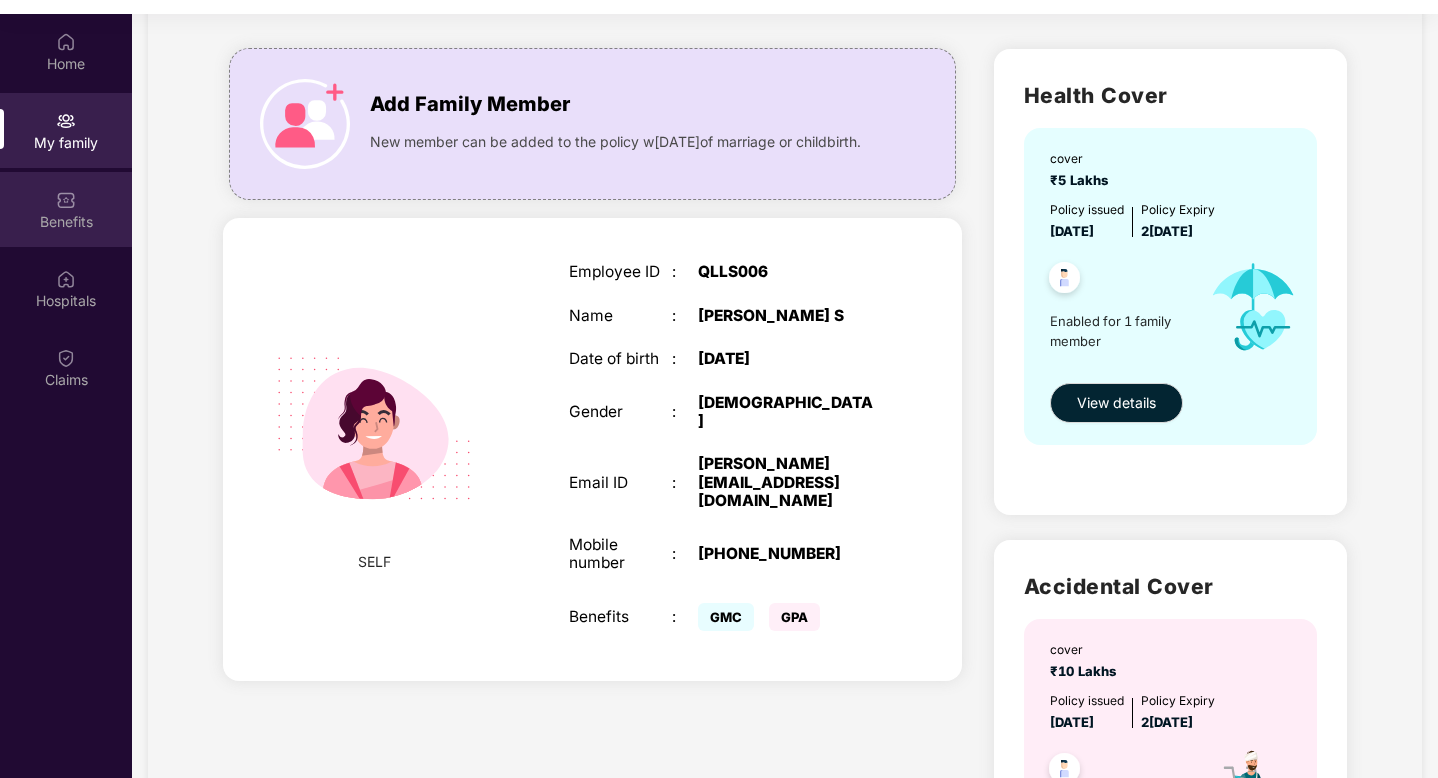 click on "Benefits" at bounding box center [66, 222] 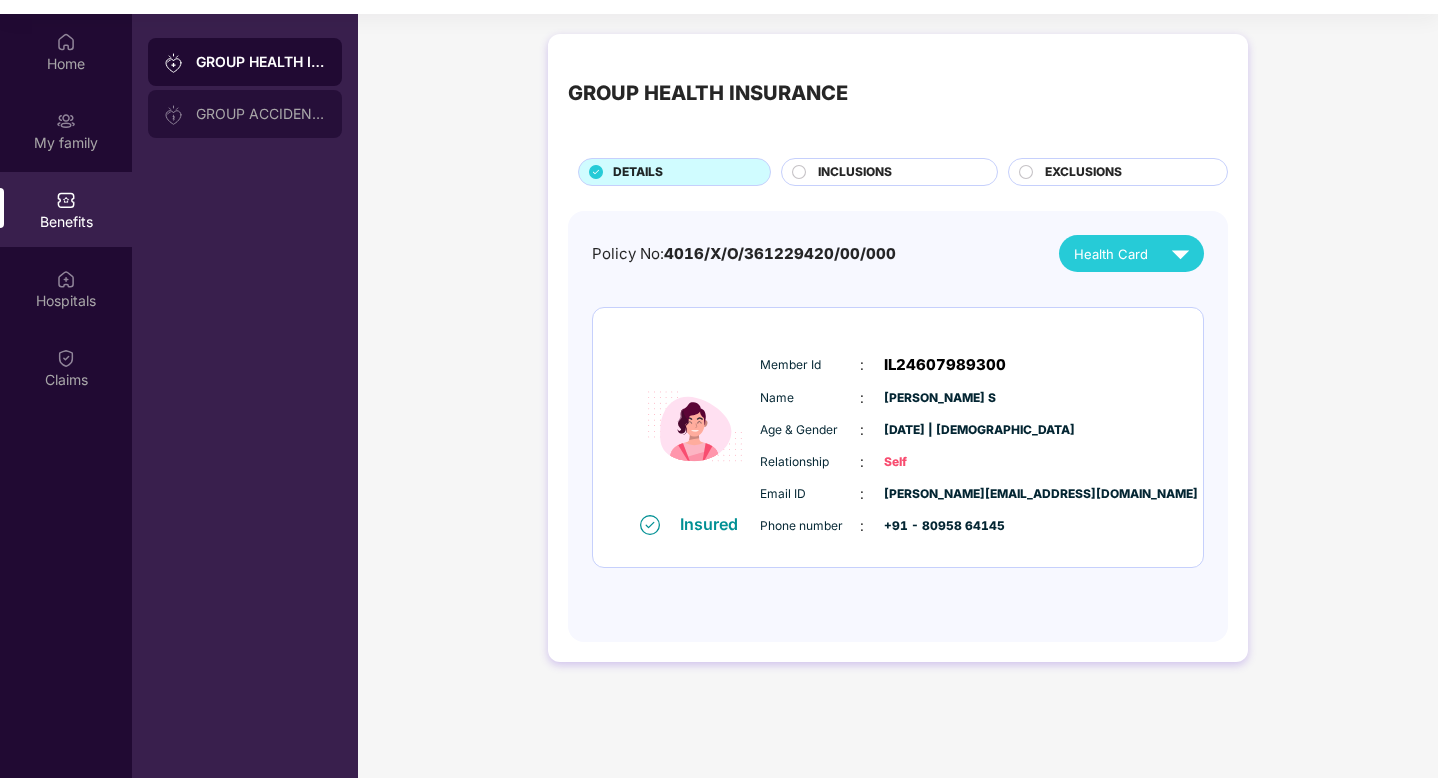 click on "GROUP ACCIDENTAL INSURANCE" at bounding box center [245, 114] 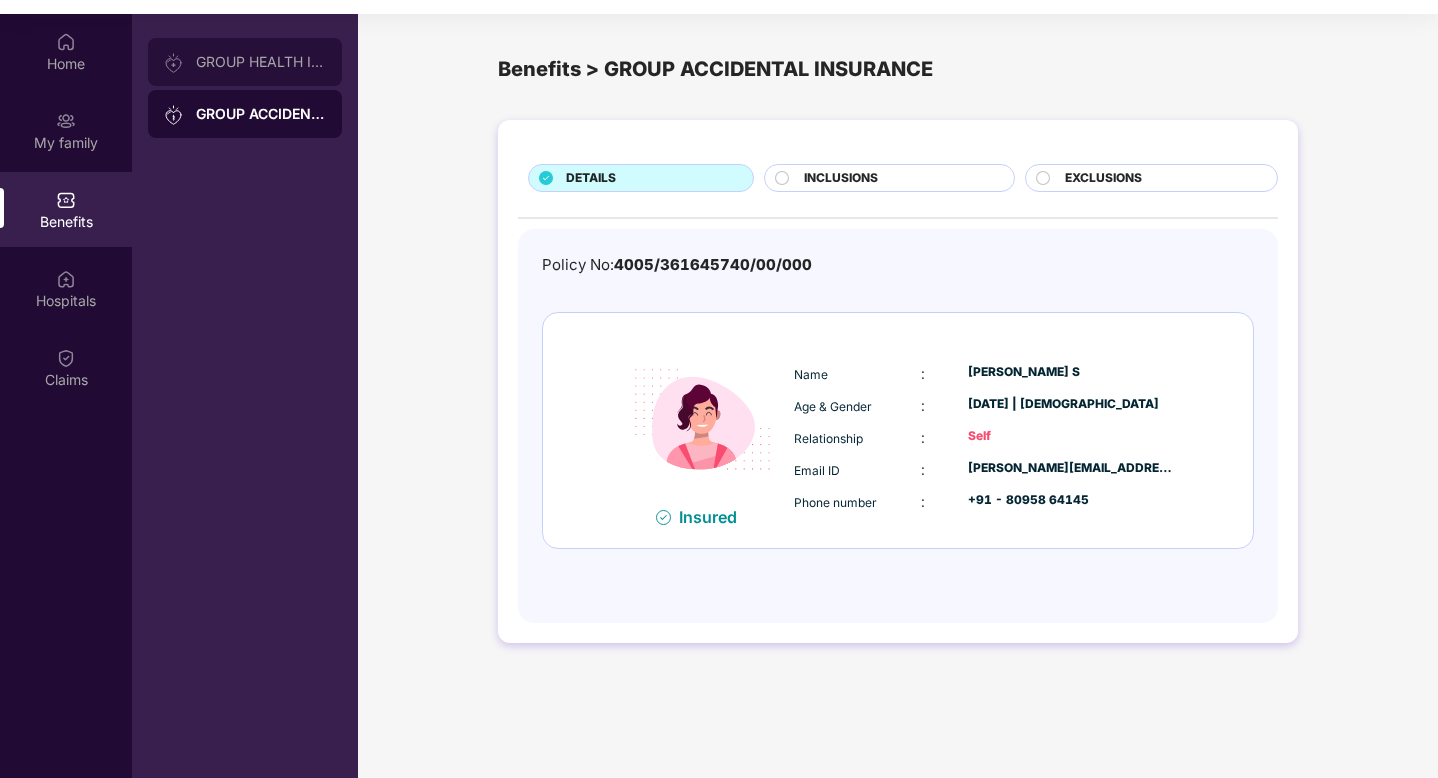 click on "GROUP HEALTH INSURANCE" at bounding box center [245, 62] 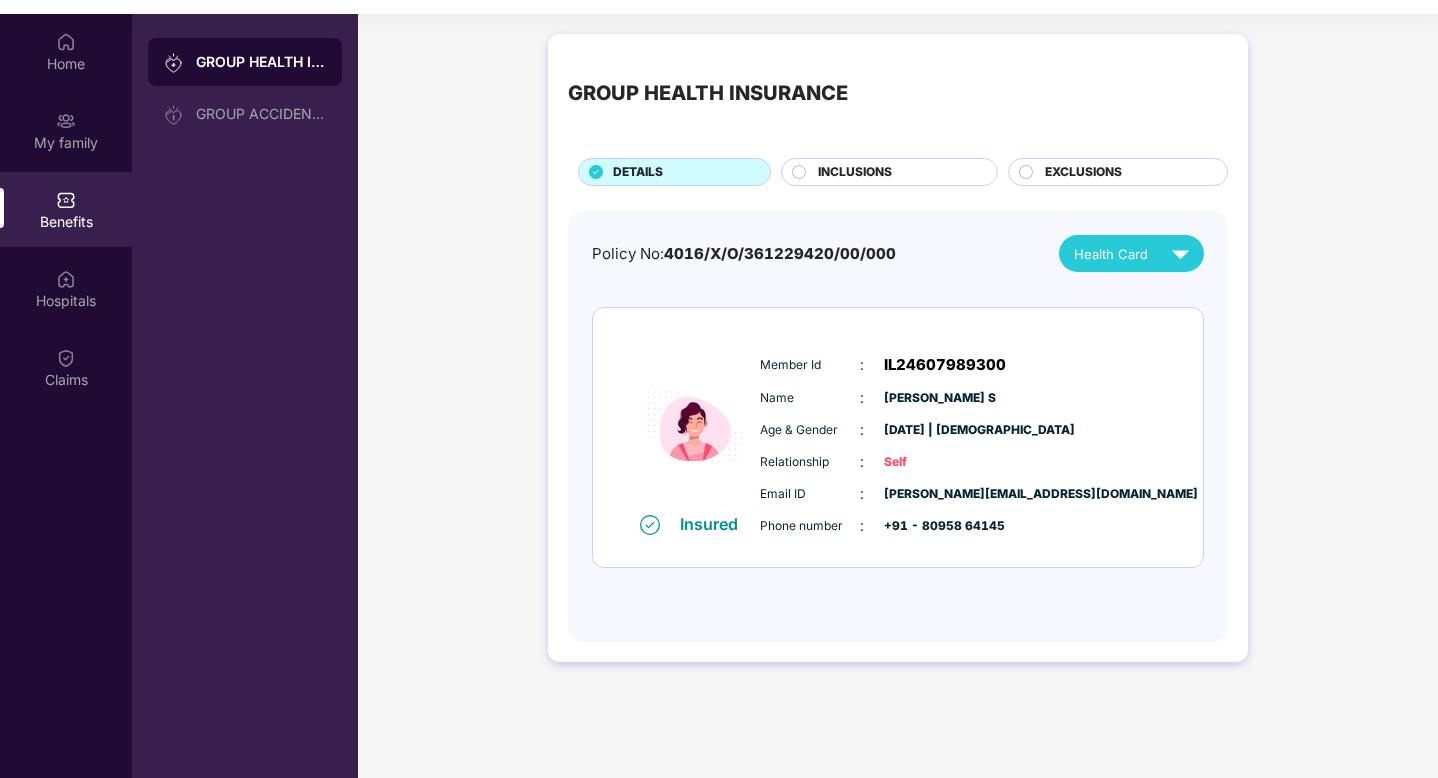 click on "INCLUSIONS" at bounding box center [855, 172] 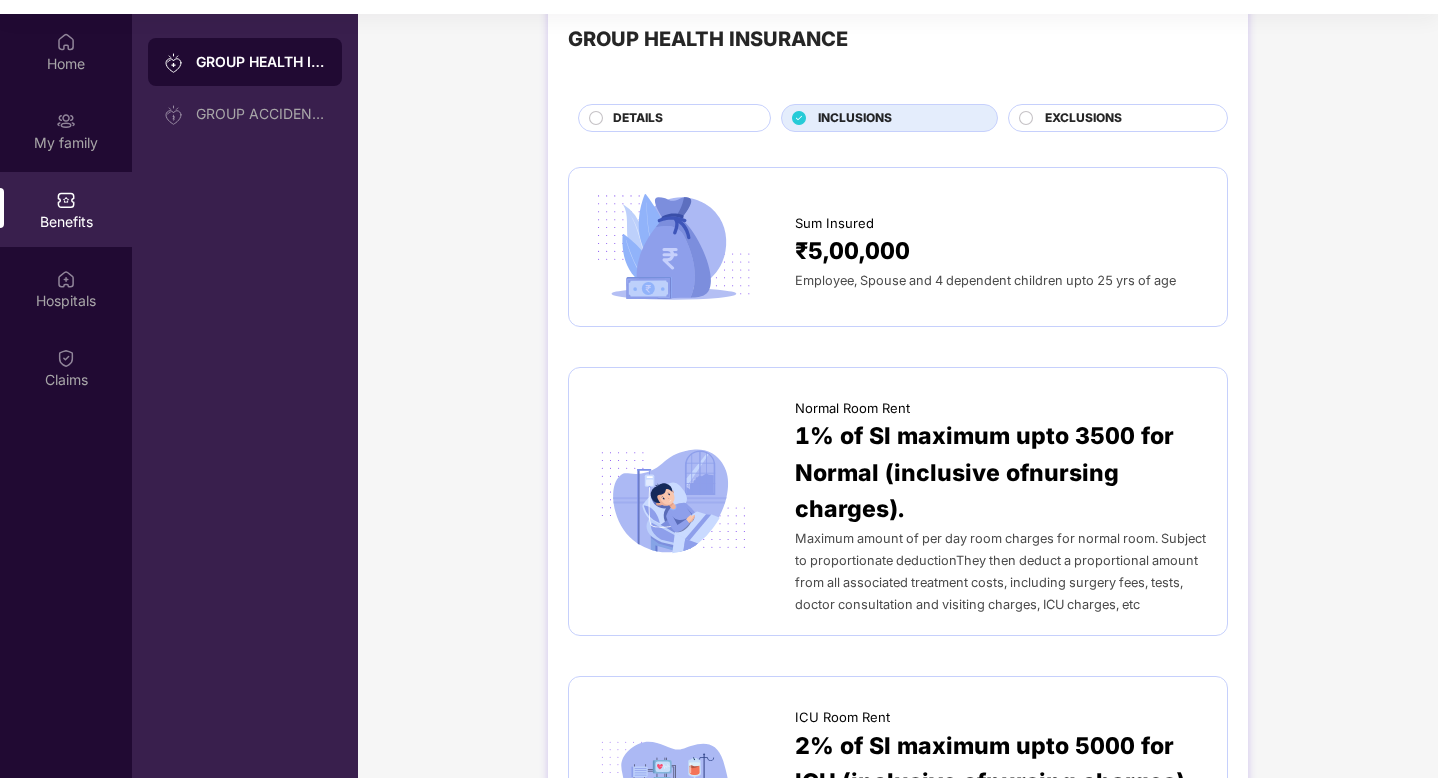 scroll, scrollTop: 0, scrollLeft: 0, axis: both 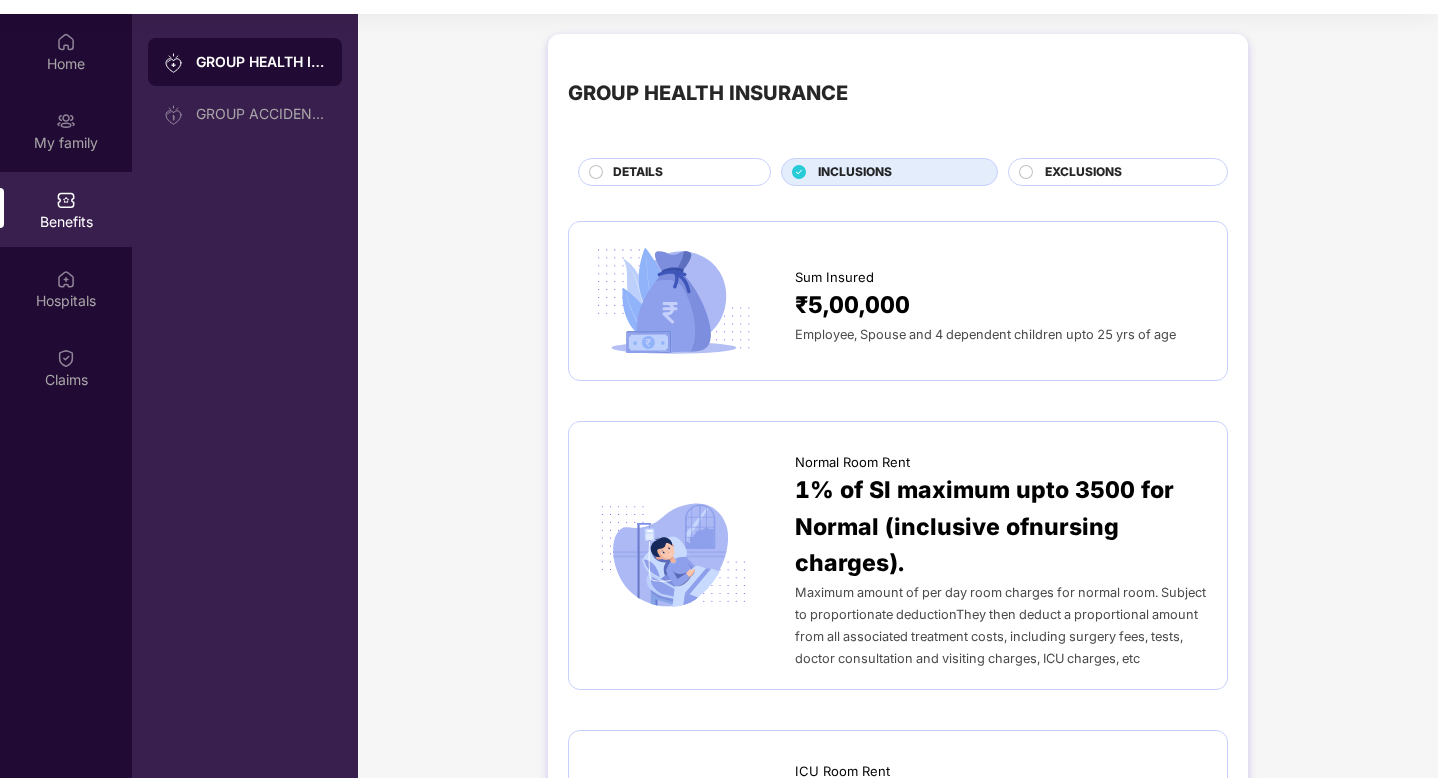 click 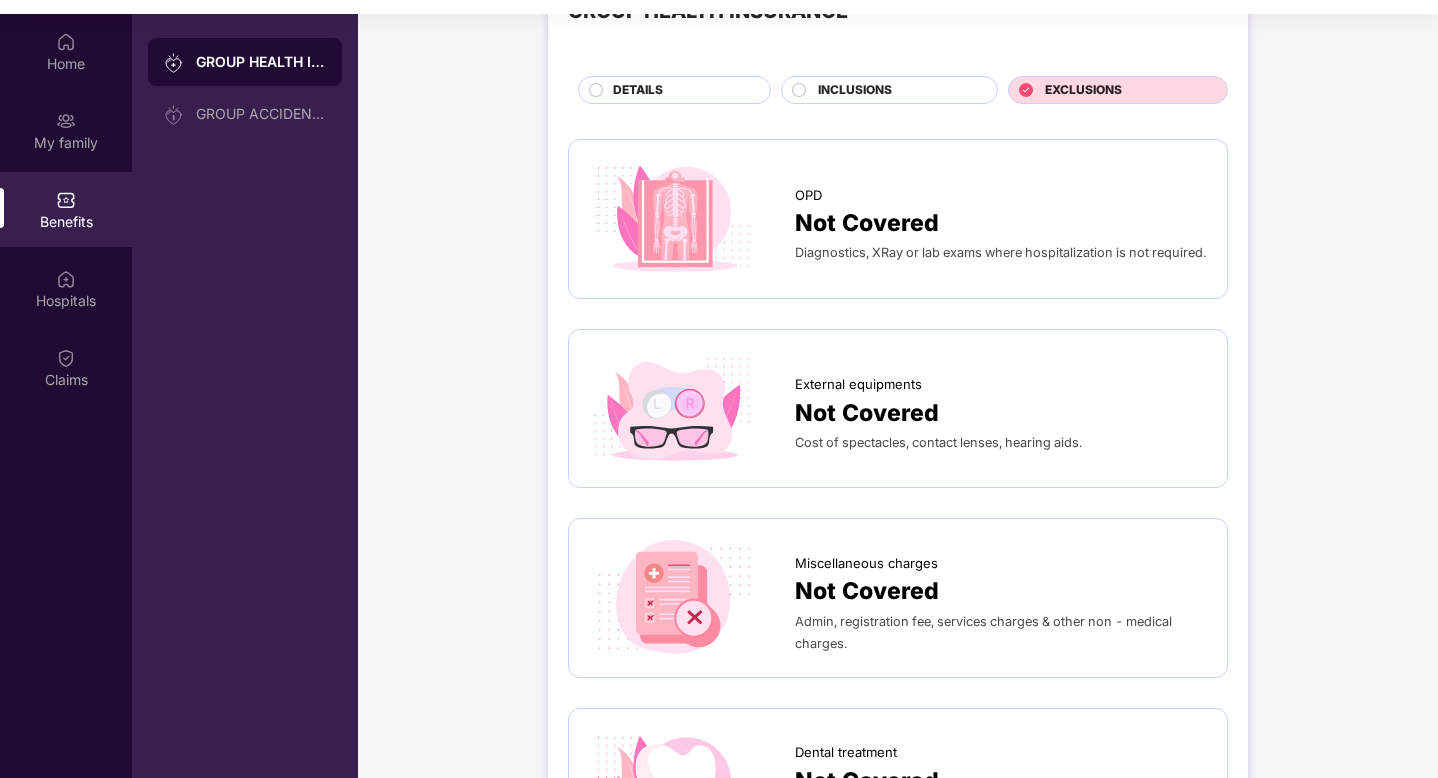 scroll, scrollTop: 0, scrollLeft: 0, axis: both 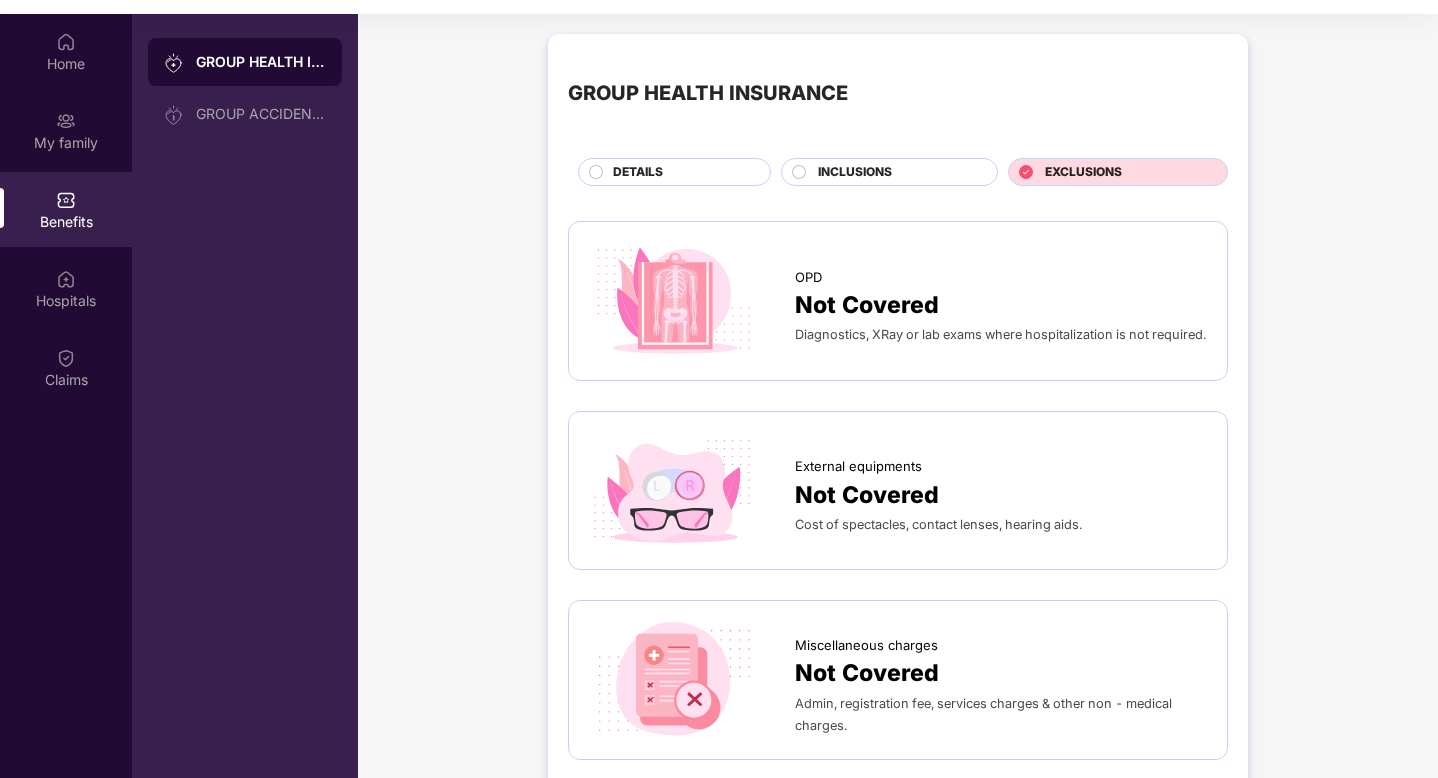 click on "DETAILS" at bounding box center (681, 174) 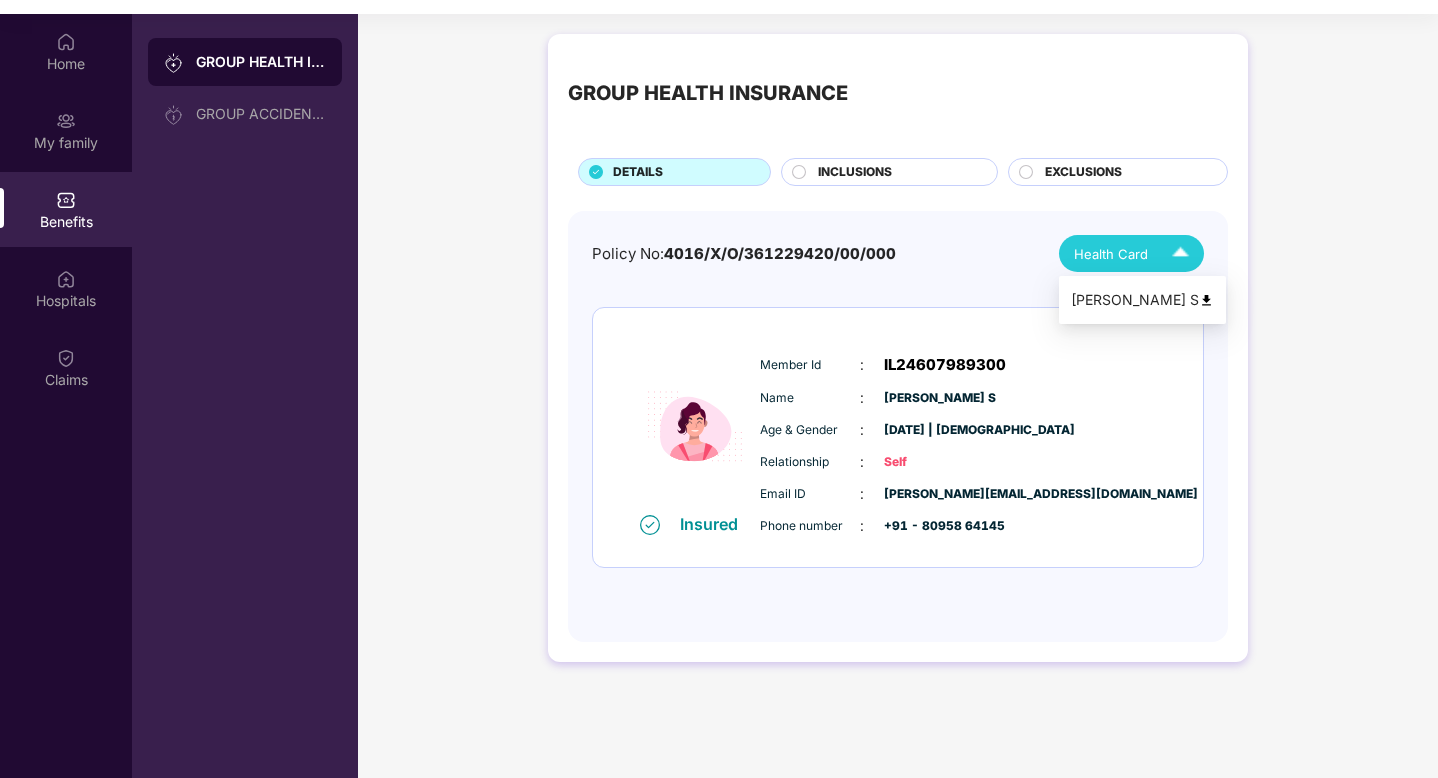 click on "Health Card" at bounding box center (1111, 254) 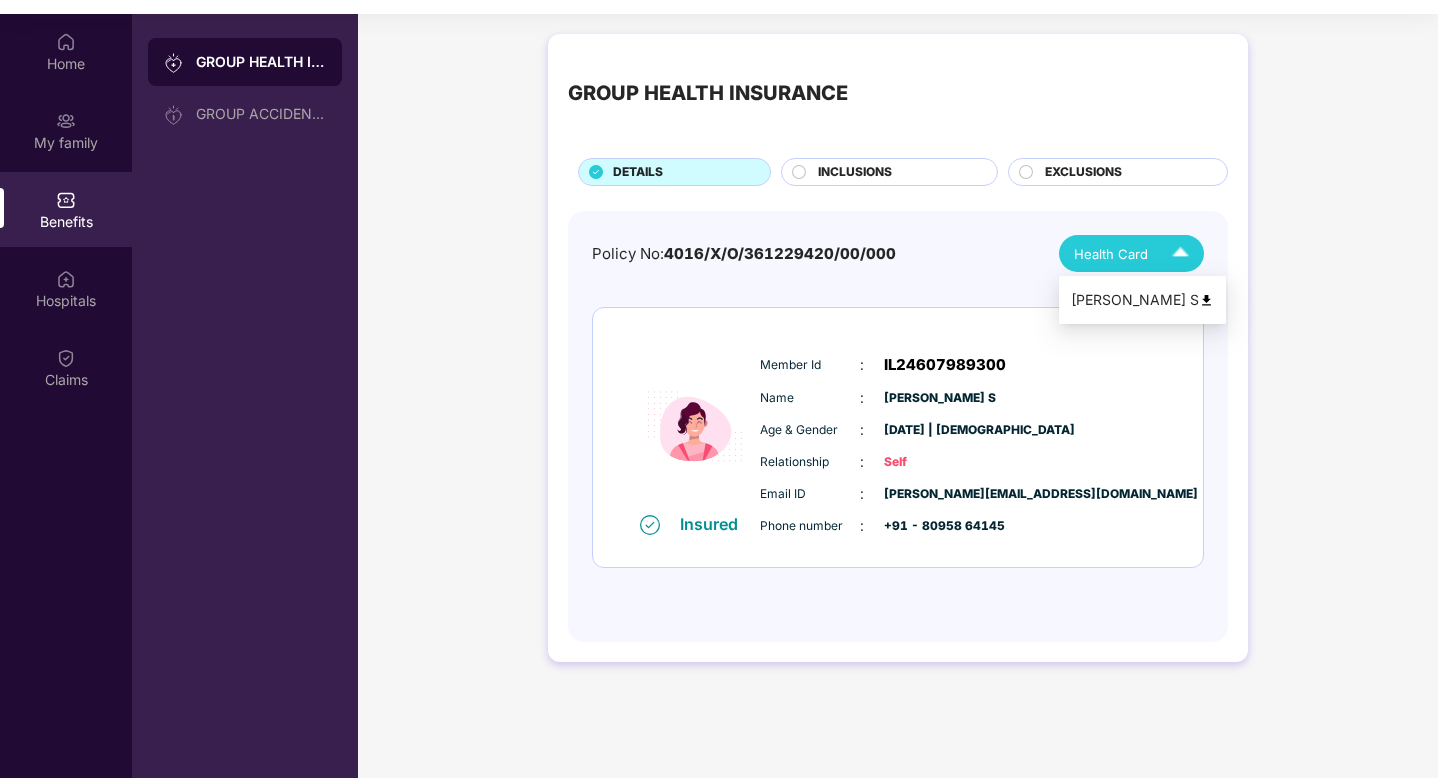 click on "Tanisha S" at bounding box center [1142, 300] 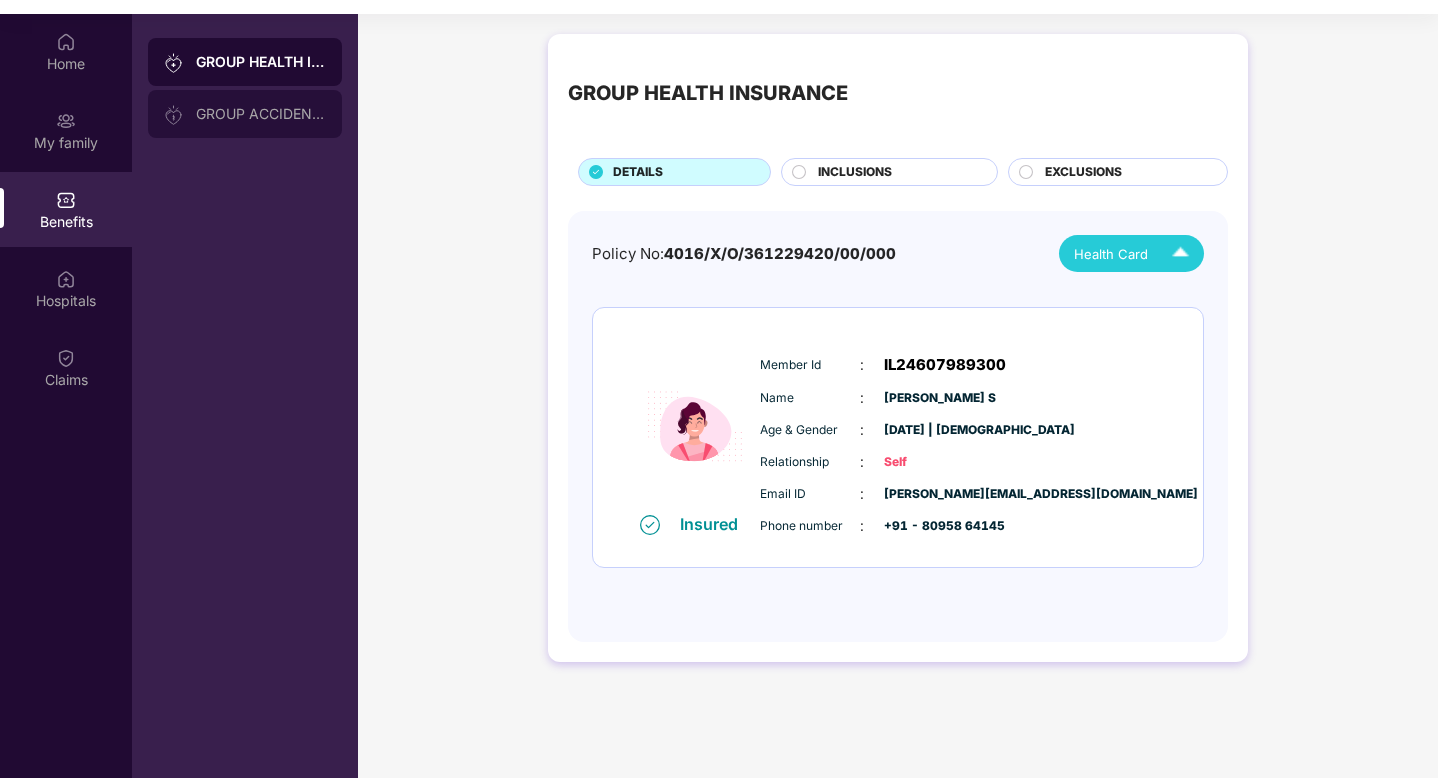 click on "GROUP ACCIDENTAL INSURANCE" at bounding box center [261, 114] 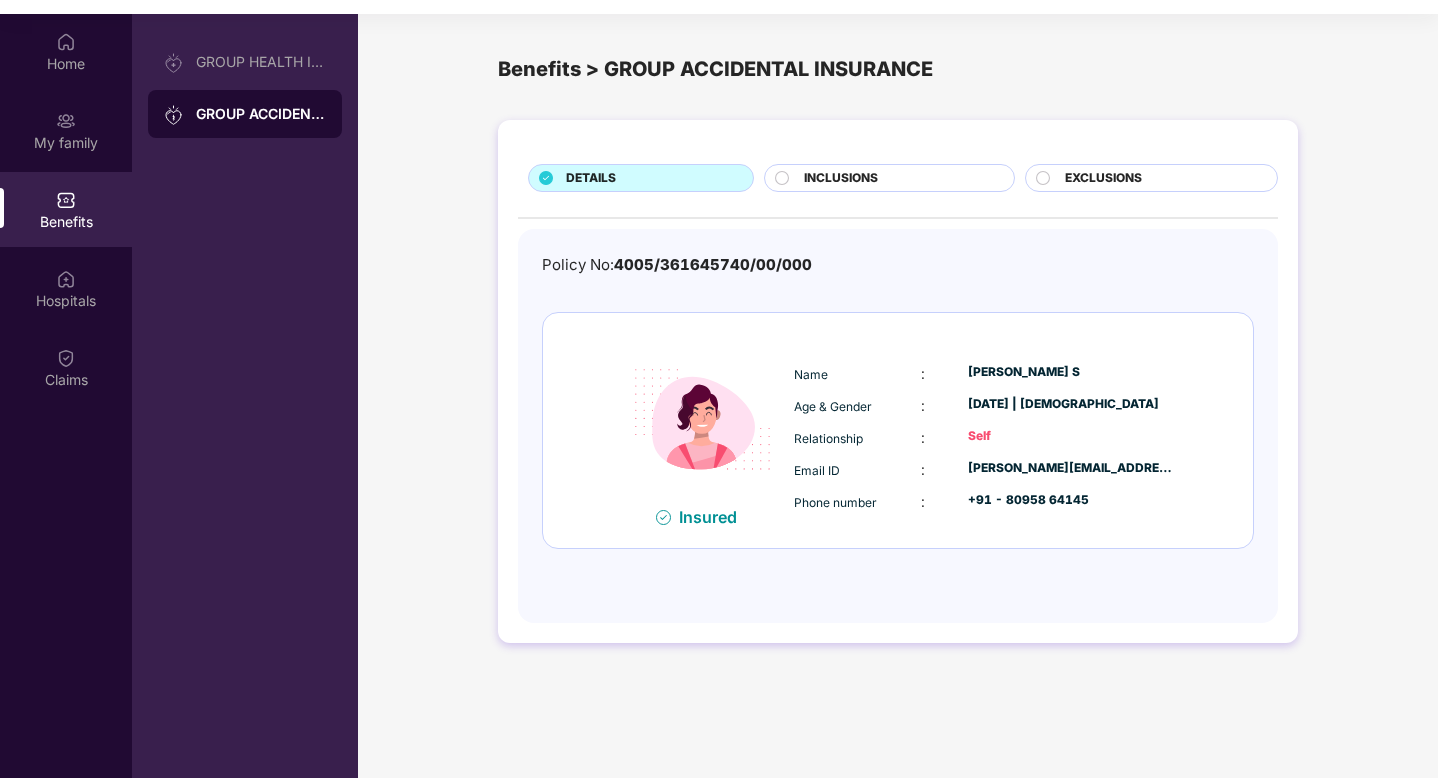 click on "INCLUSIONS" at bounding box center [841, 178] 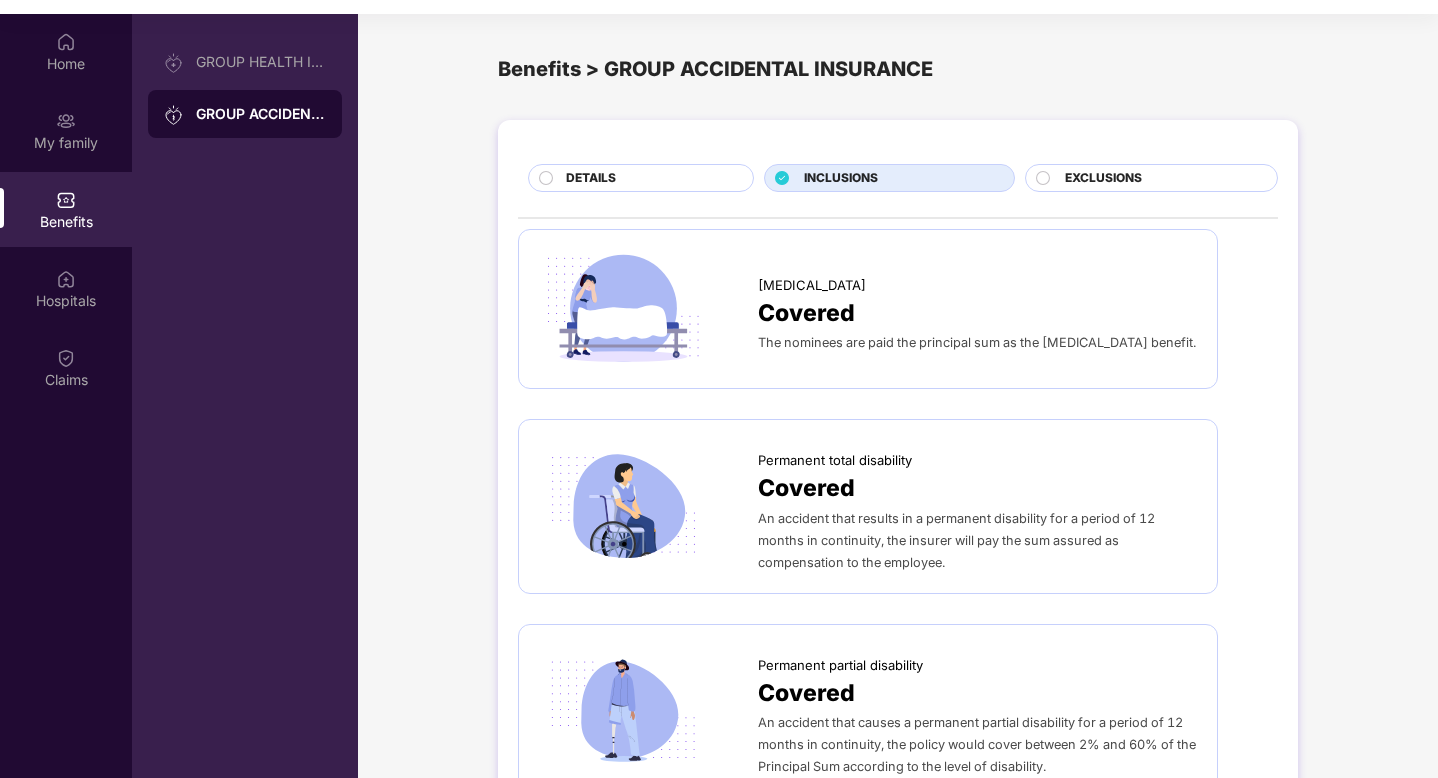 click on "EXCLUSIONS" at bounding box center [1103, 178] 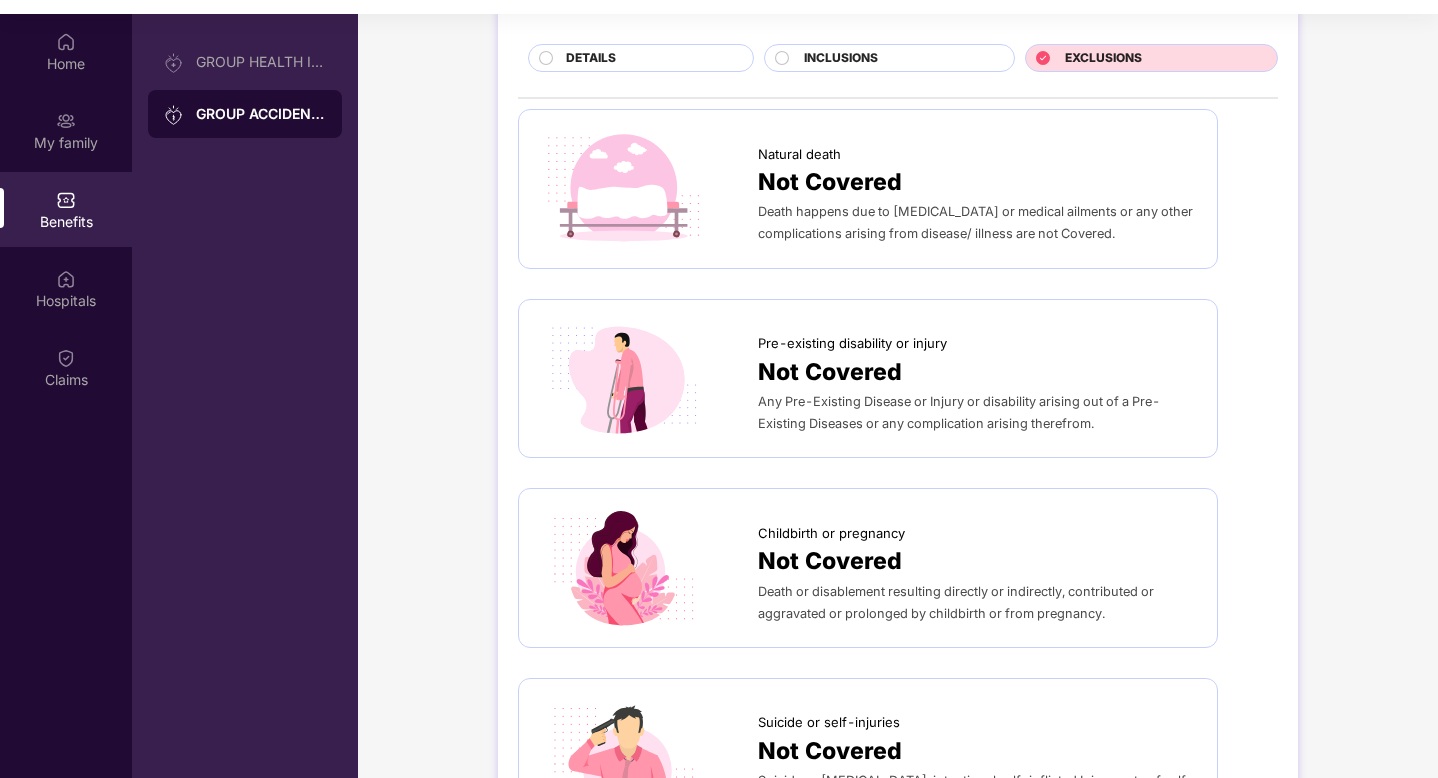 scroll, scrollTop: 0, scrollLeft: 0, axis: both 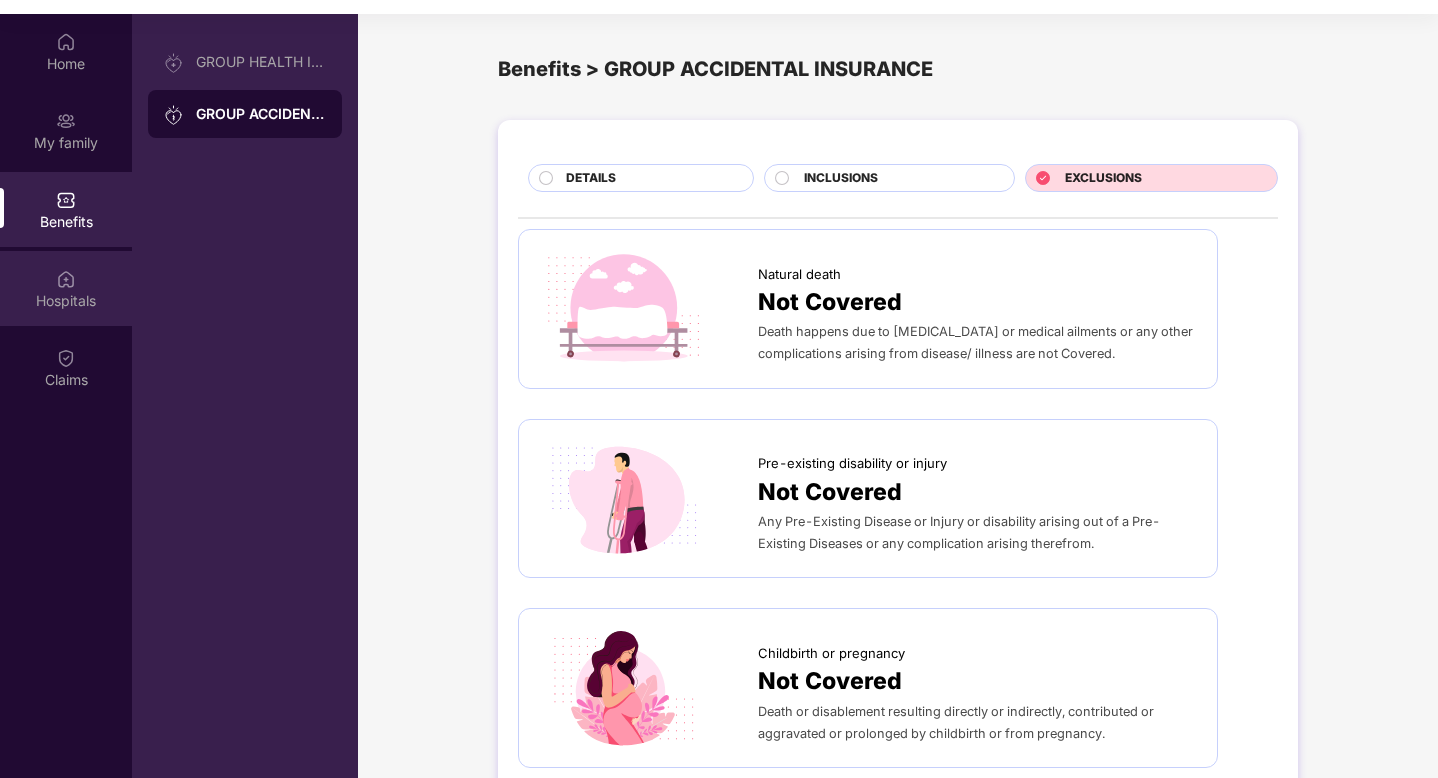 click on "Hospitals" at bounding box center (66, 301) 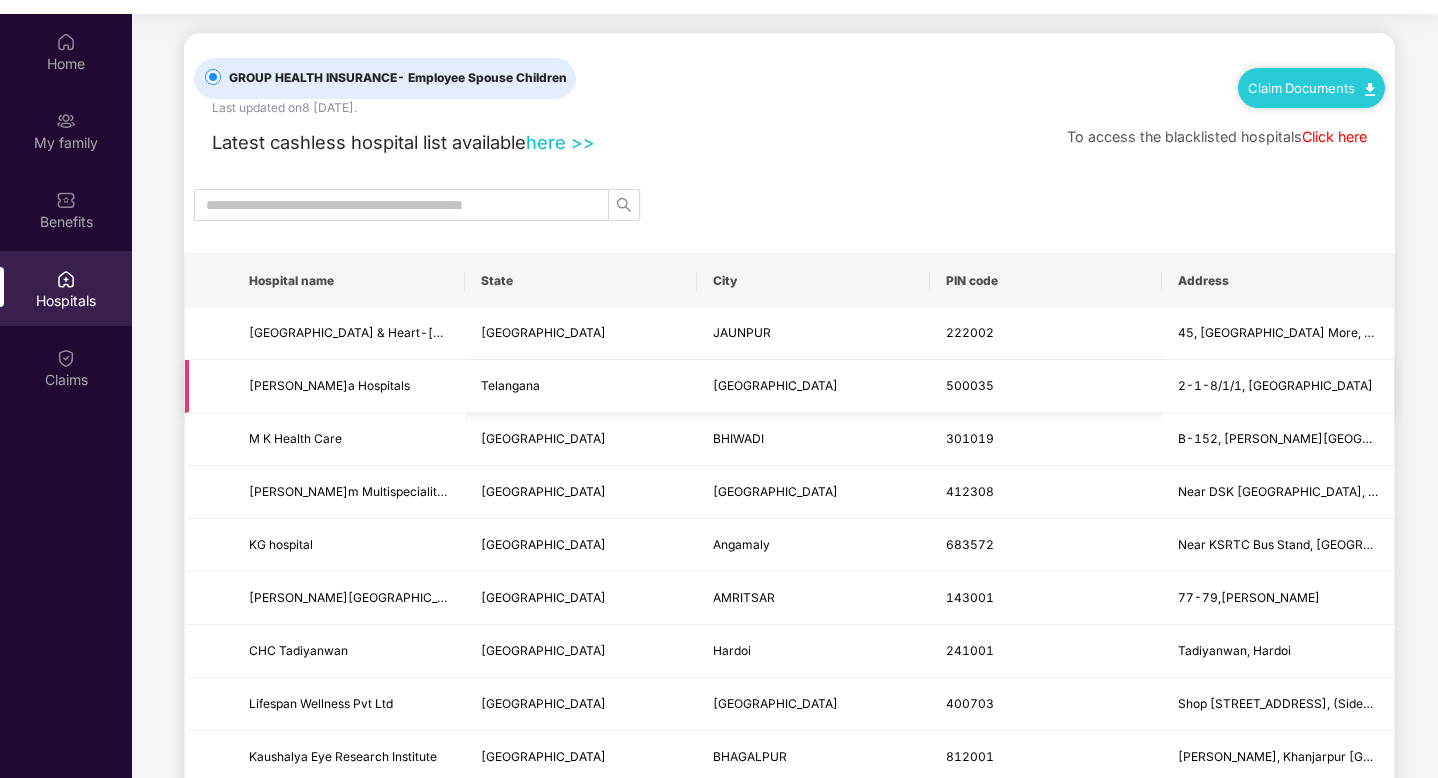 scroll, scrollTop: 7, scrollLeft: 0, axis: vertical 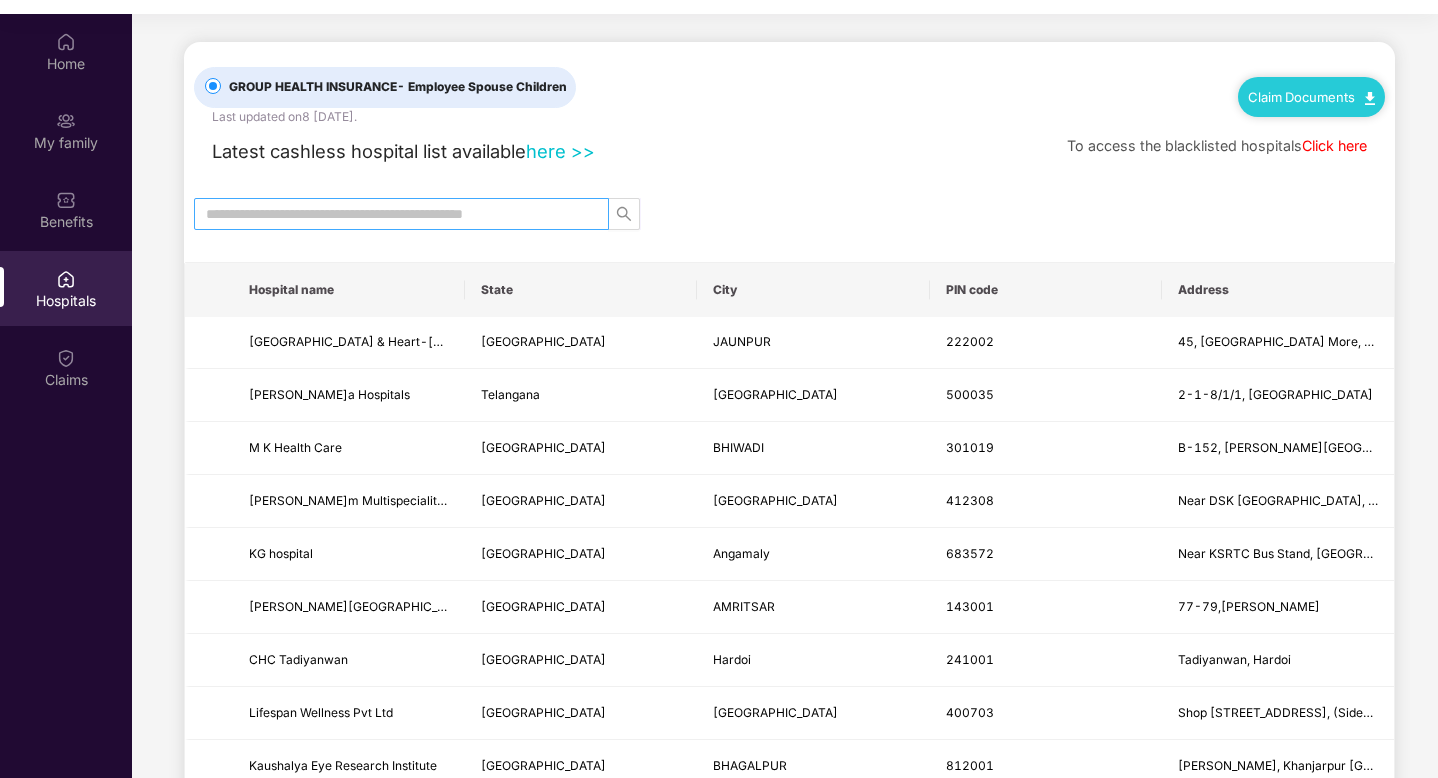 click at bounding box center (393, 214) 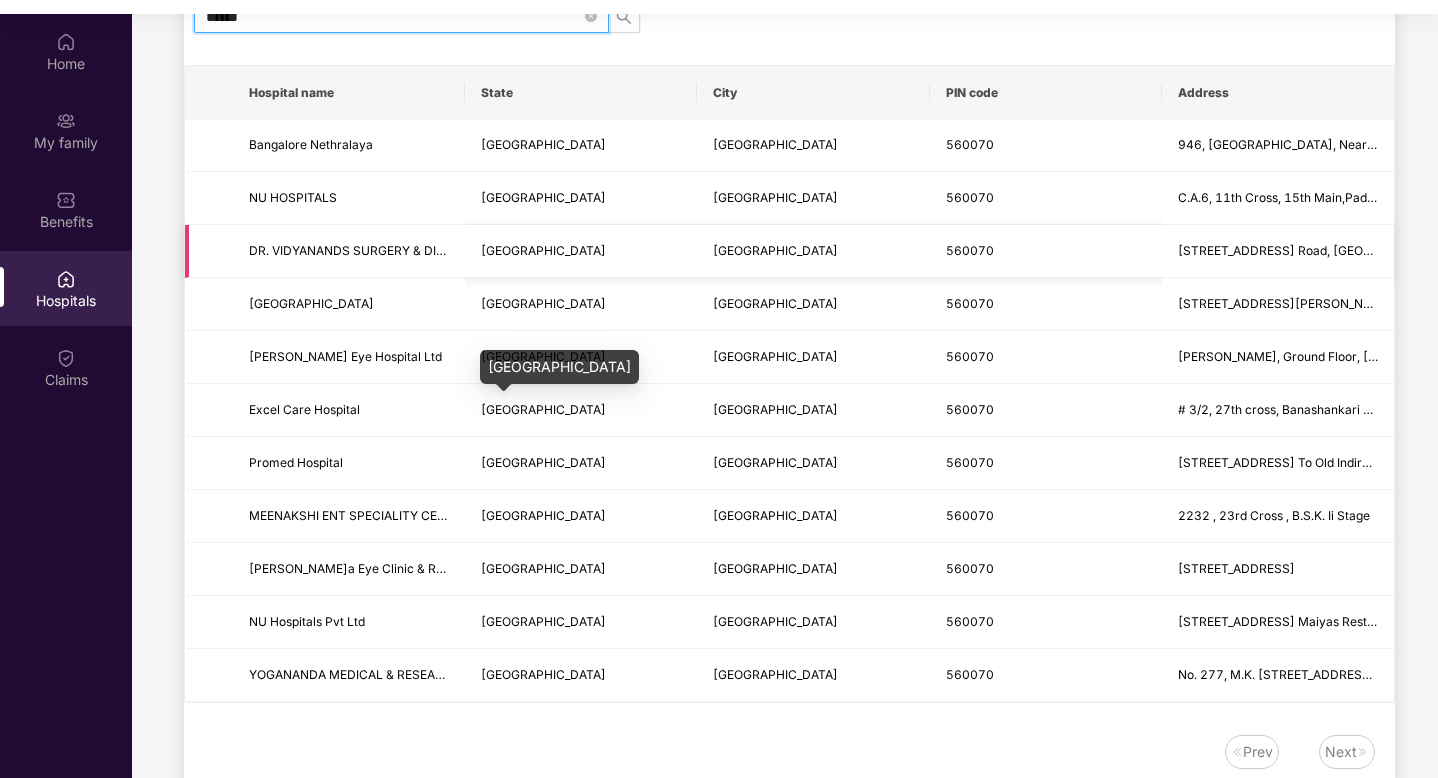 scroll, scrollTop: 240, scrollLeft: 0, axis: vertical 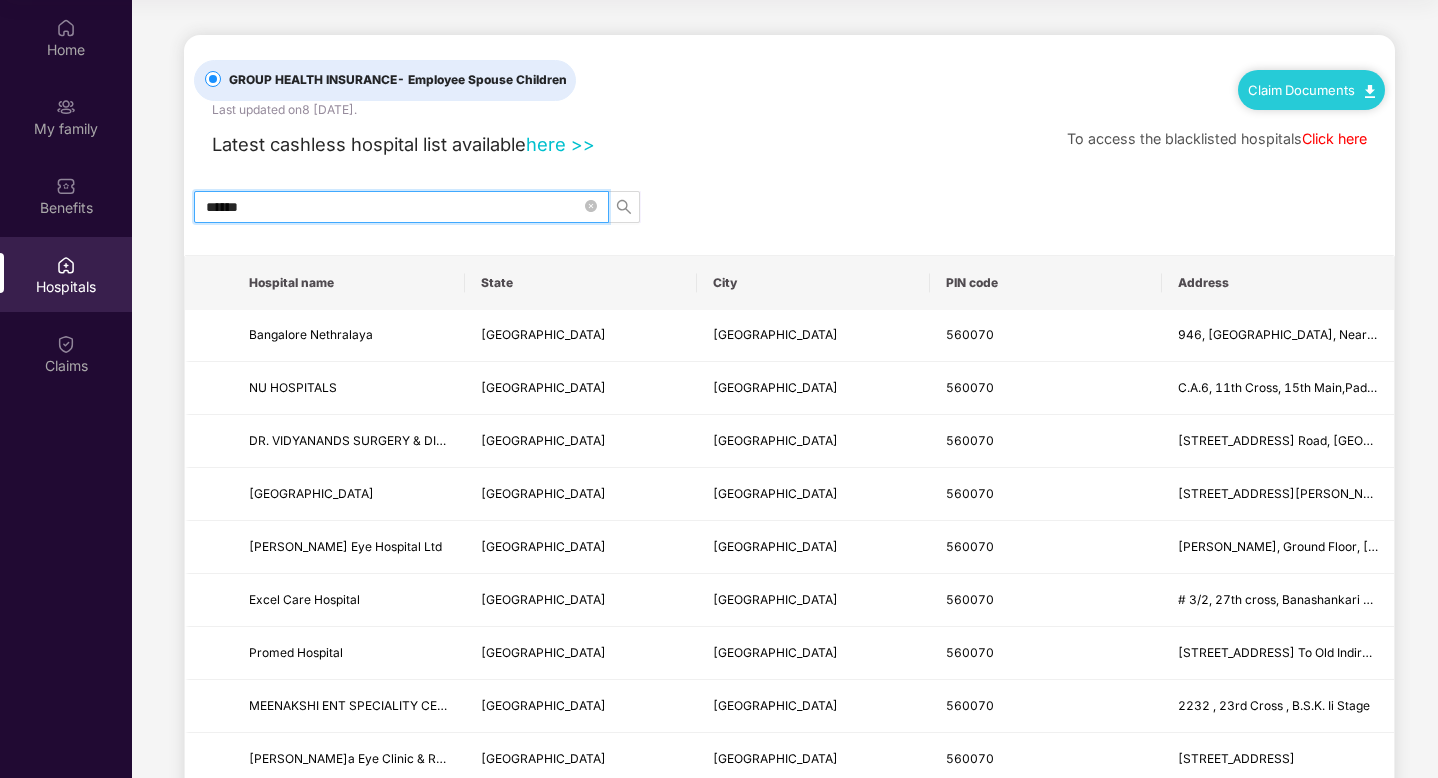 type on "******" 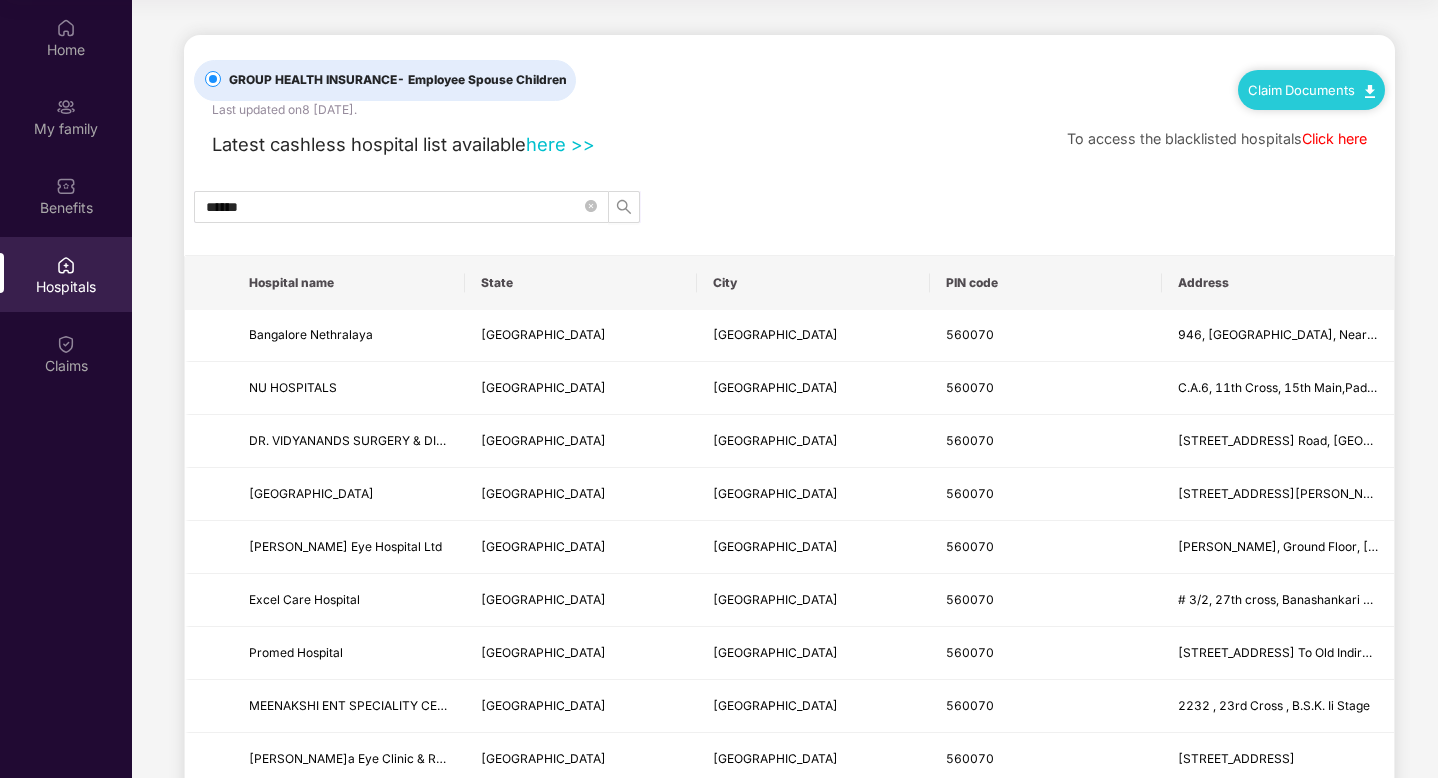click on "Claim Documents" at bounding box center (1311, 90) 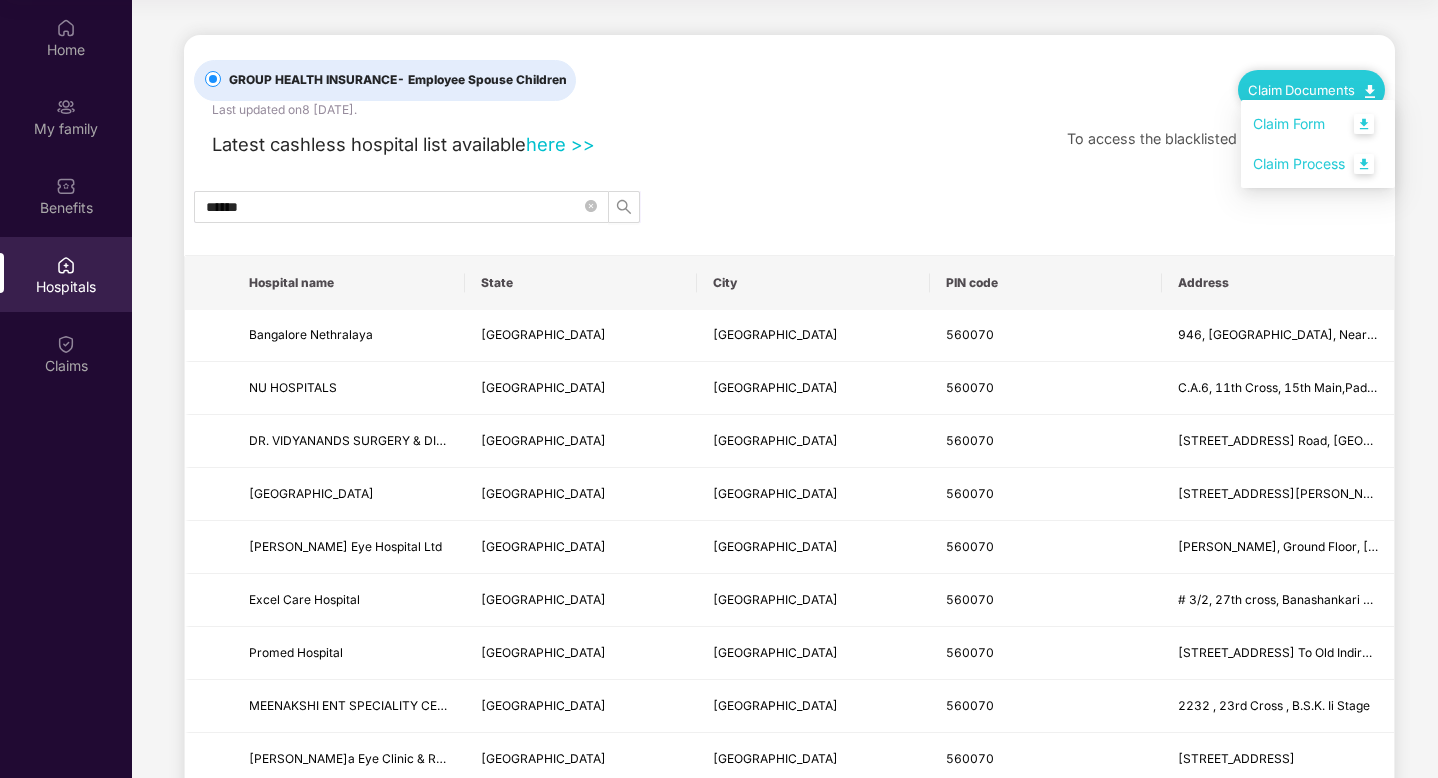click on "here >>" at bounding box center [560, 144] 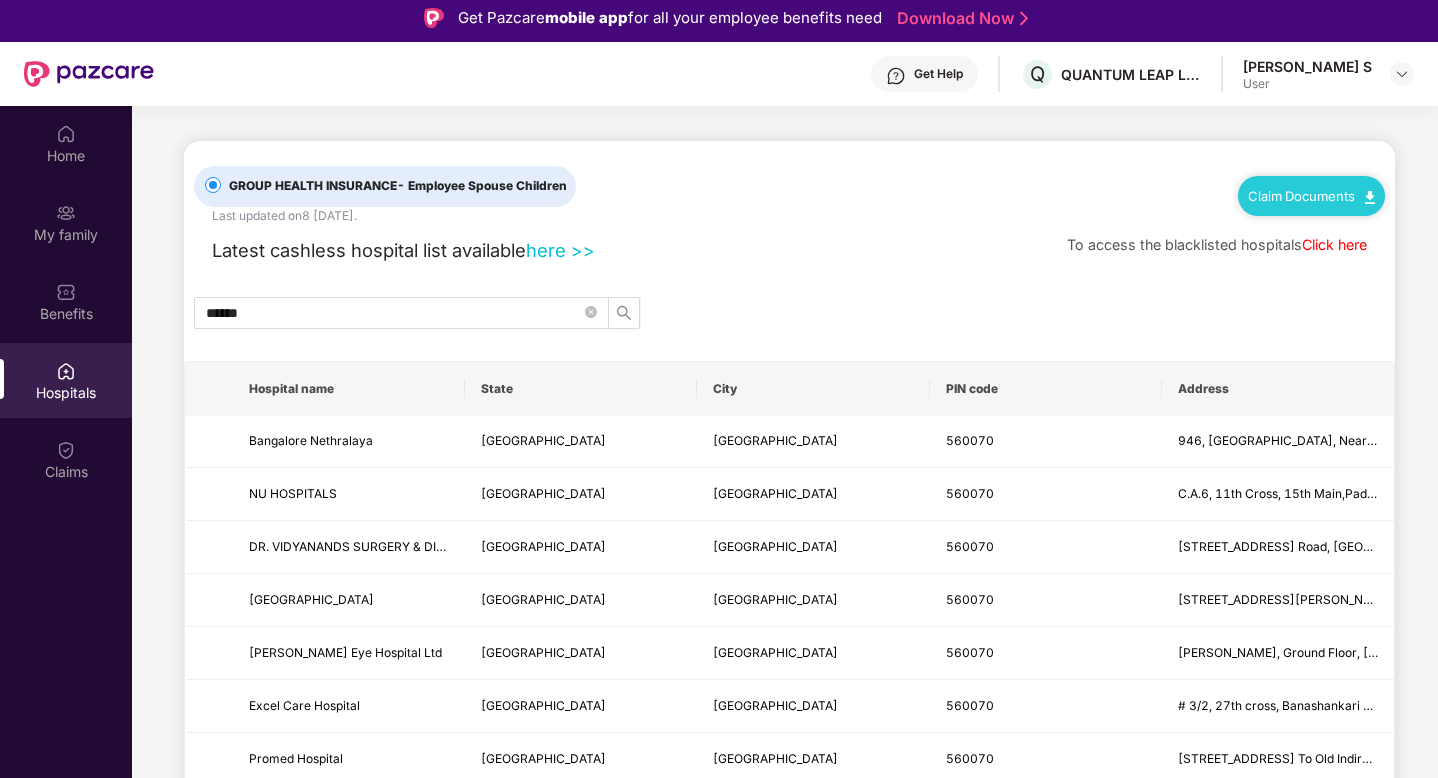 scroll, scrollTop: 0, scrollLeft: 0, axis: both 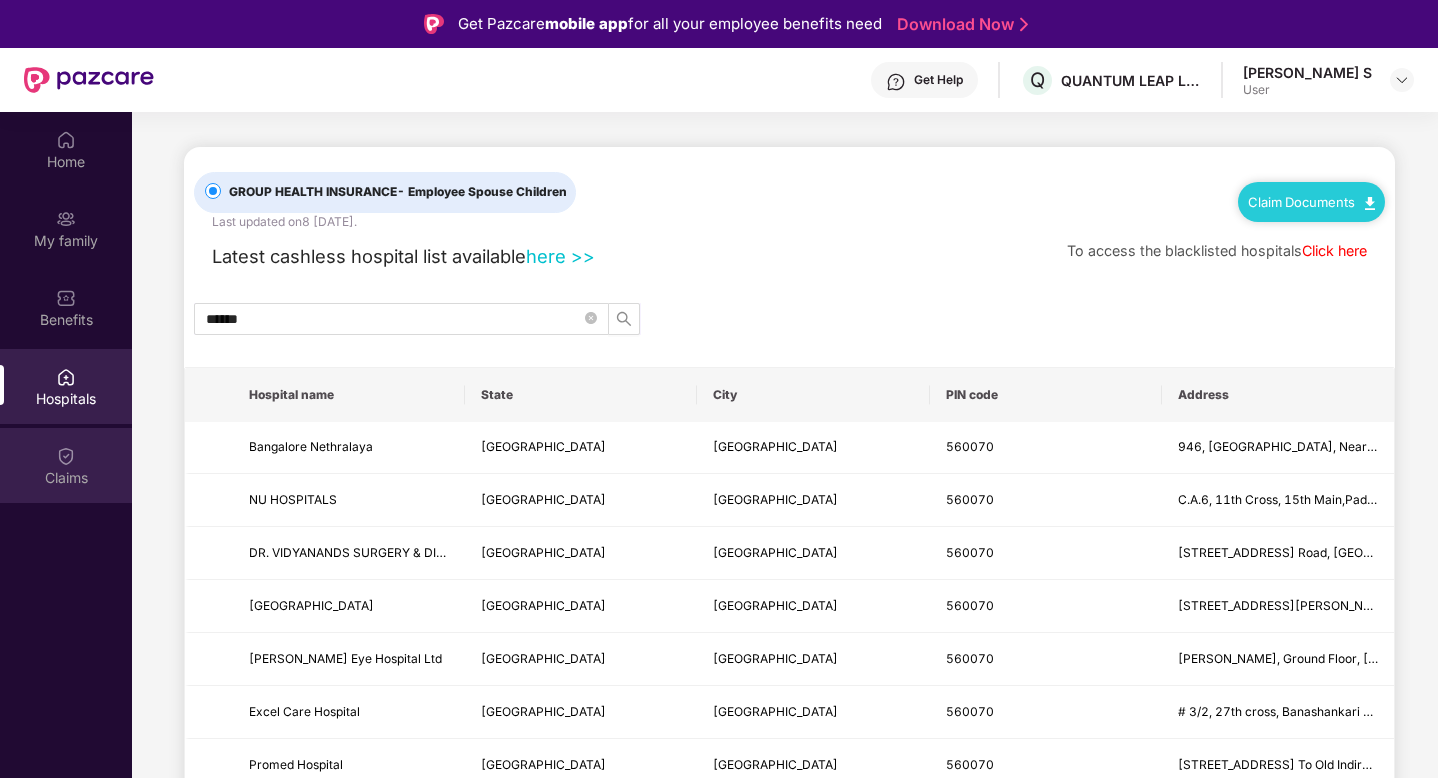 click at bounding box center (66, 456) 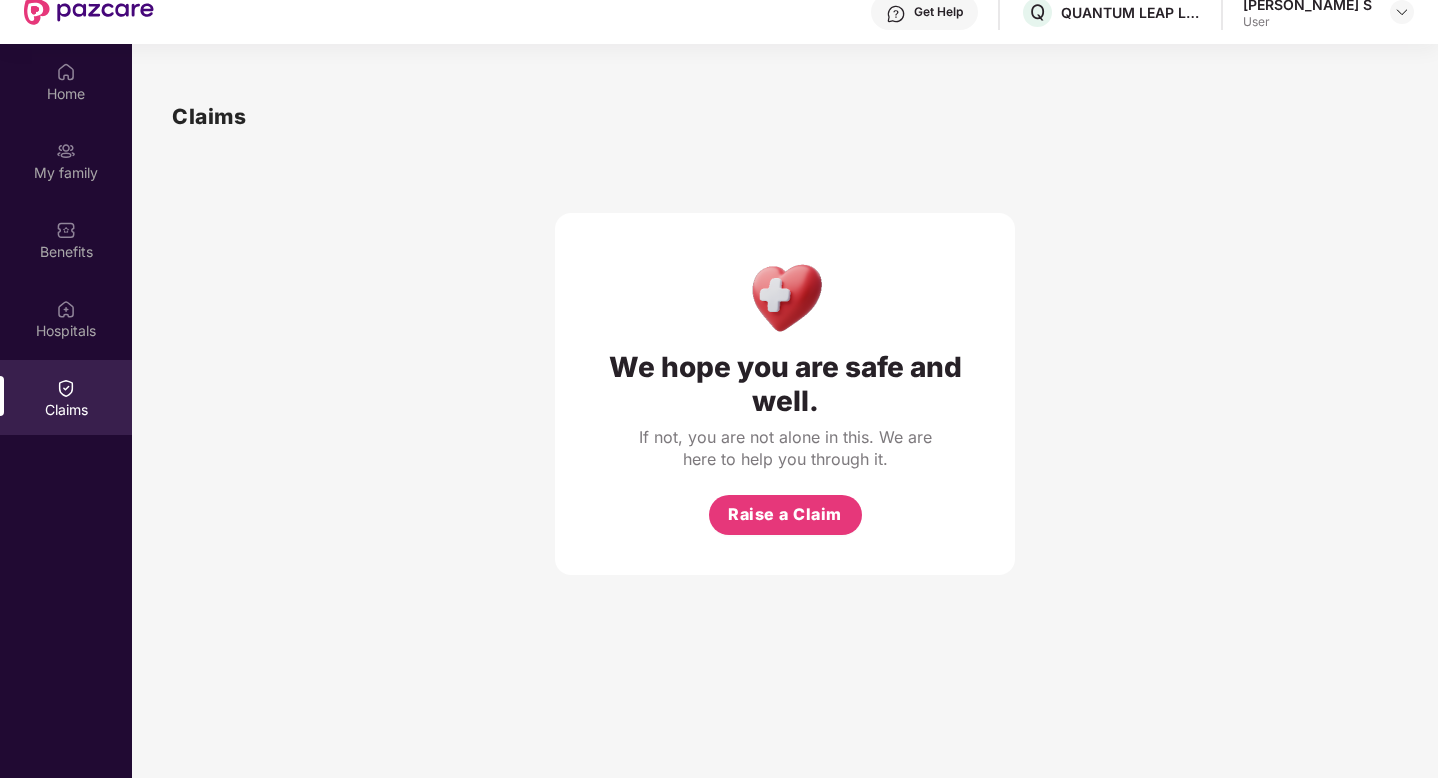 scroll, scrollTop: 87, scrollLeft: 0, axis: vertical 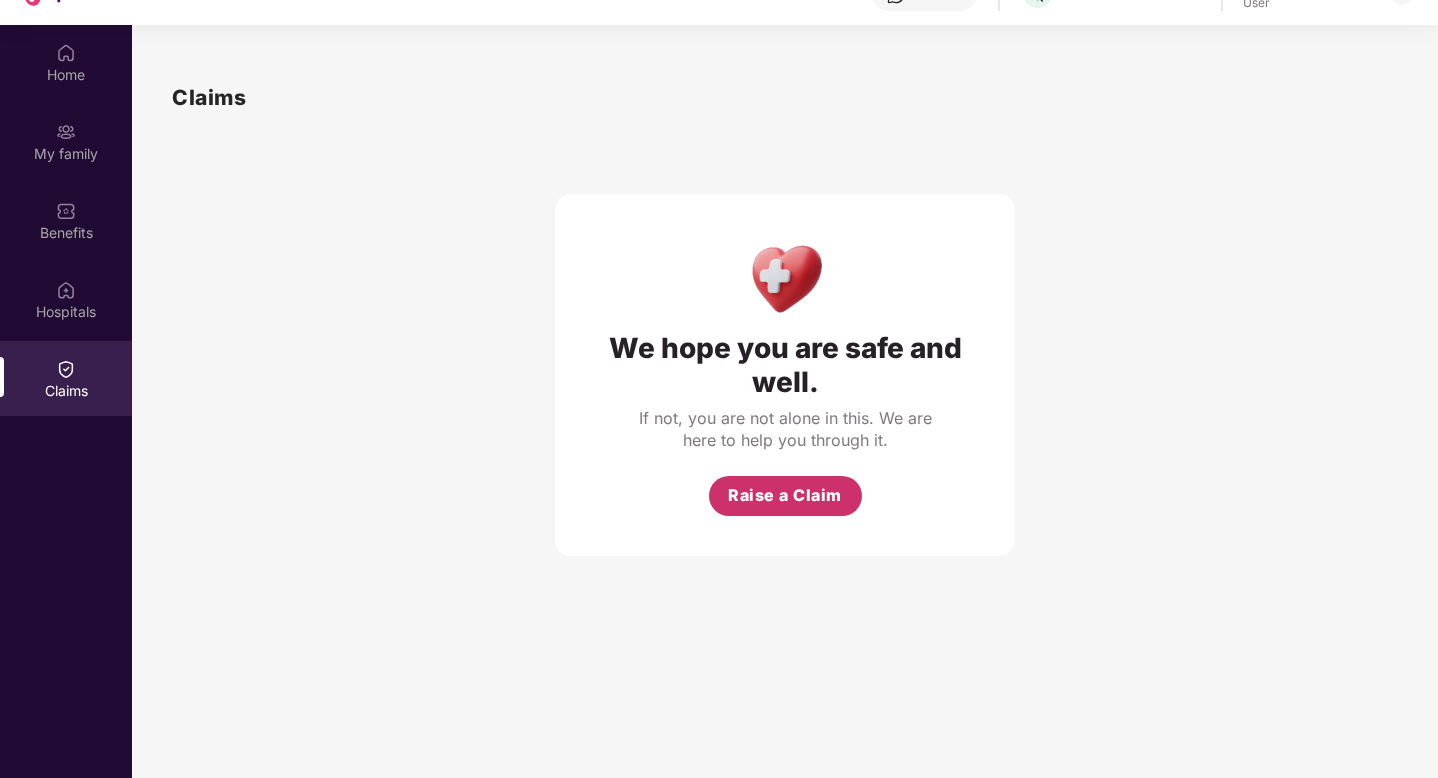 click on "Raise a Claim" at bounding box center (785, 495) 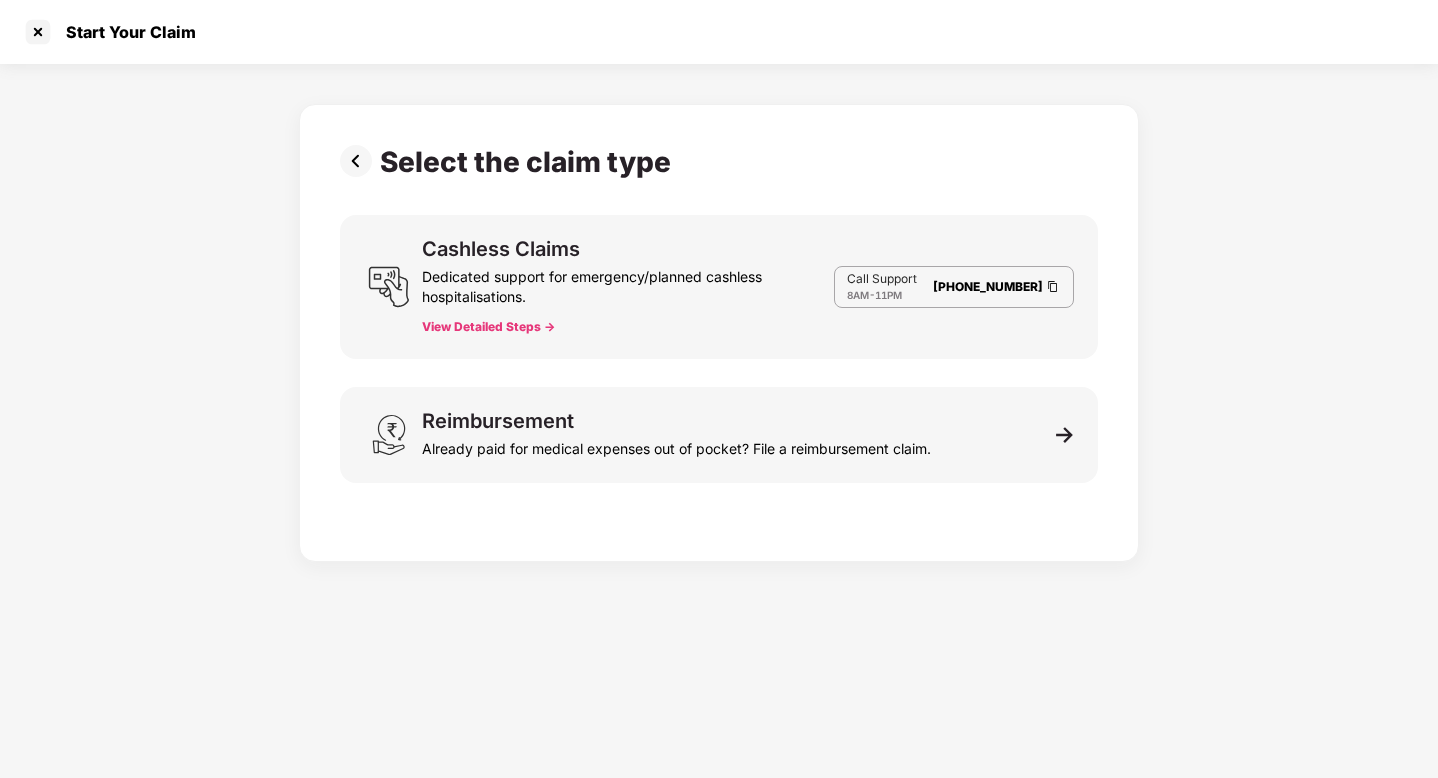 scroll, scrollTop: 23, scrollLeft: 0, axis: vertical 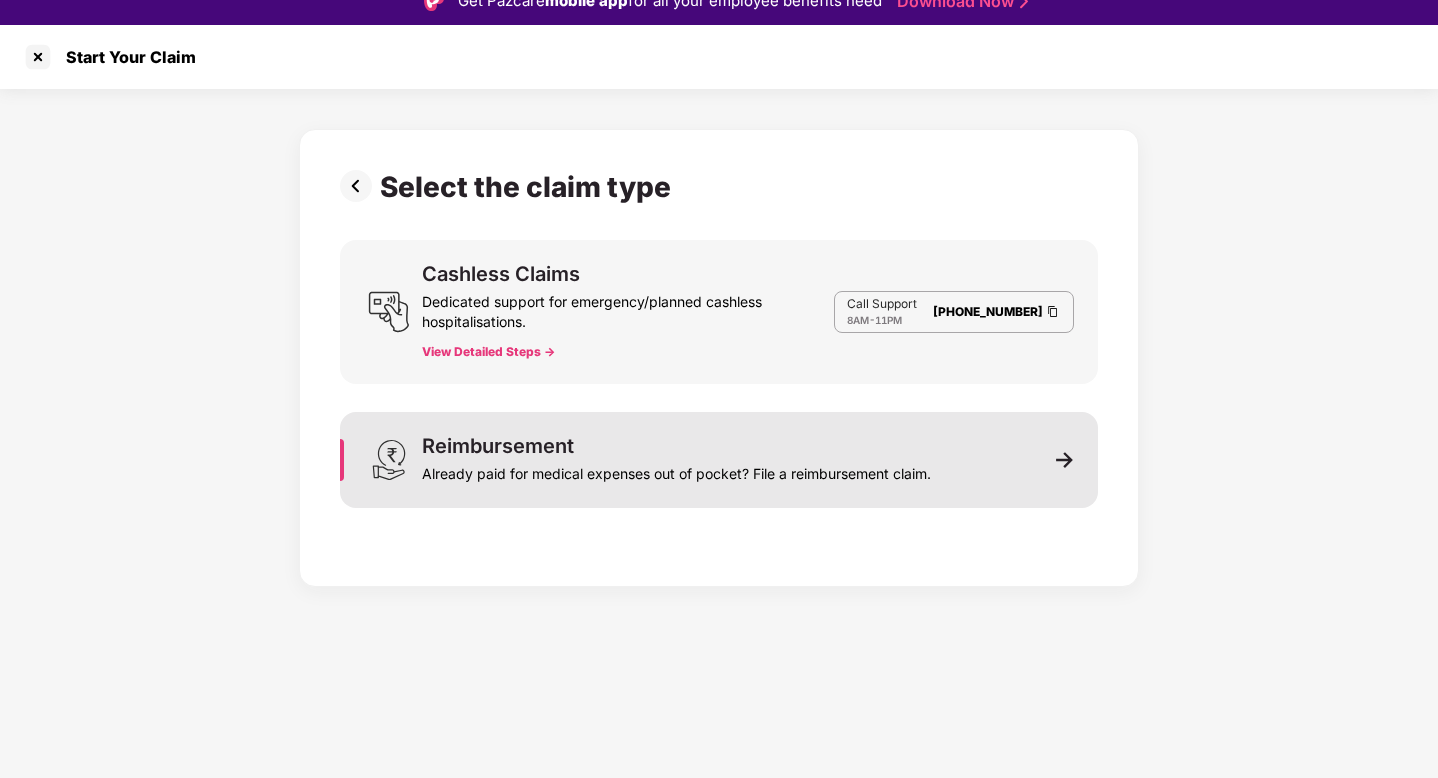 click on "Already paid for medical expenses out of pocket? File a reimbursement claim." at bounding box center (676, 470) 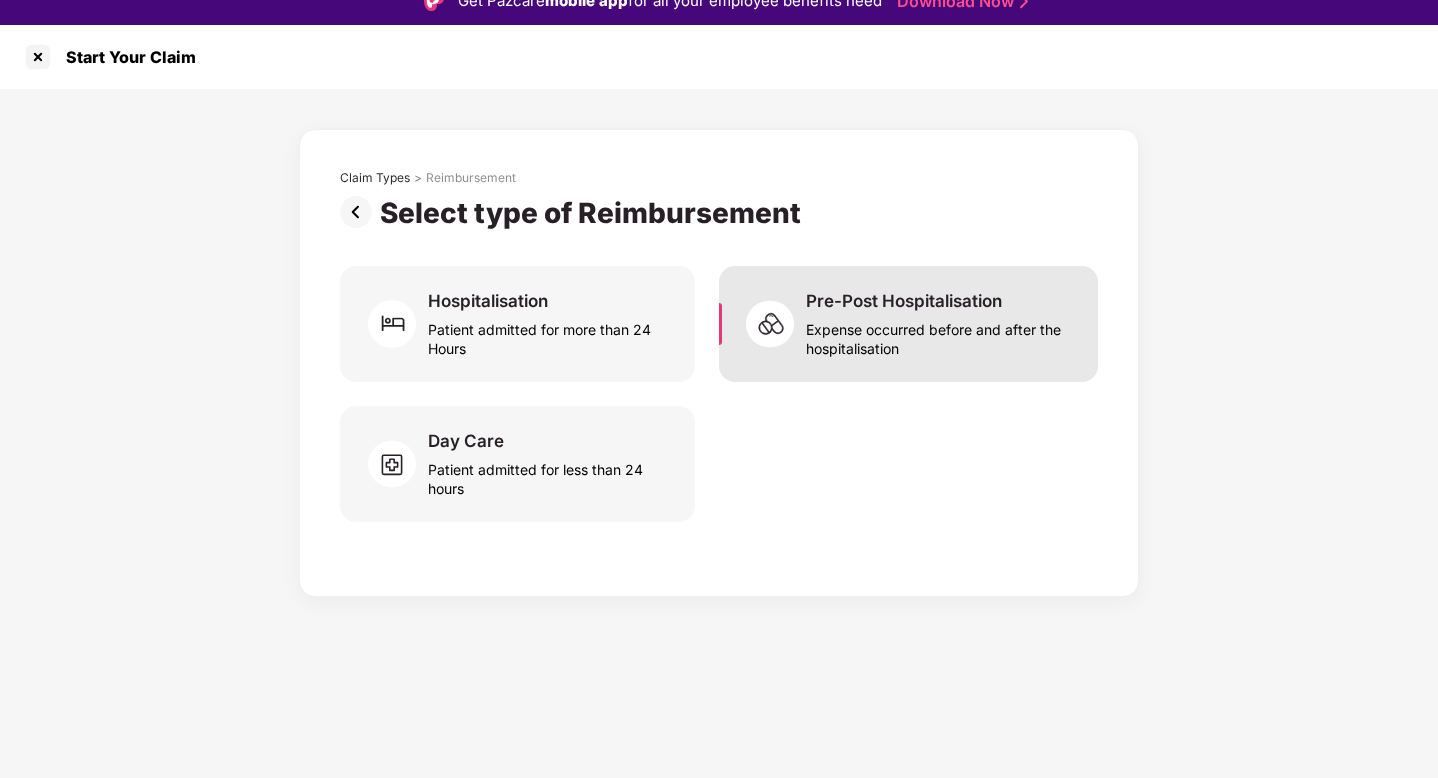 click on "Expense occurred before and after the hospitalisation" at bounding box center [940, 335] 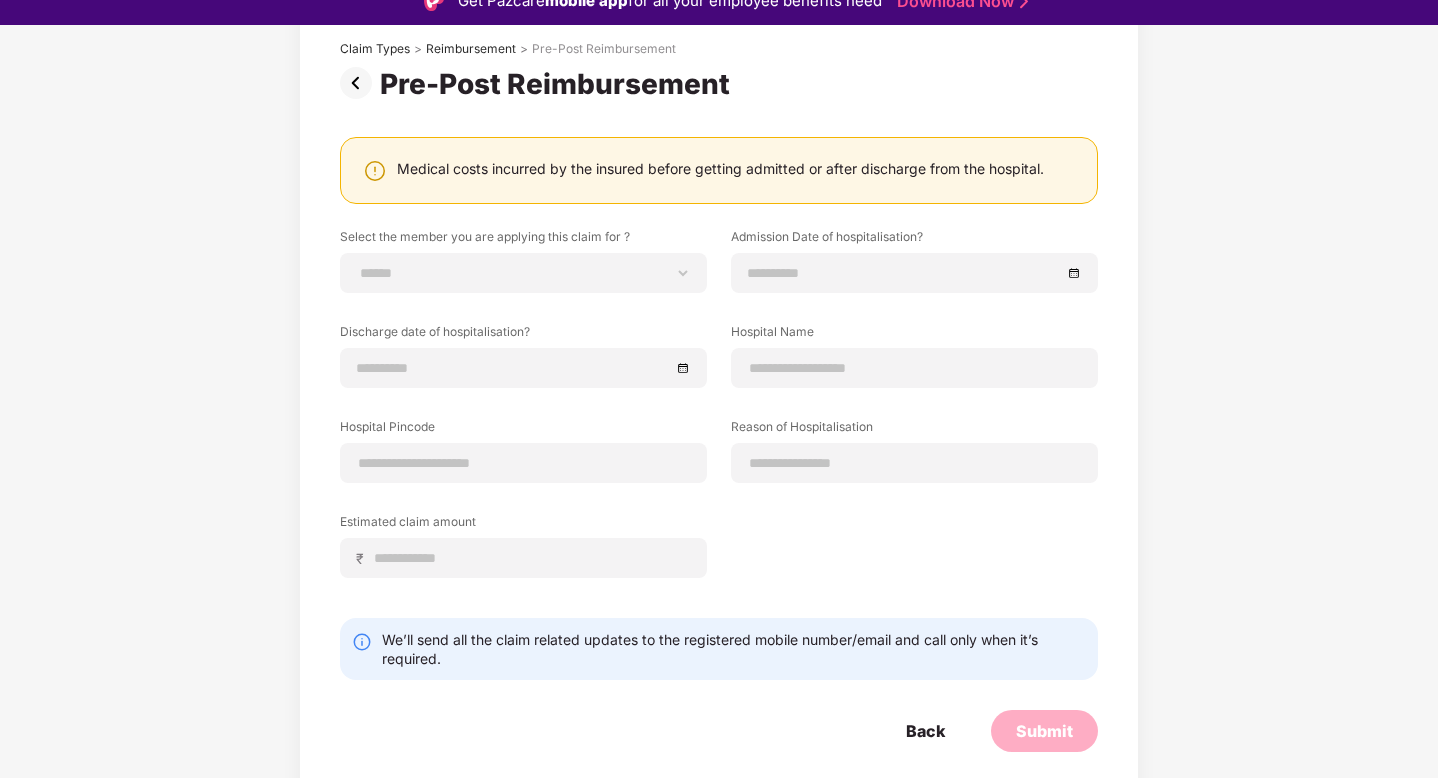 scroll, scrollTop: 0, scrollLeft: 0, axis: both 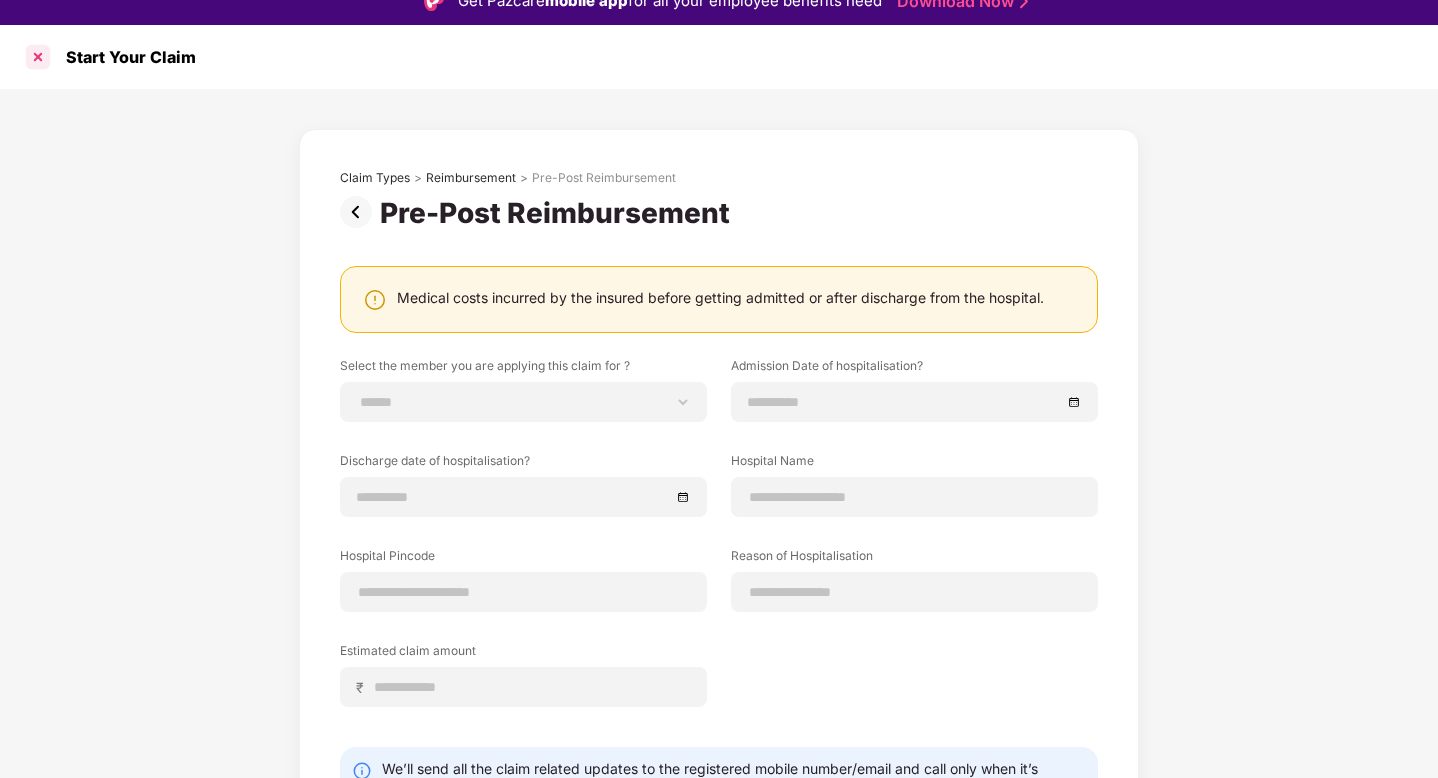 click at bounding box center (38, 57) 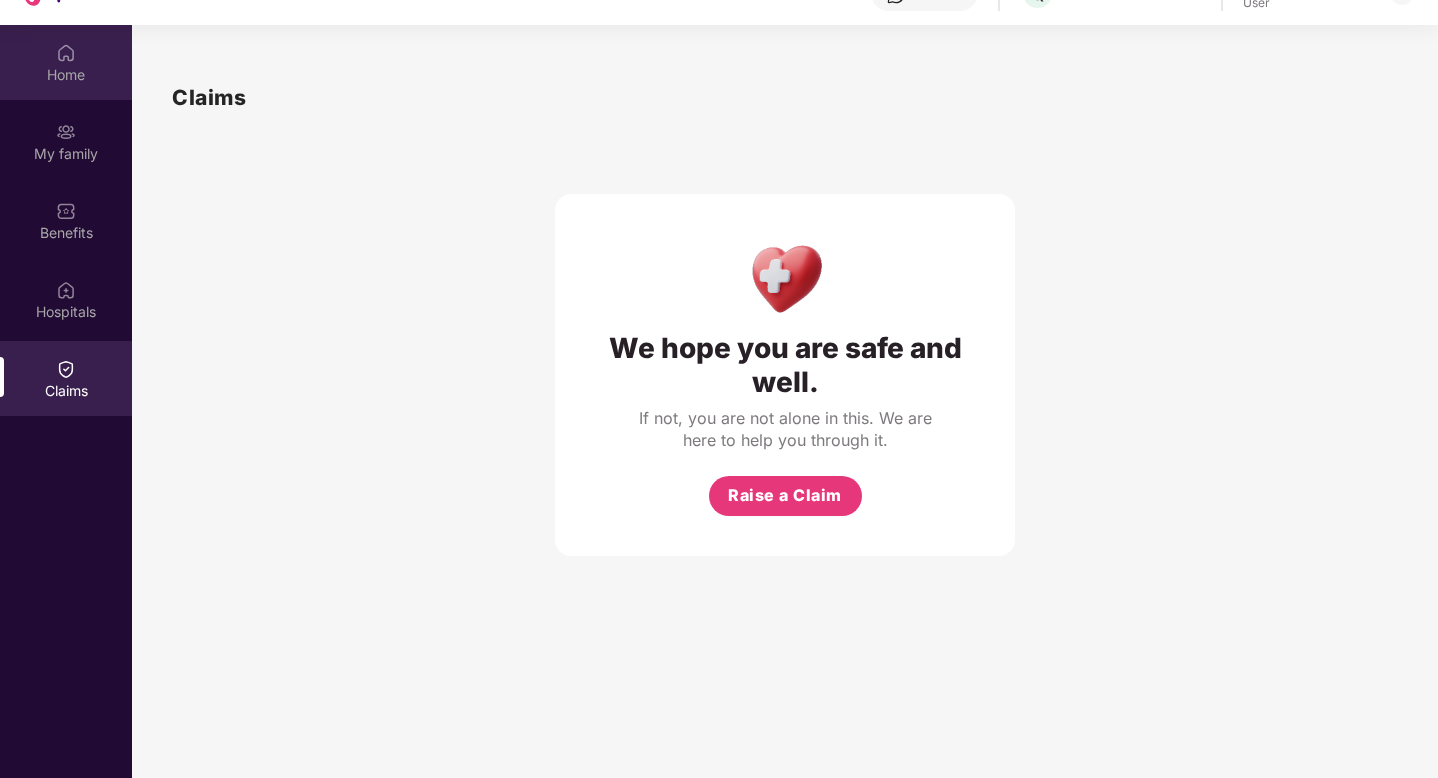 click on "Home" at bounding box center (66, 75) 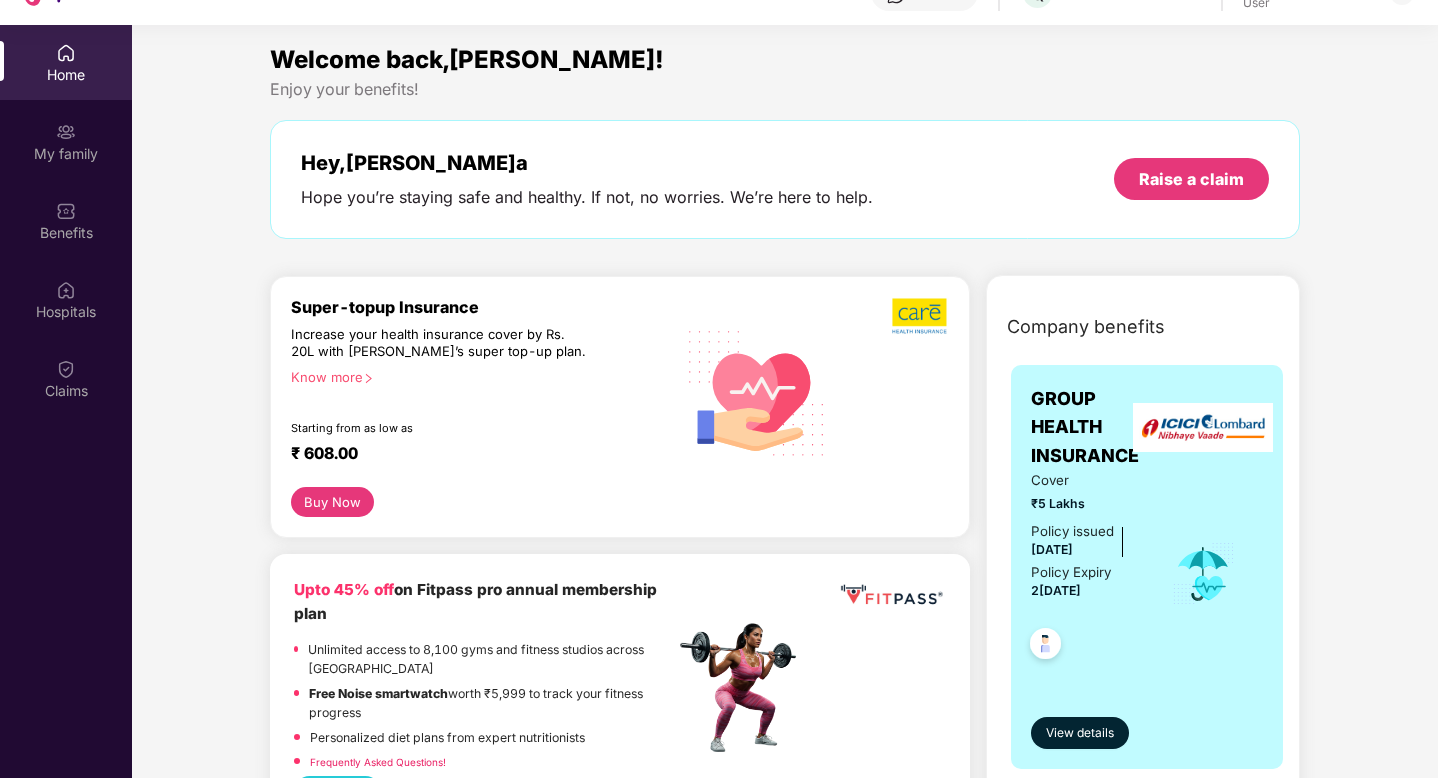 scroll, scrollTop: 0, scrollLeft: 0, axis: both 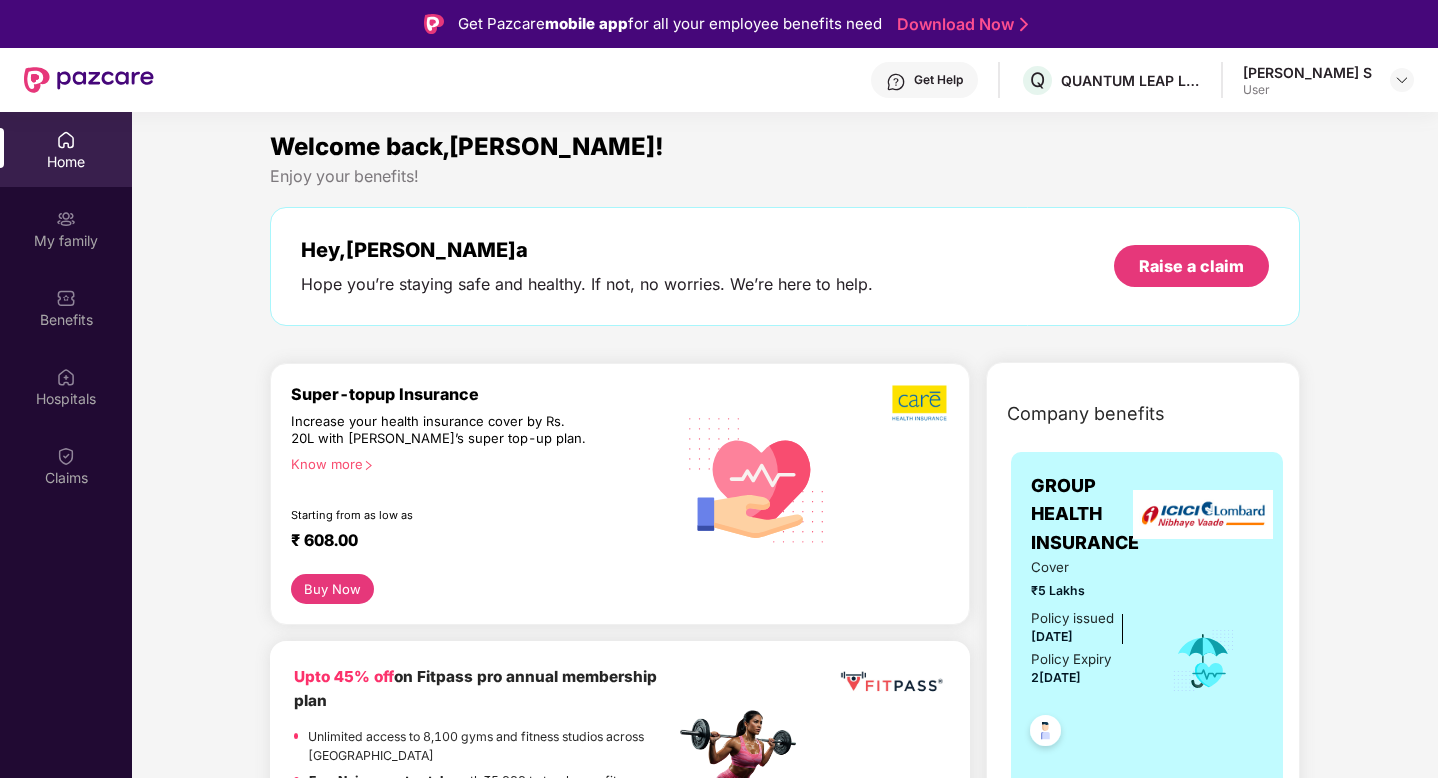 click on "Tanisha S User" at bounding box center (1328, 80) 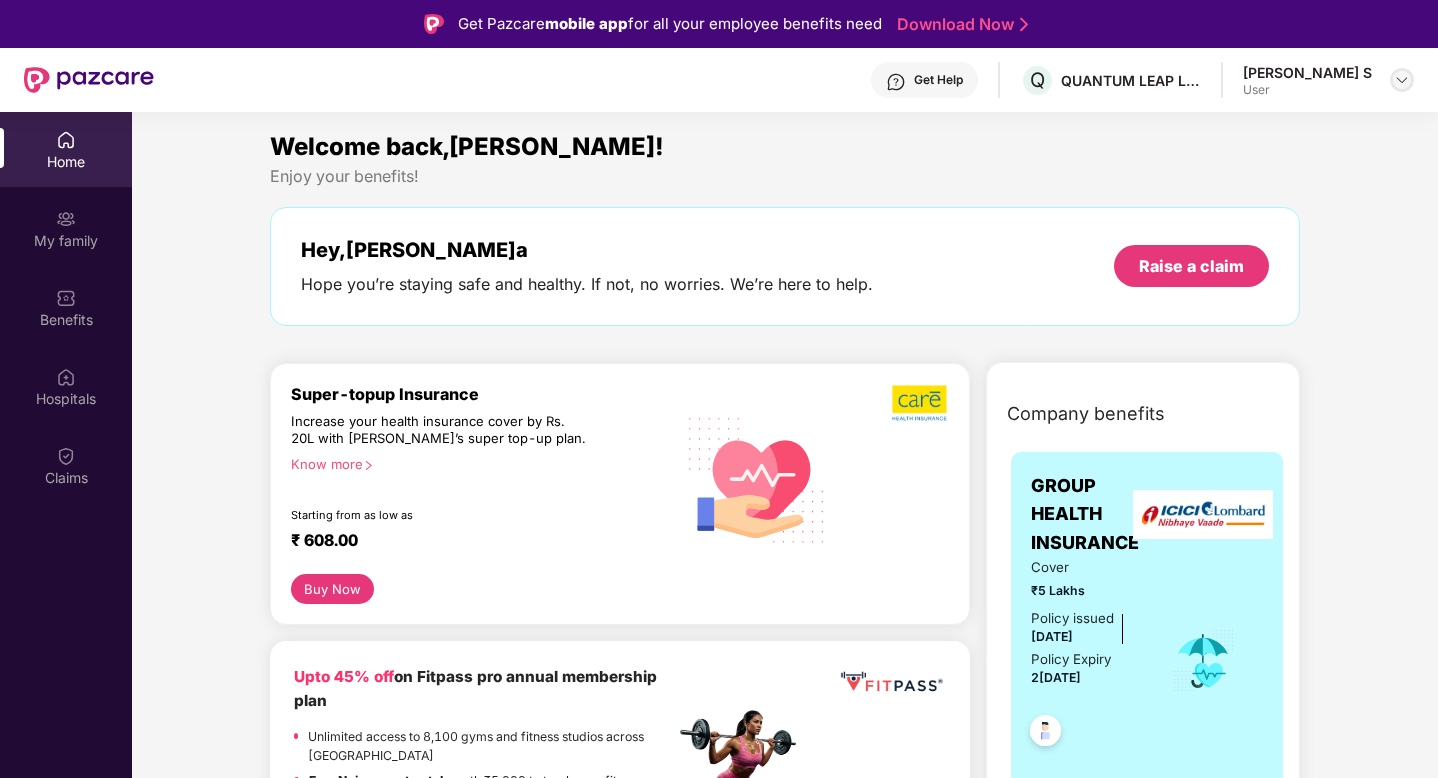 click at bounding box center (1402, 80) 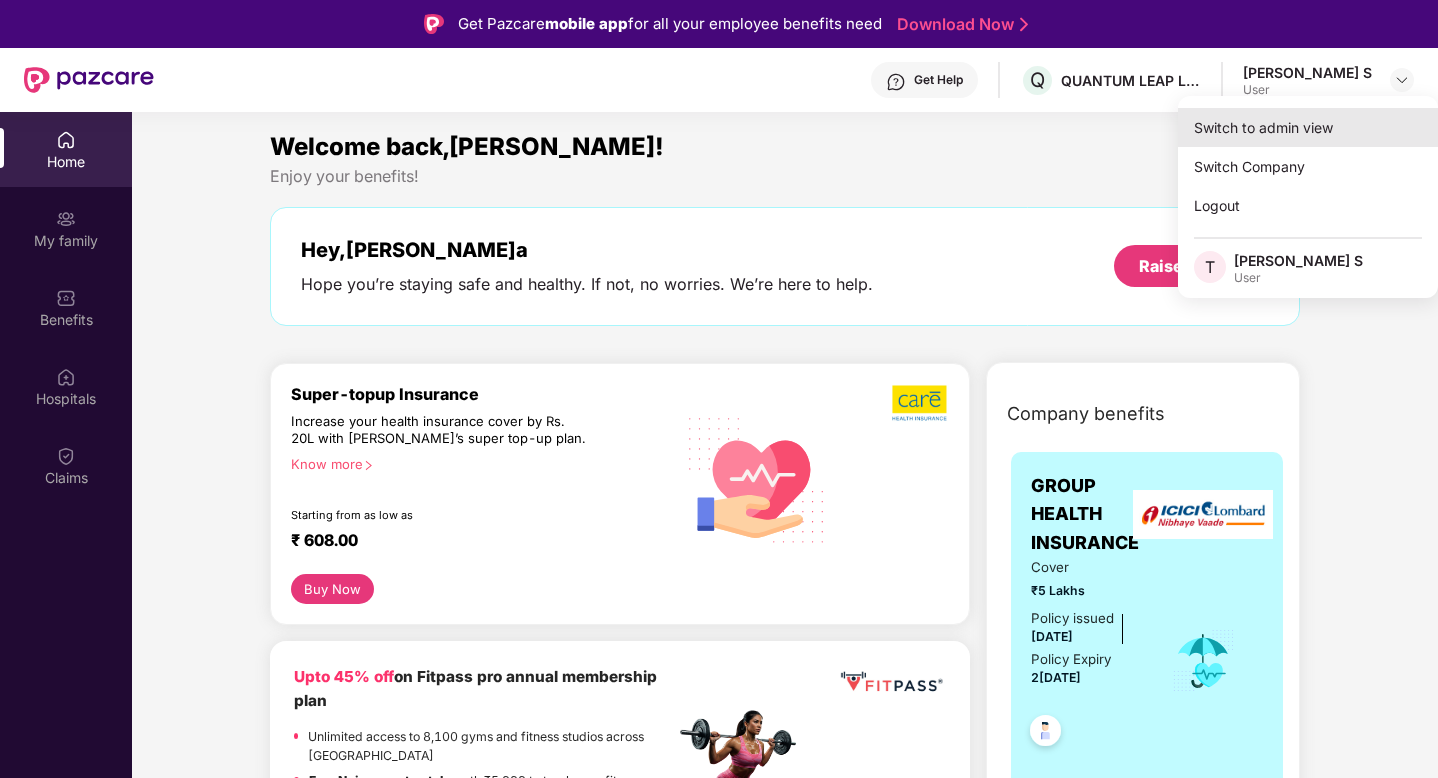 click on "Switch to admin view" at bounding box center (1308, 127) 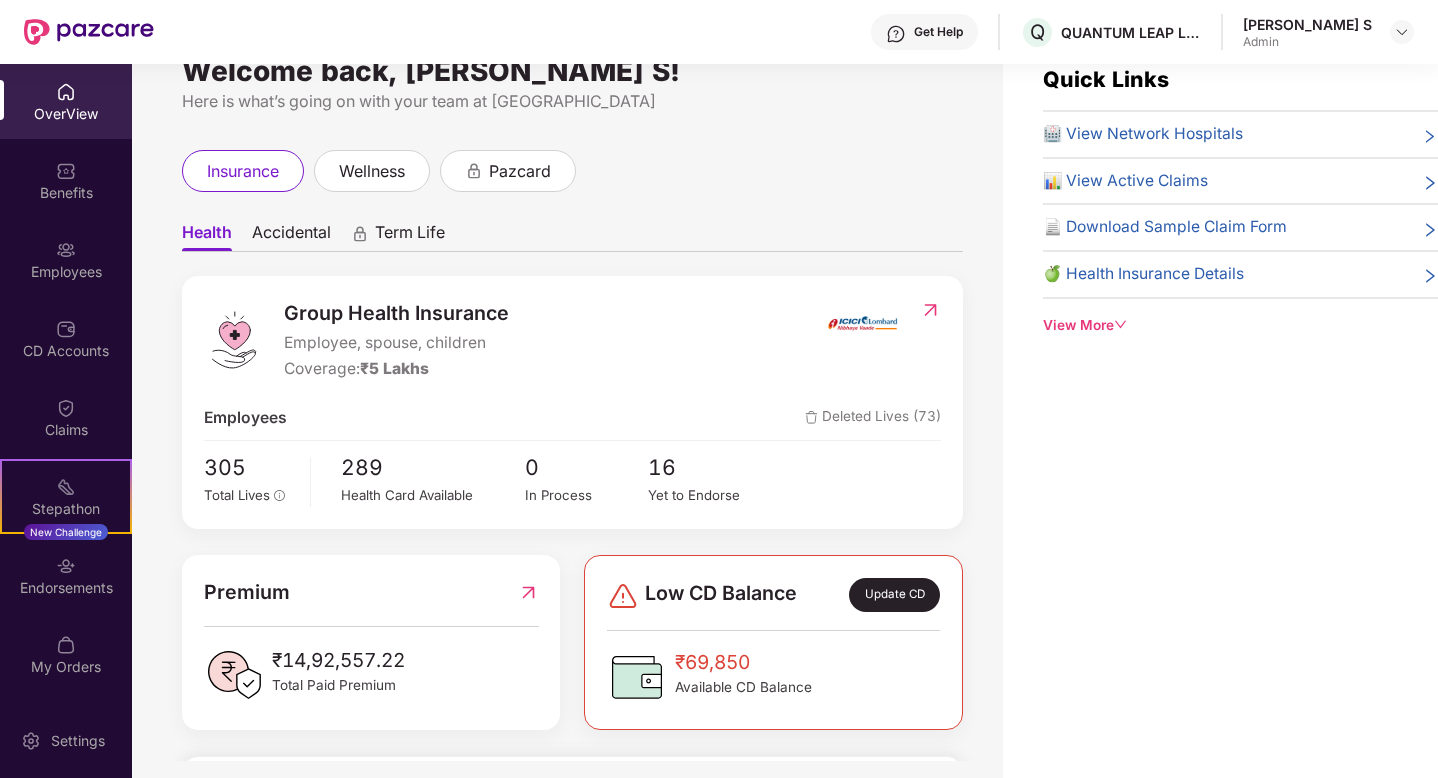 scroll, scrollTop: 64, scrollLeft: 0, axis: vertical 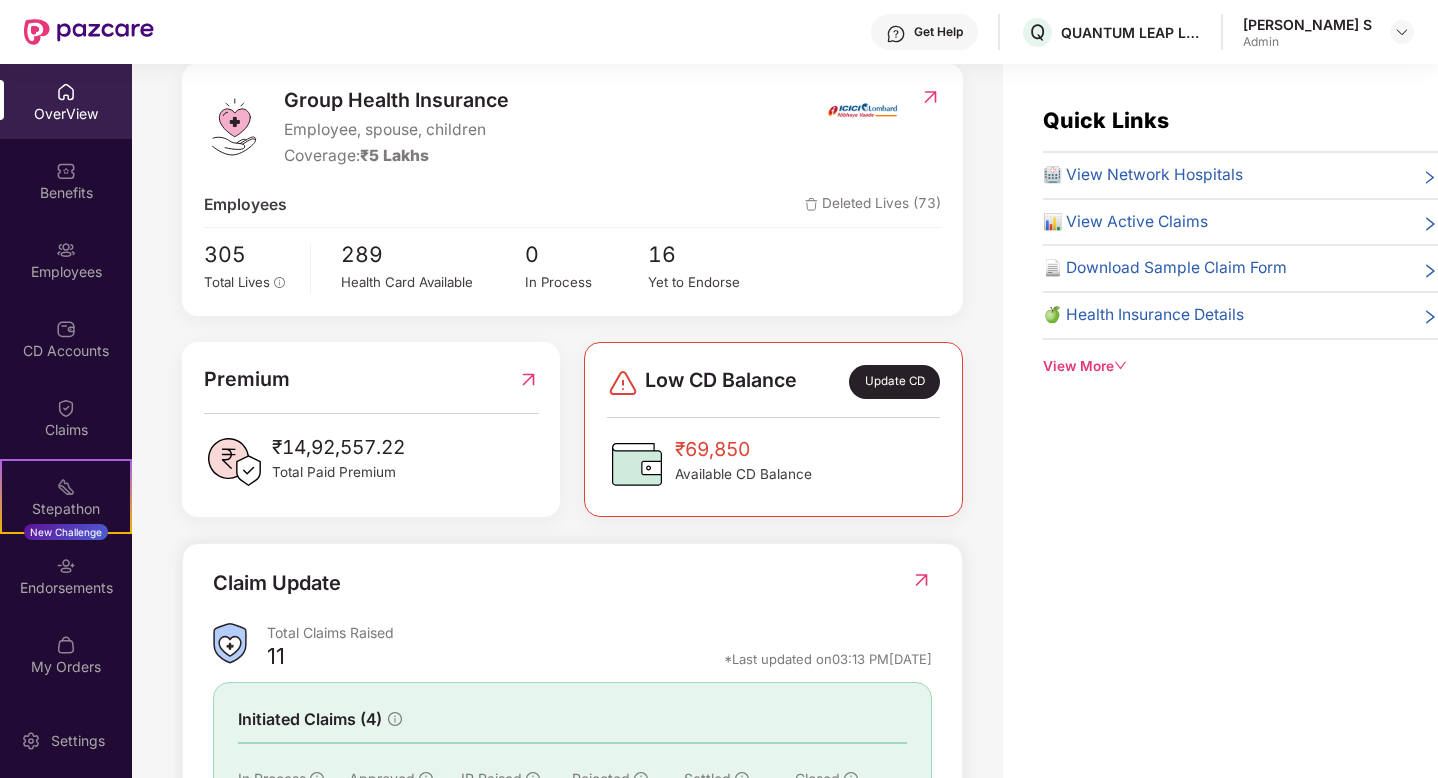 click on "Update CD" at bounding box center [894, 382] 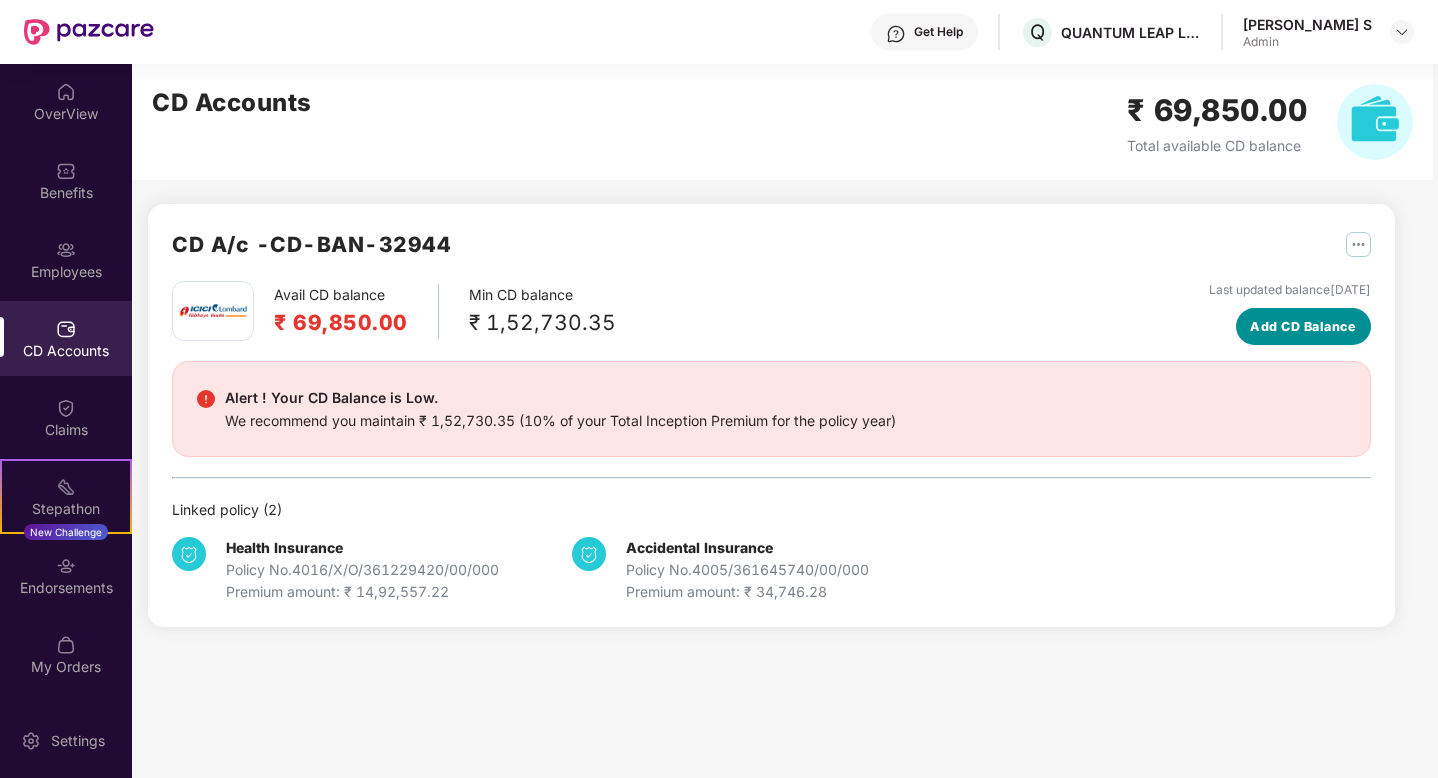 click on "Add CD Balance" at bounding box center (1303, 327) 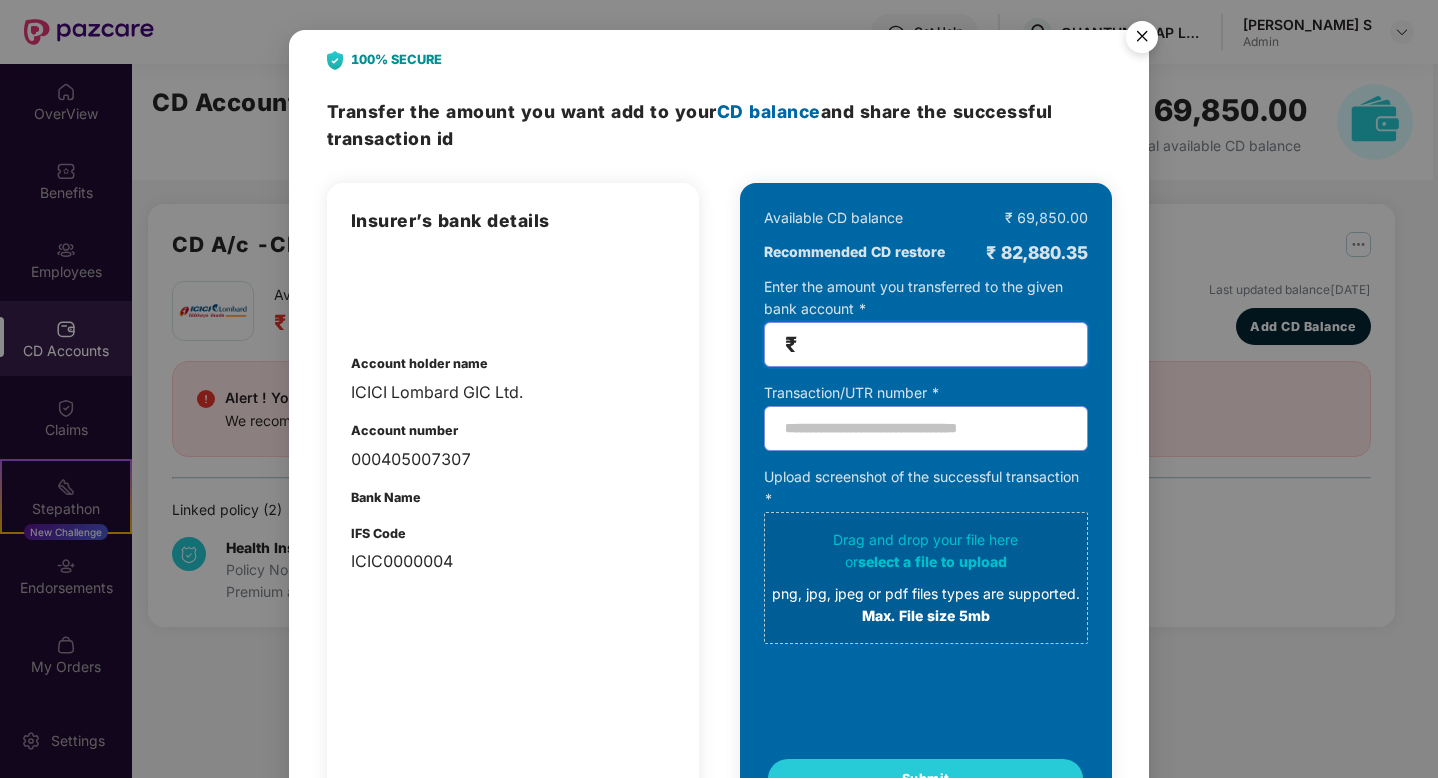 click at bounding box center (934, 344) 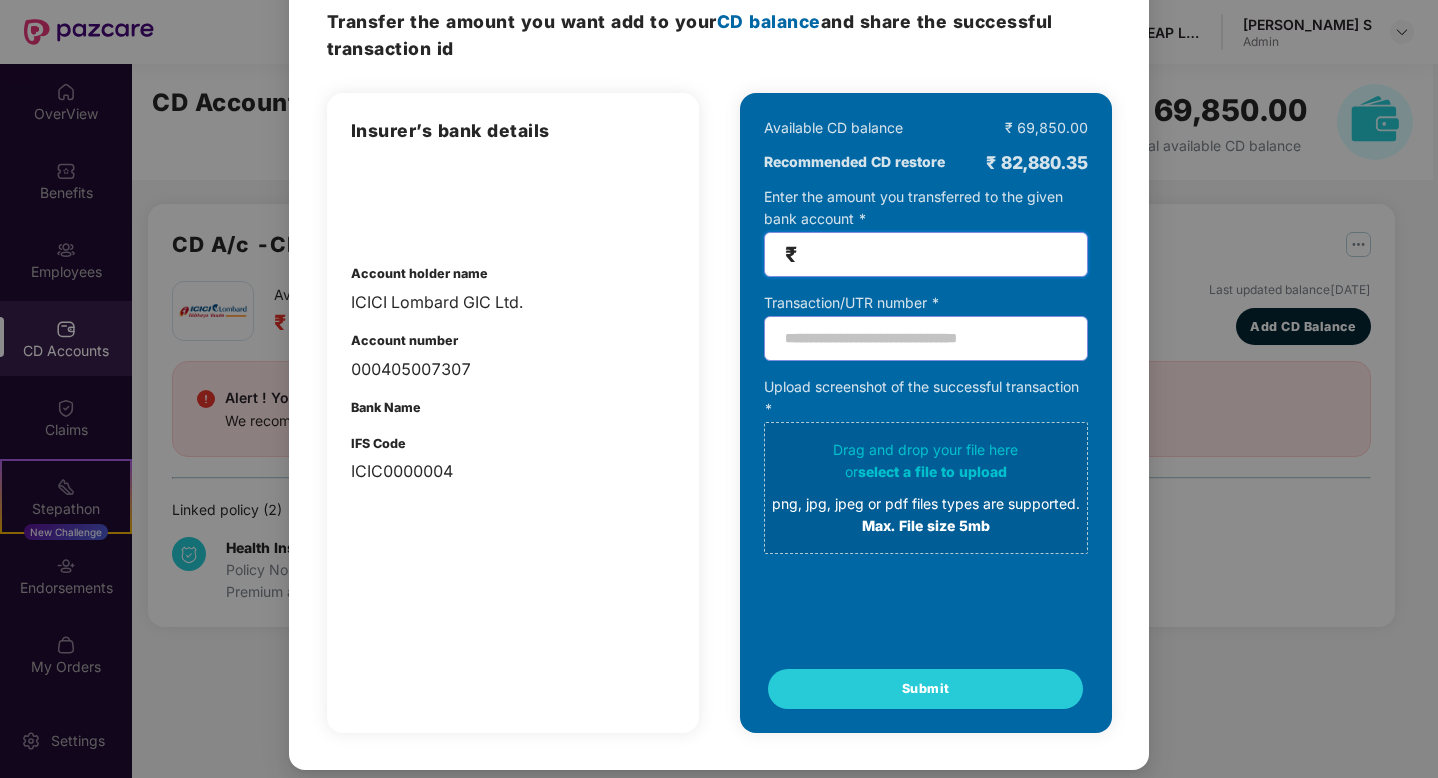 scroll, scrollTop: 92, scrollLeft: 0, axis: vertical 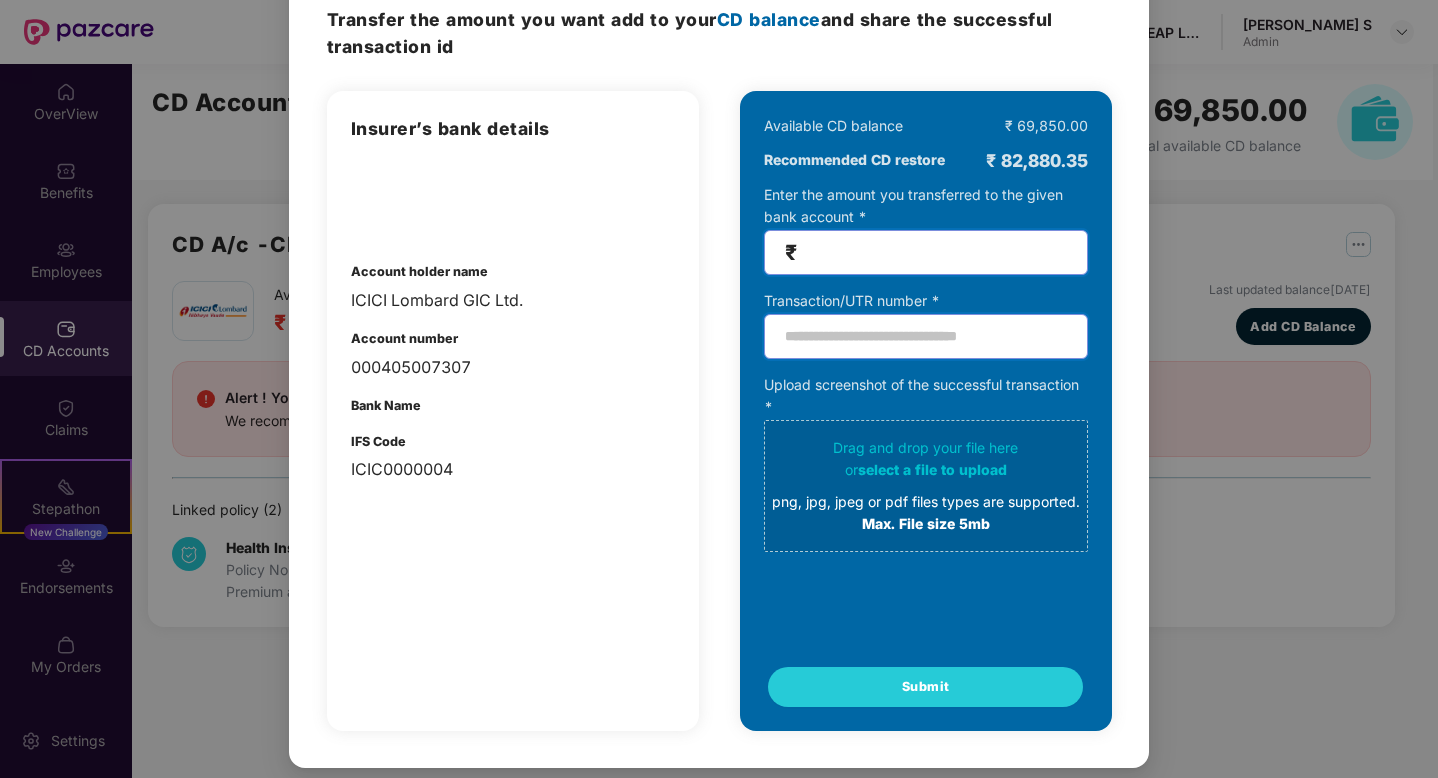 type 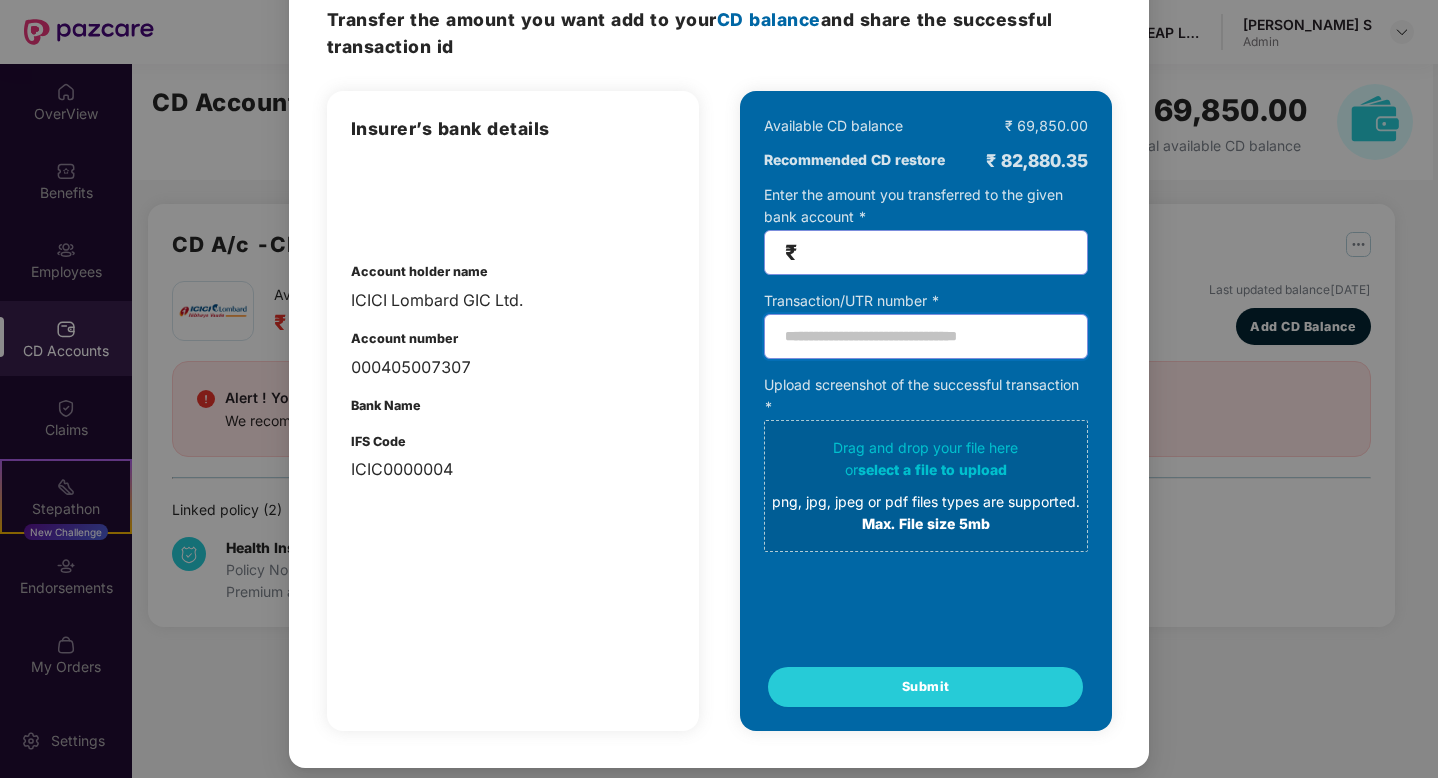 click at bounding box center (926, 336) 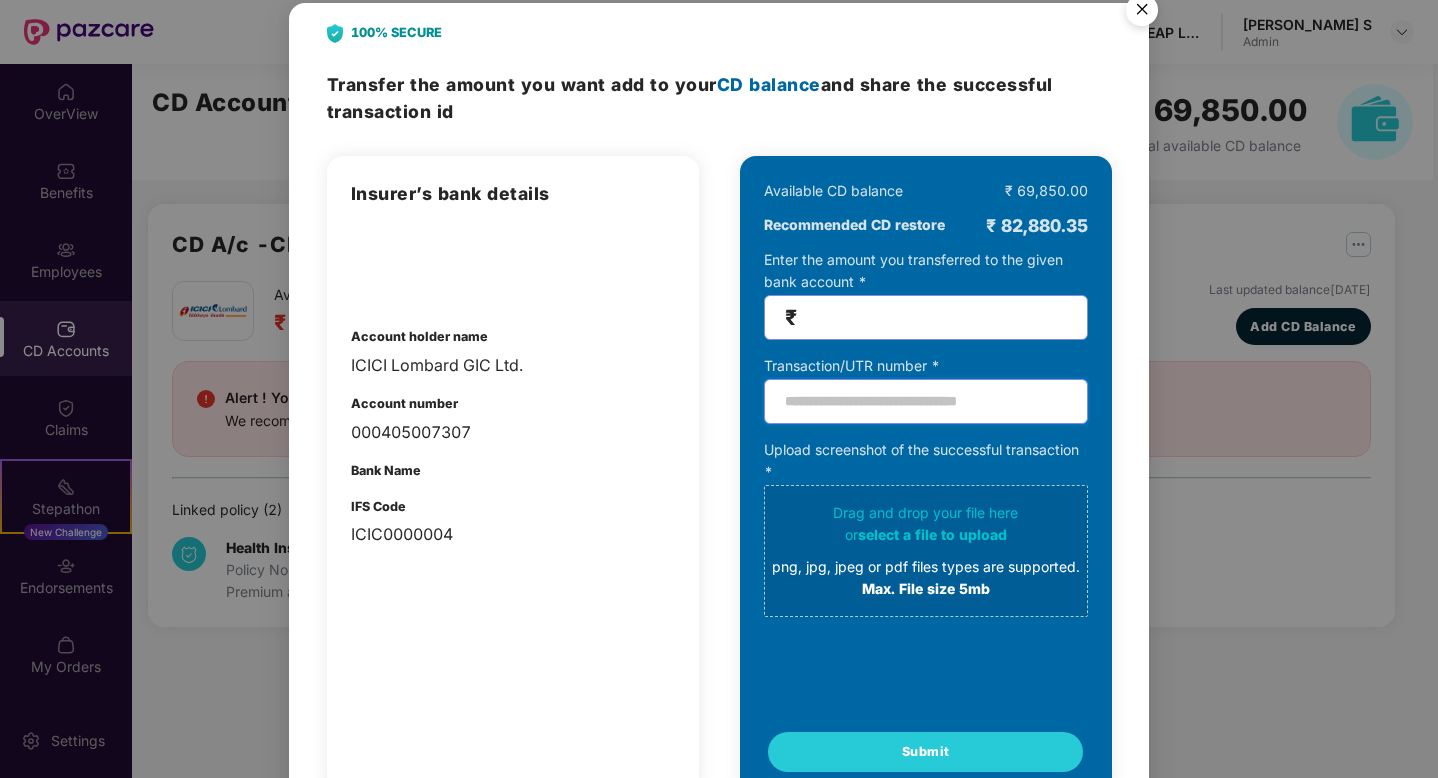 scroll, scrollTop: 0, scrollLeft: 0, axis: both 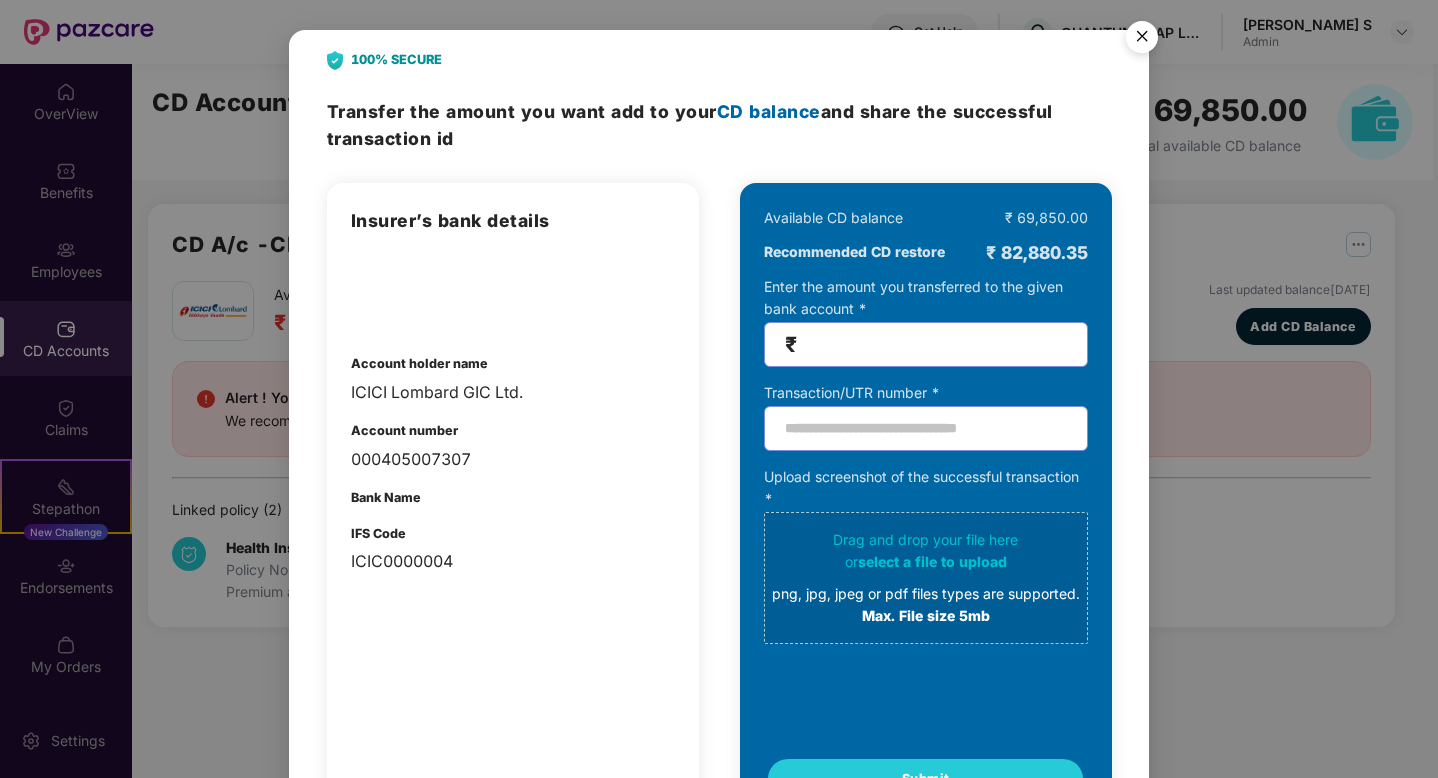 click at bounding box center [1142, 40] 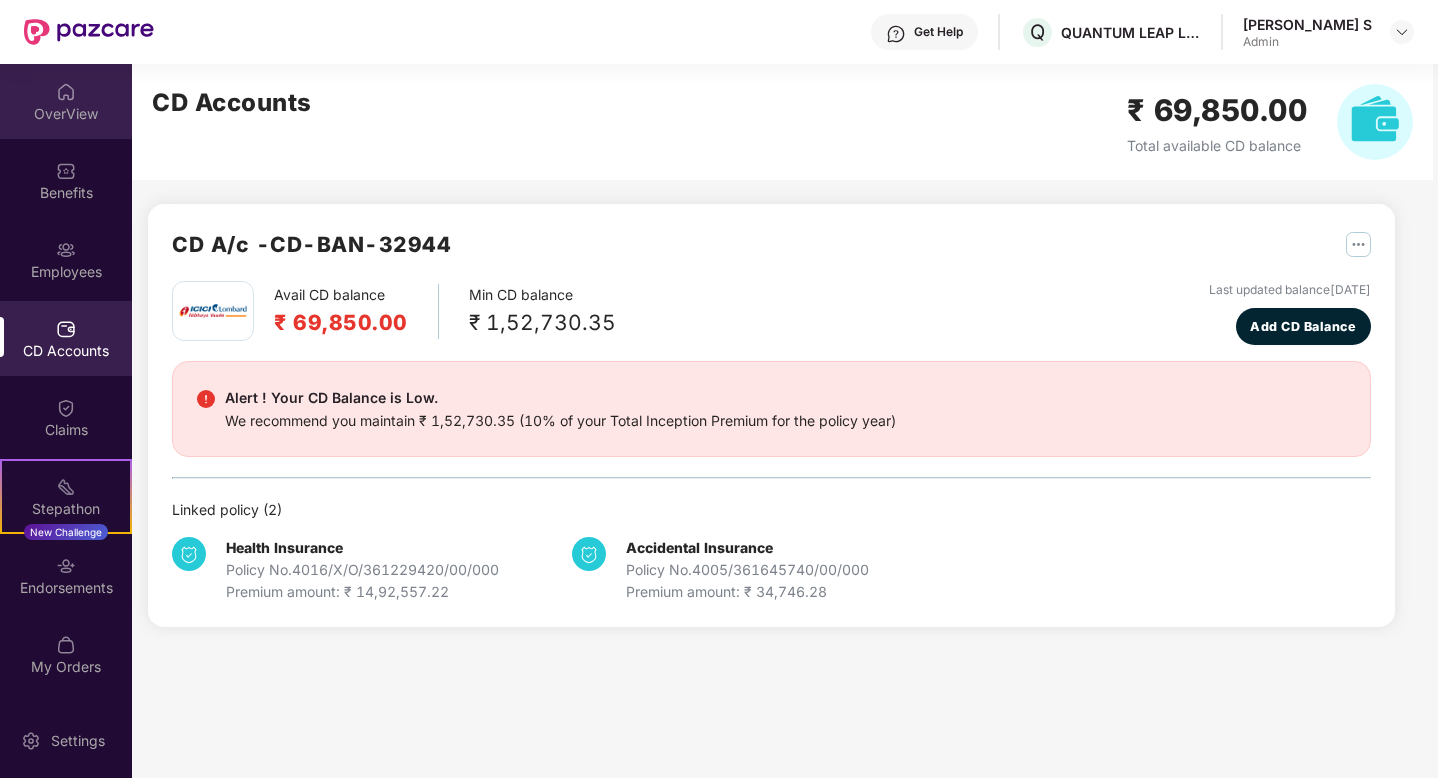 click on "OverView" at bounding box center (66, 114) 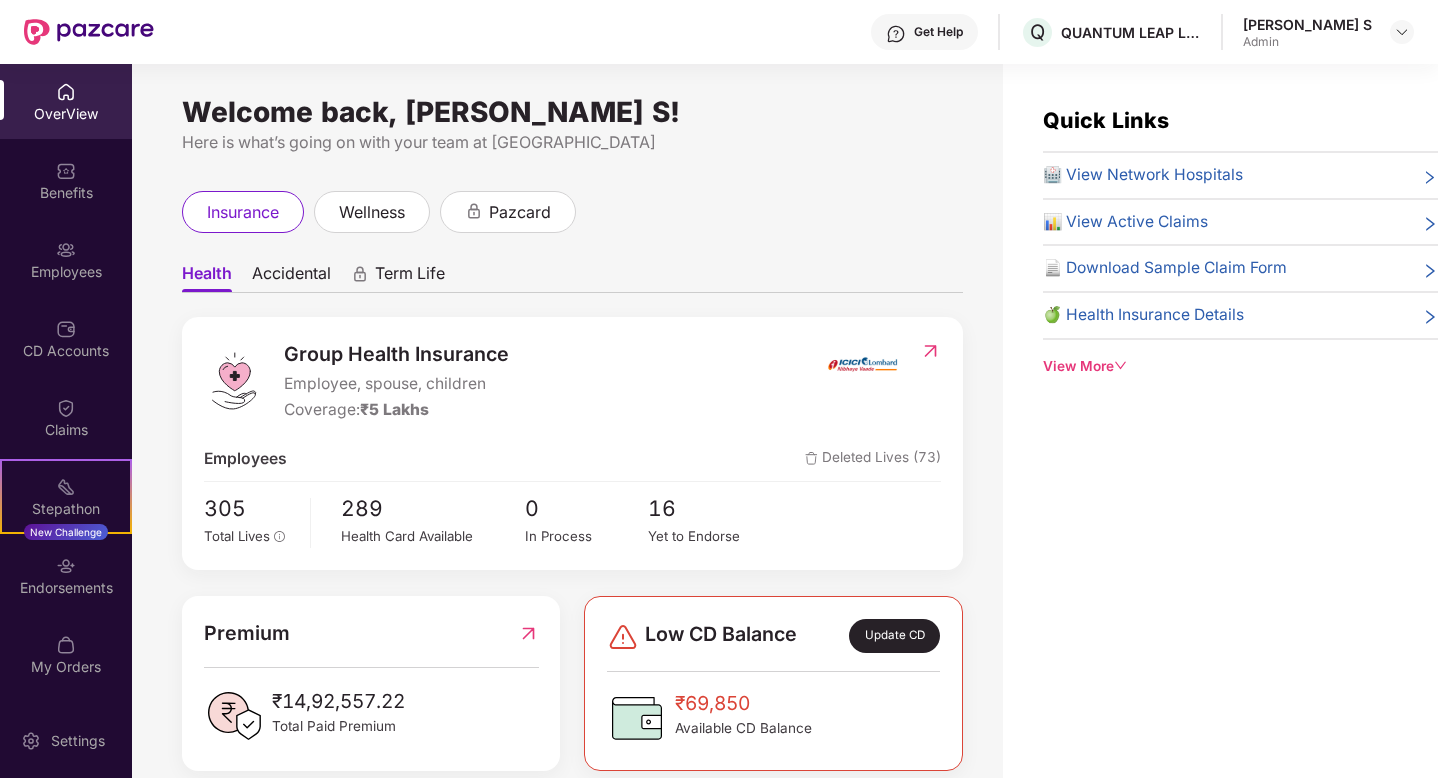 click on "View More" at bounding box center (1240, 366) 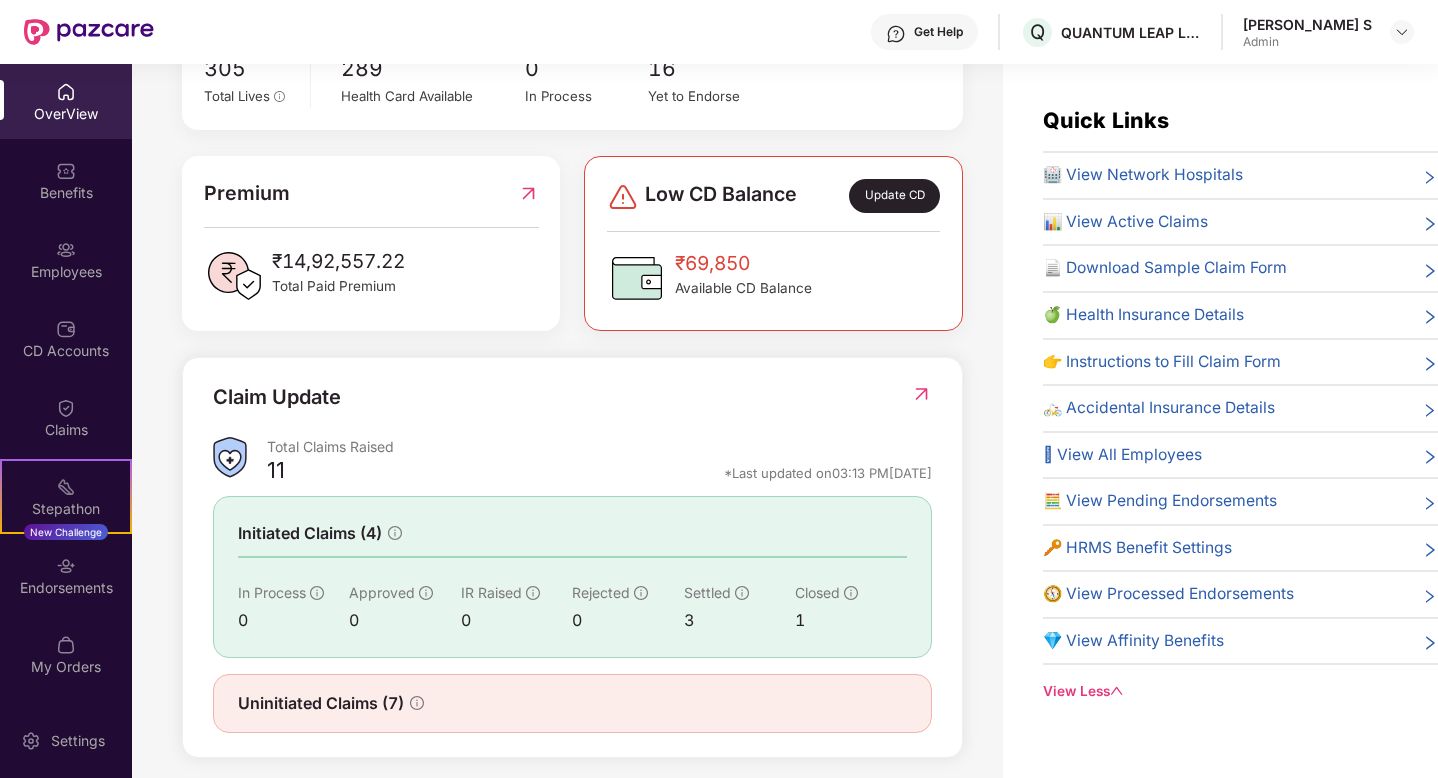 scroll, scrollTop: 453, scrollLeft: 0, axis: vertical 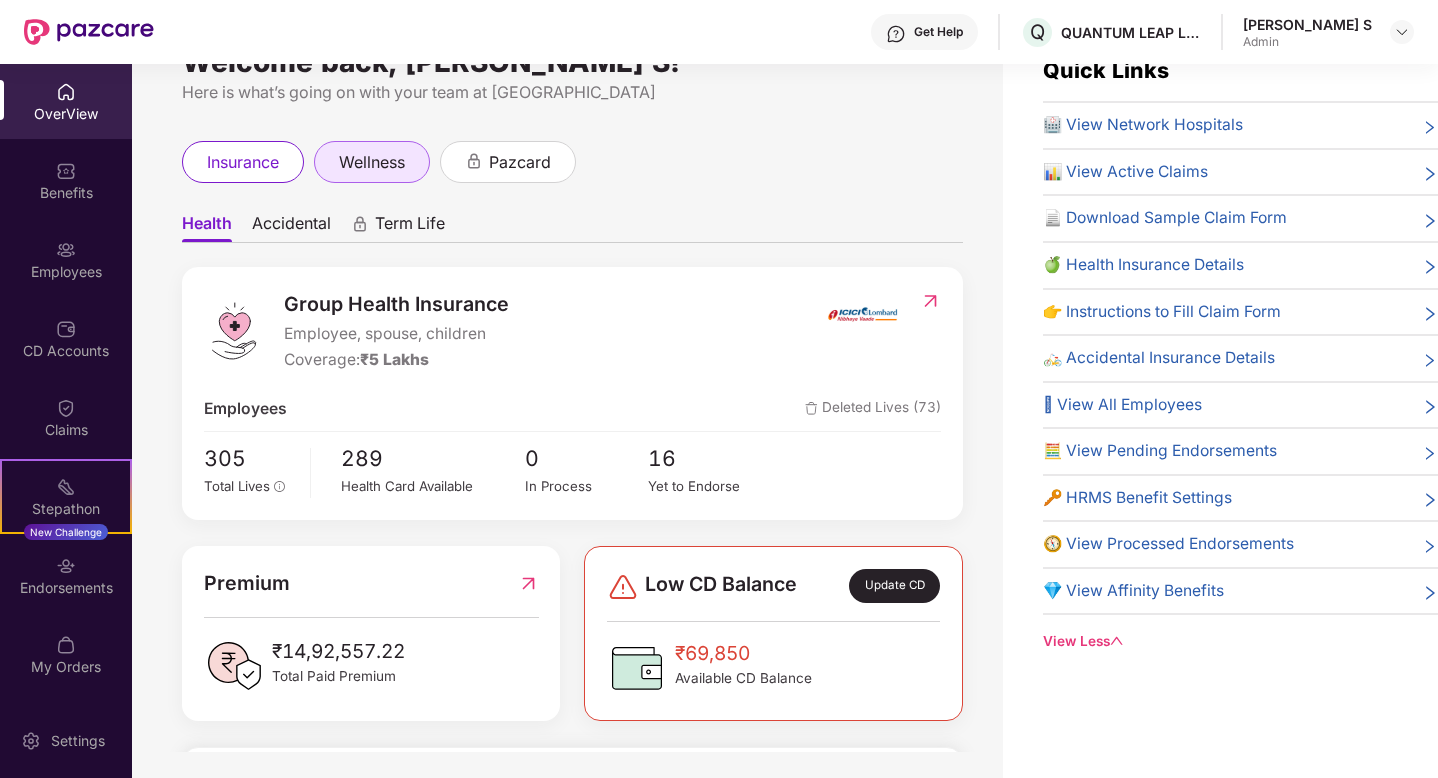 click on "wellness" at bounding box center [372, 162] 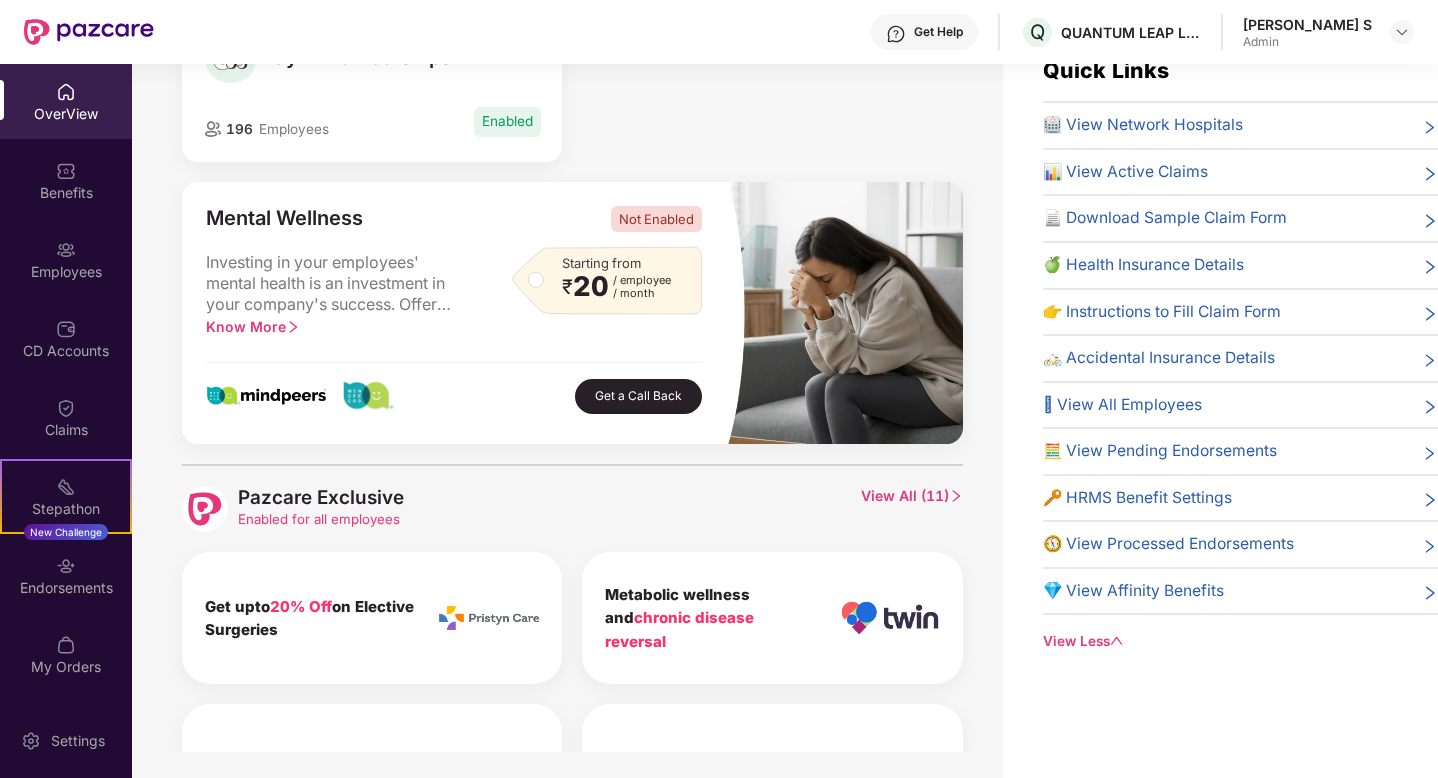 scroll, scrollTop: 726, scrollLeft: 0, axis: vertical 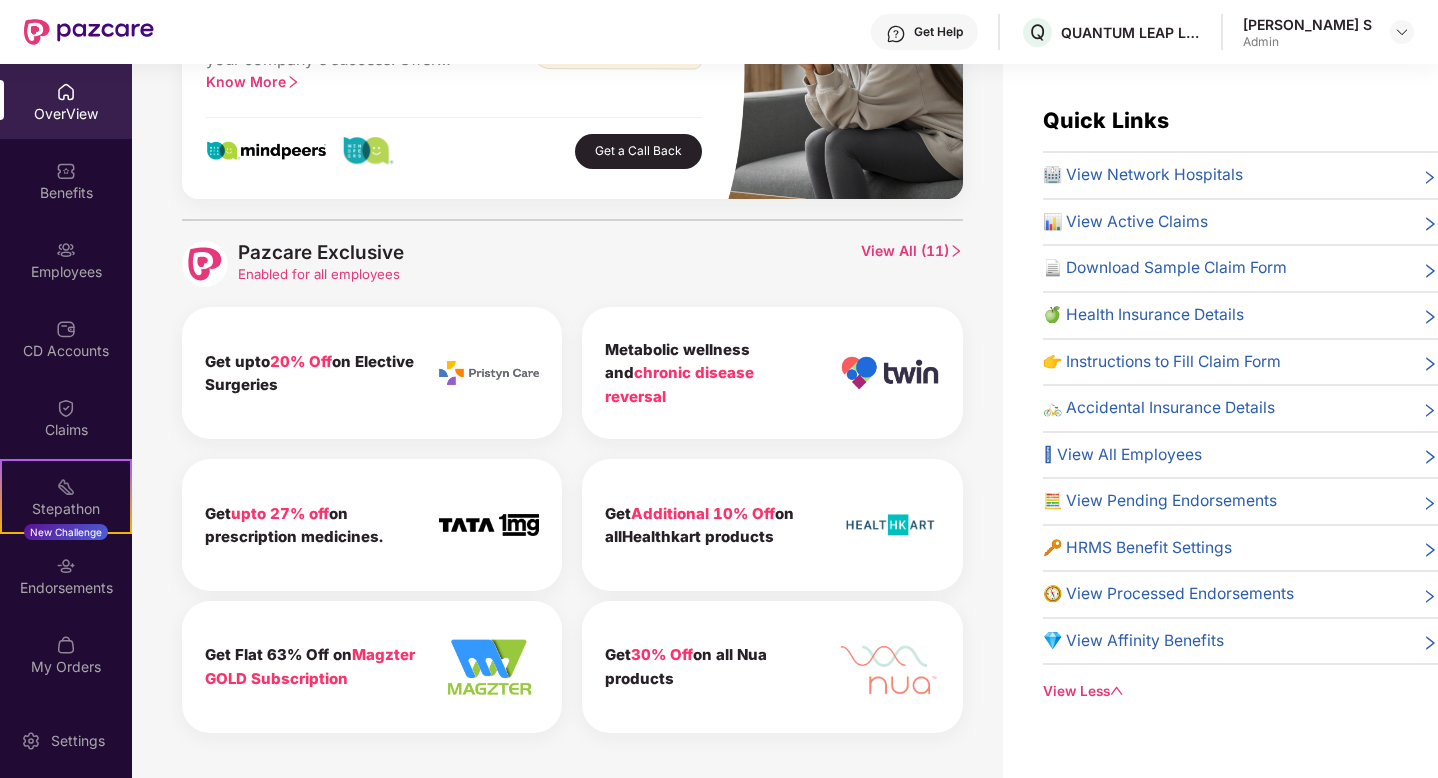 click on "🏥 View Network Hospitals 📊 View Active Claims 📄 Download Sample Claim Form 🍏 Health Insurance Details 👉 Instructions to Fill Claim Form 🚲 Accidental Insurance Details 🪪 View All Employees 🧮 View Pending Endorsements 🔑 HRMS Benefit Settings 🧭 View Processed Endorsements 💎 View Affinity Benefits" at bounding box center (1240, 414) 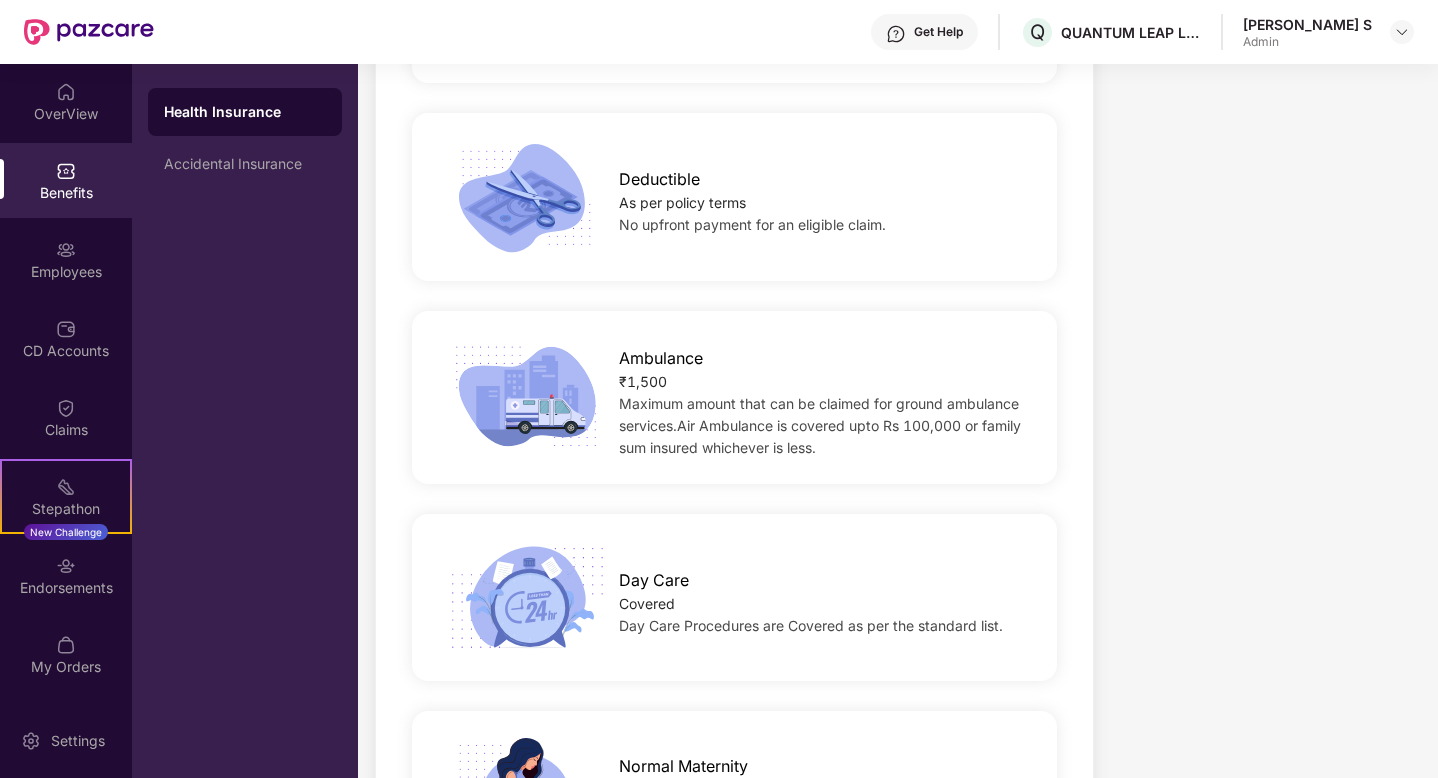 scroll, scrollTop: 0, scrollLeft: 0, axis: both 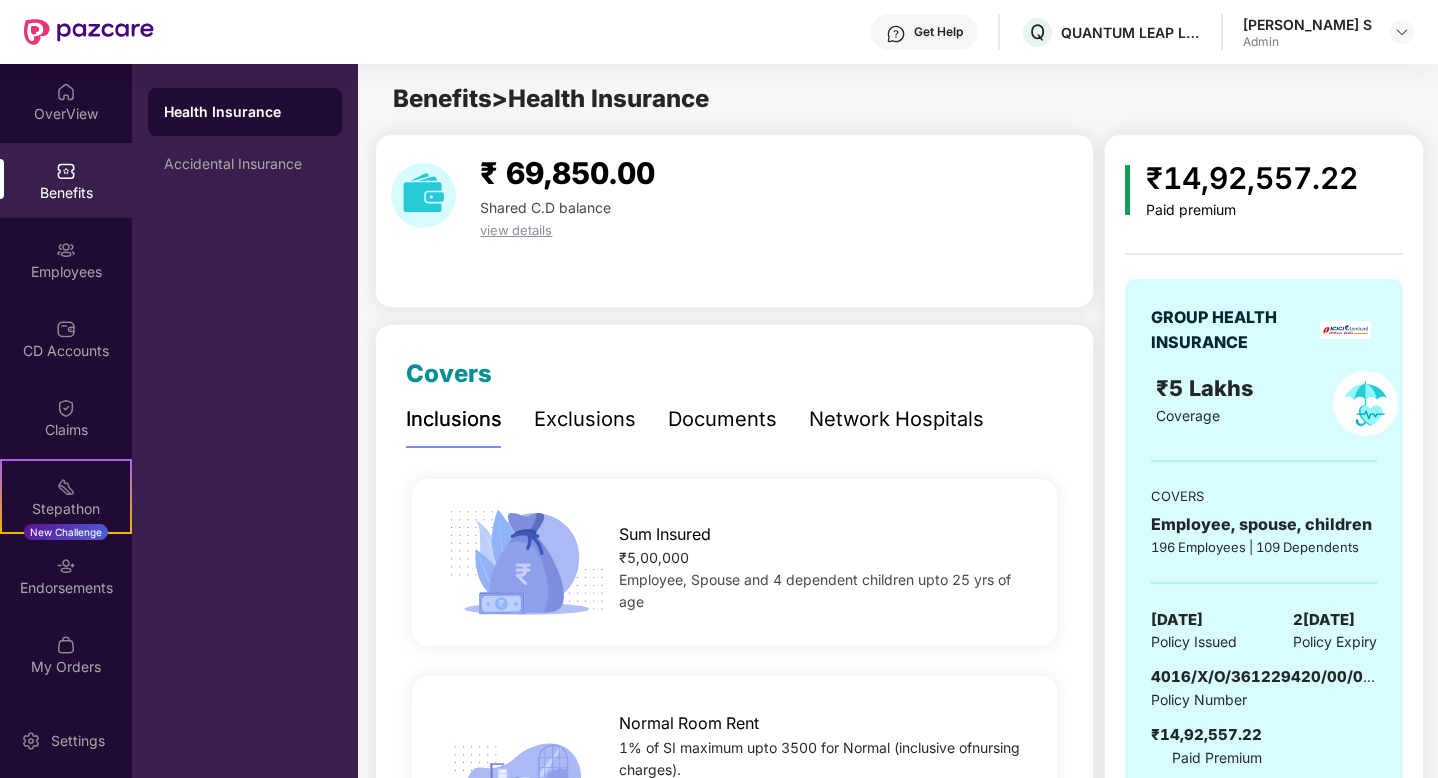 click on "view details" at bounding box center (516, 230) 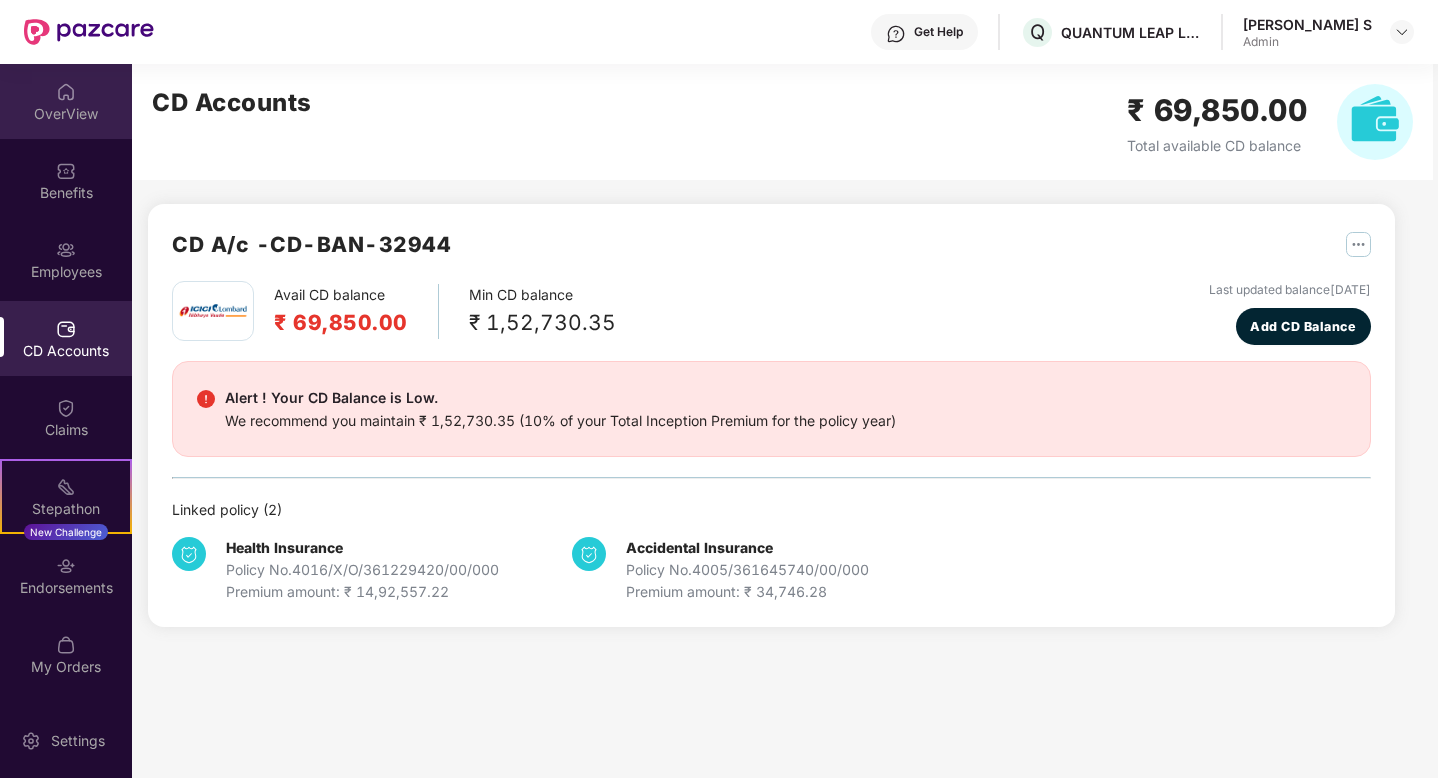 click on "OverView" at bounding box center [66, 101] 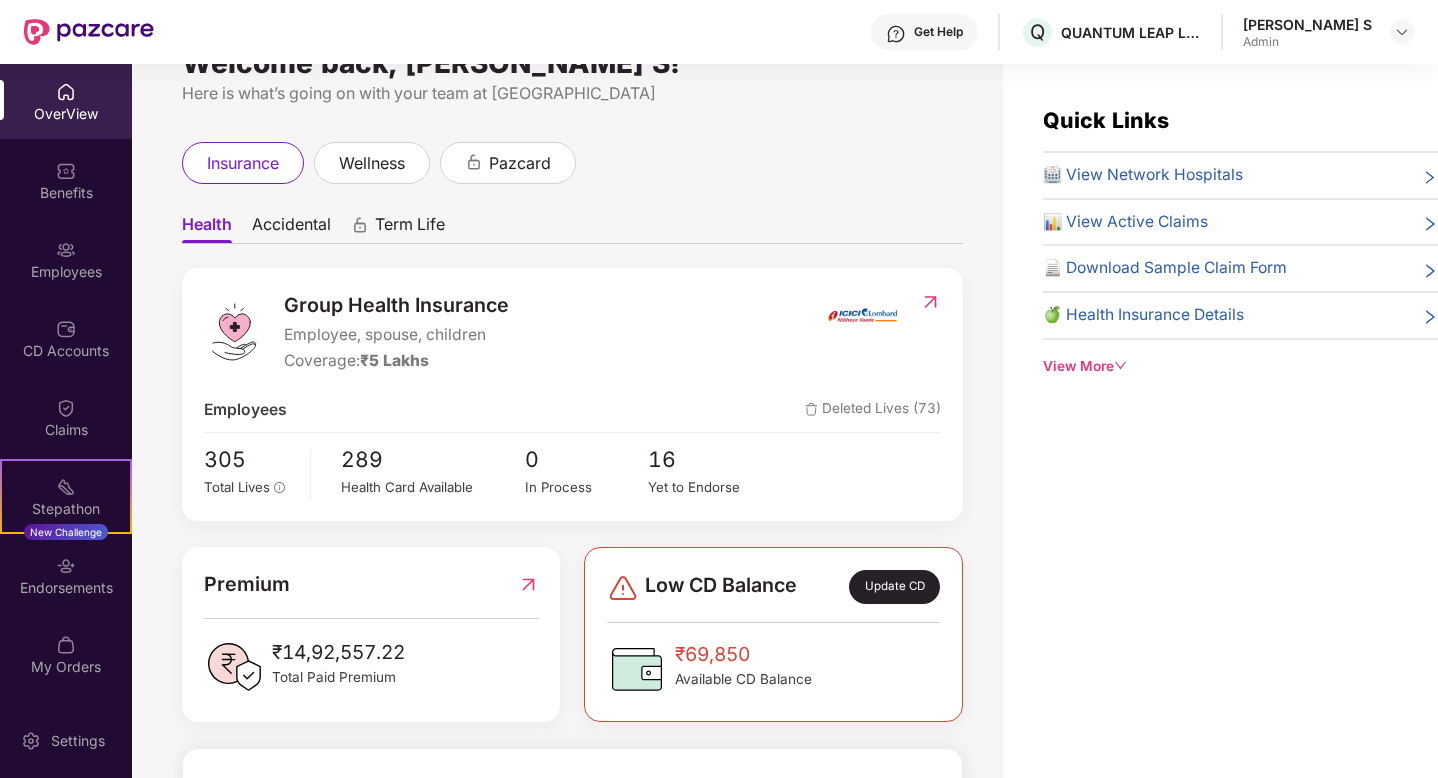 scroll, scrollTop: 0, scrollLeft: 0, axis: both 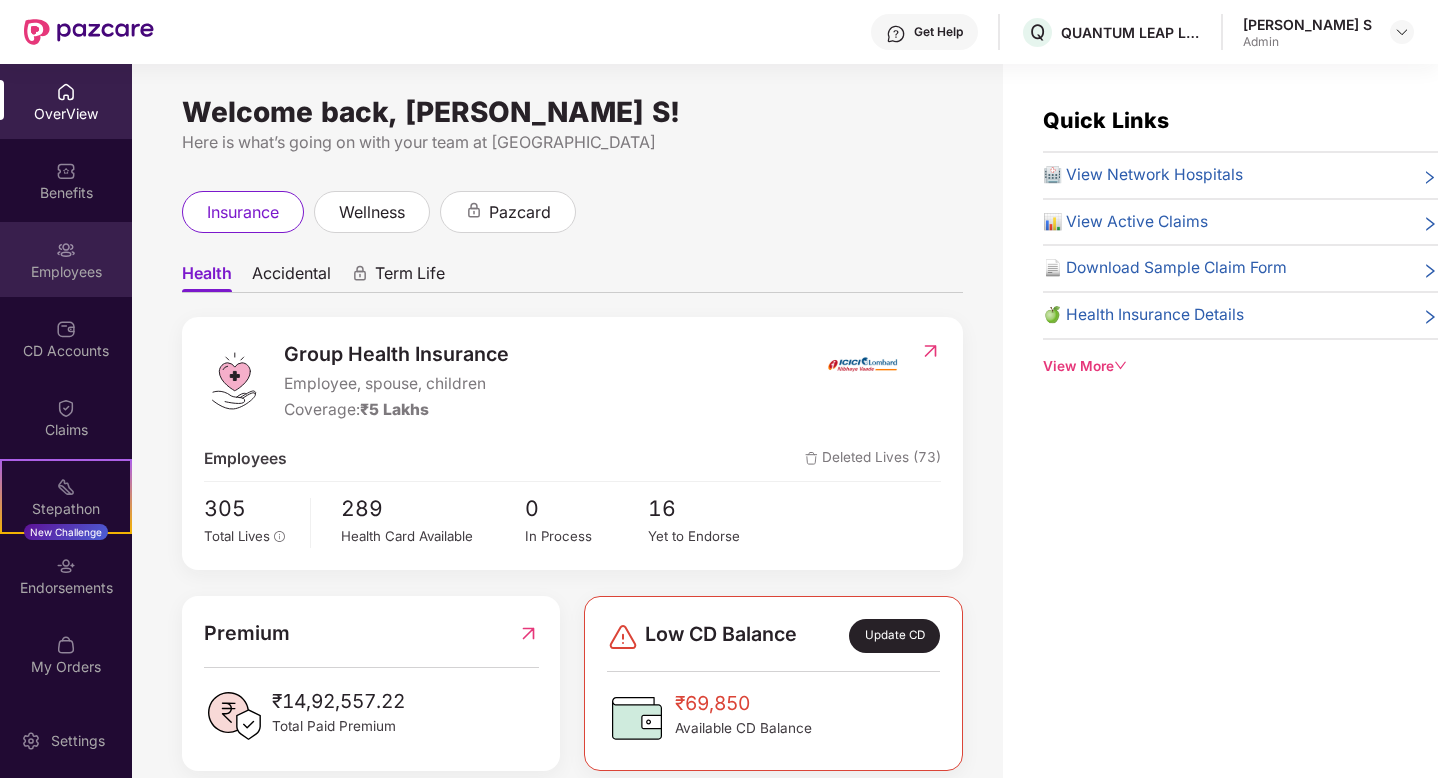 click on "Employees" at bounding box center [66, 259] 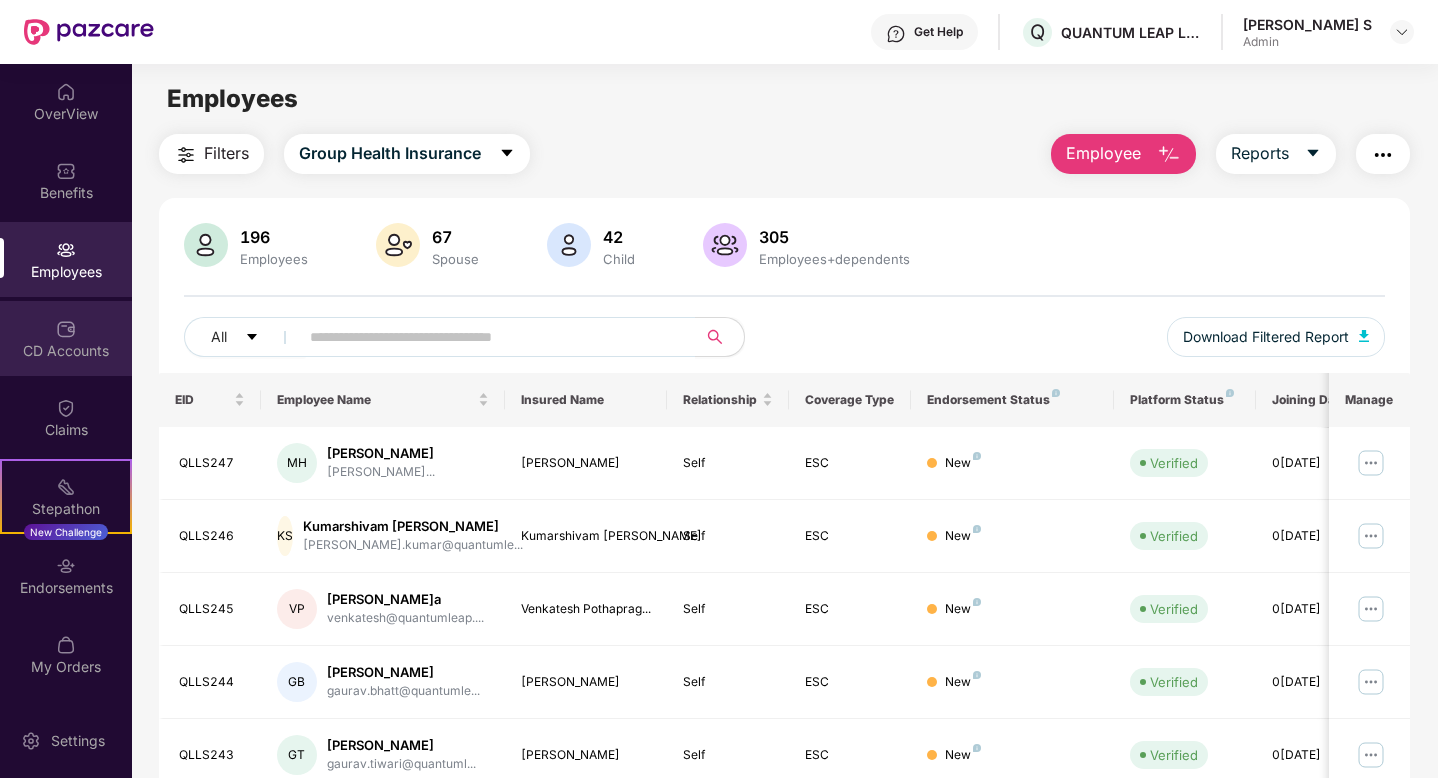 click on "CD Accounts" at bounding box center [66, 351] 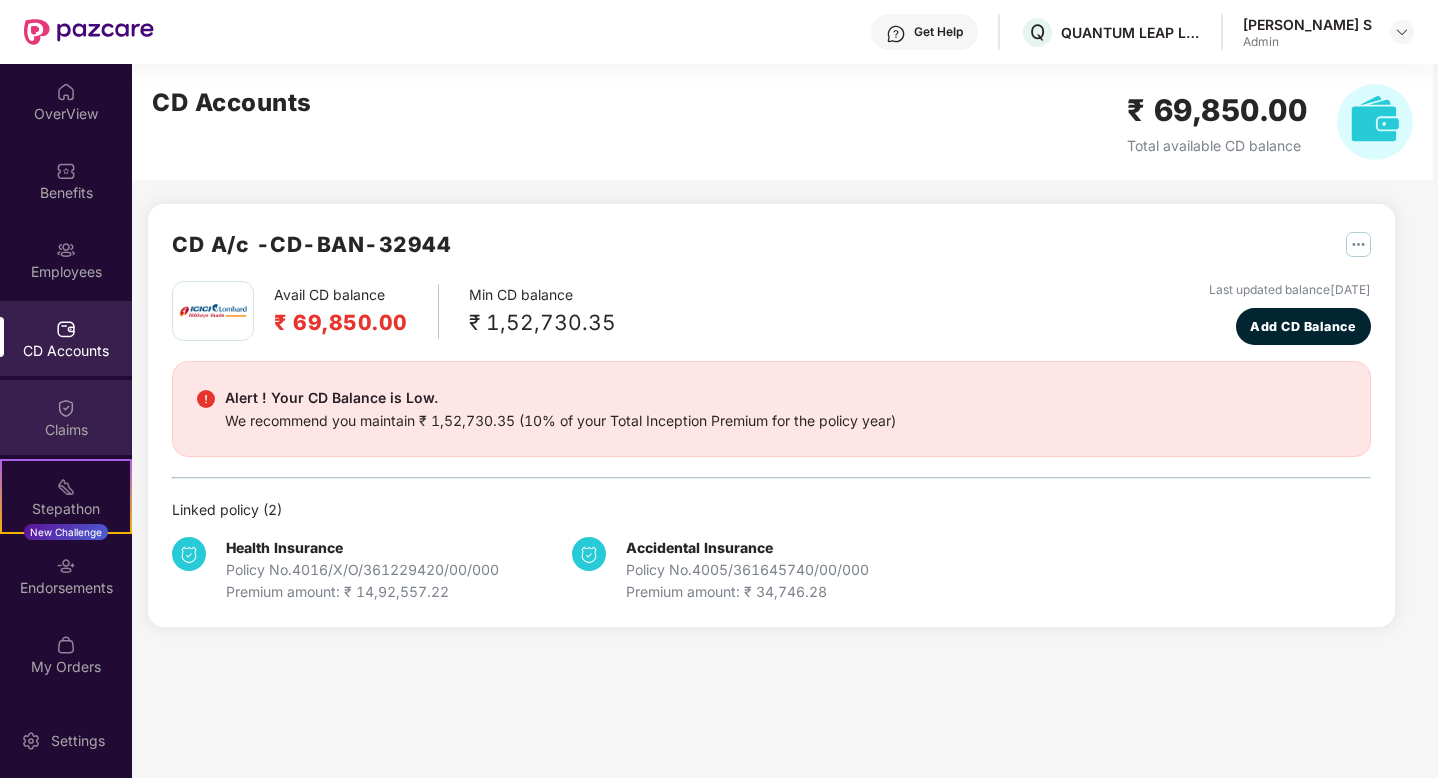 click on "Claims" at bounding box center [66, 417] 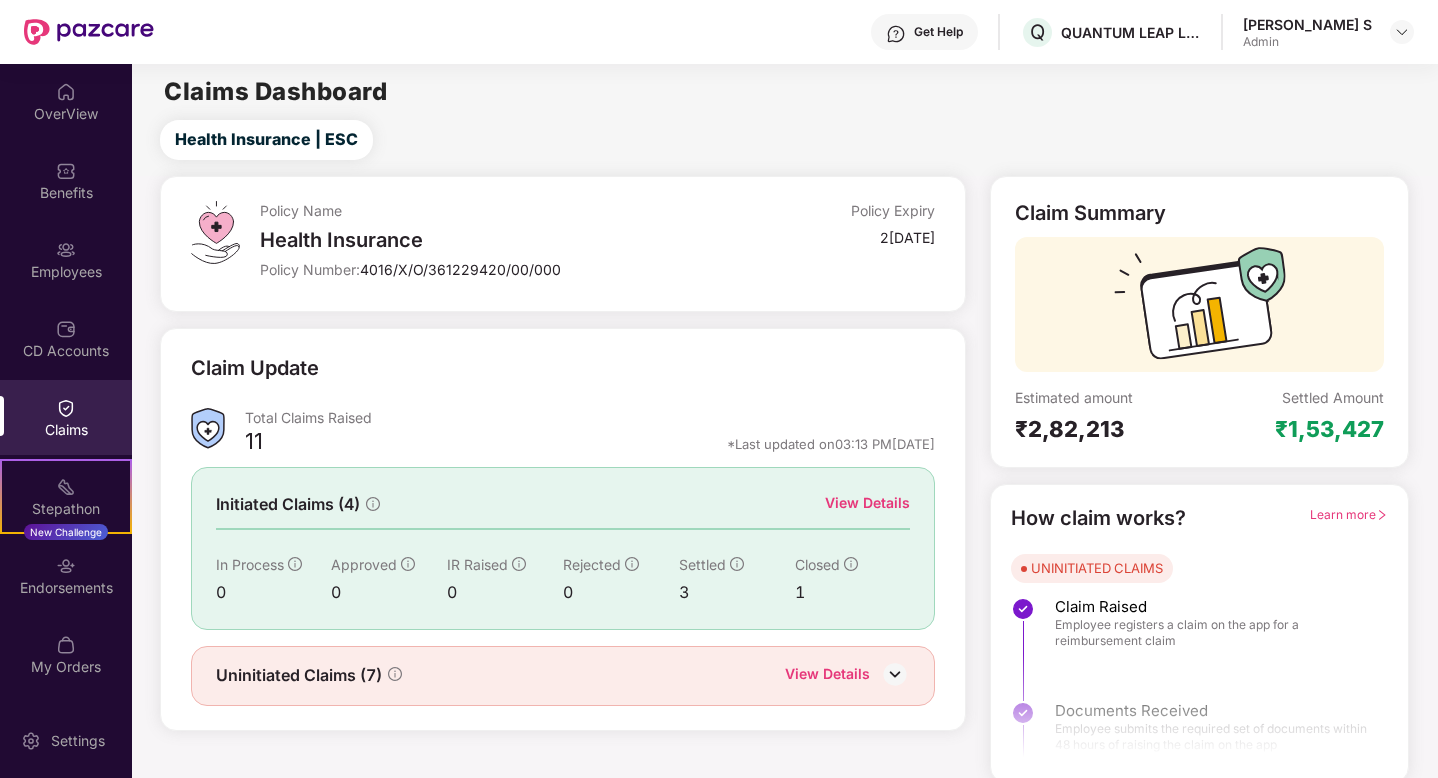 scroll, scrollTop: 5, scrollLeft: 0, axis: vertical 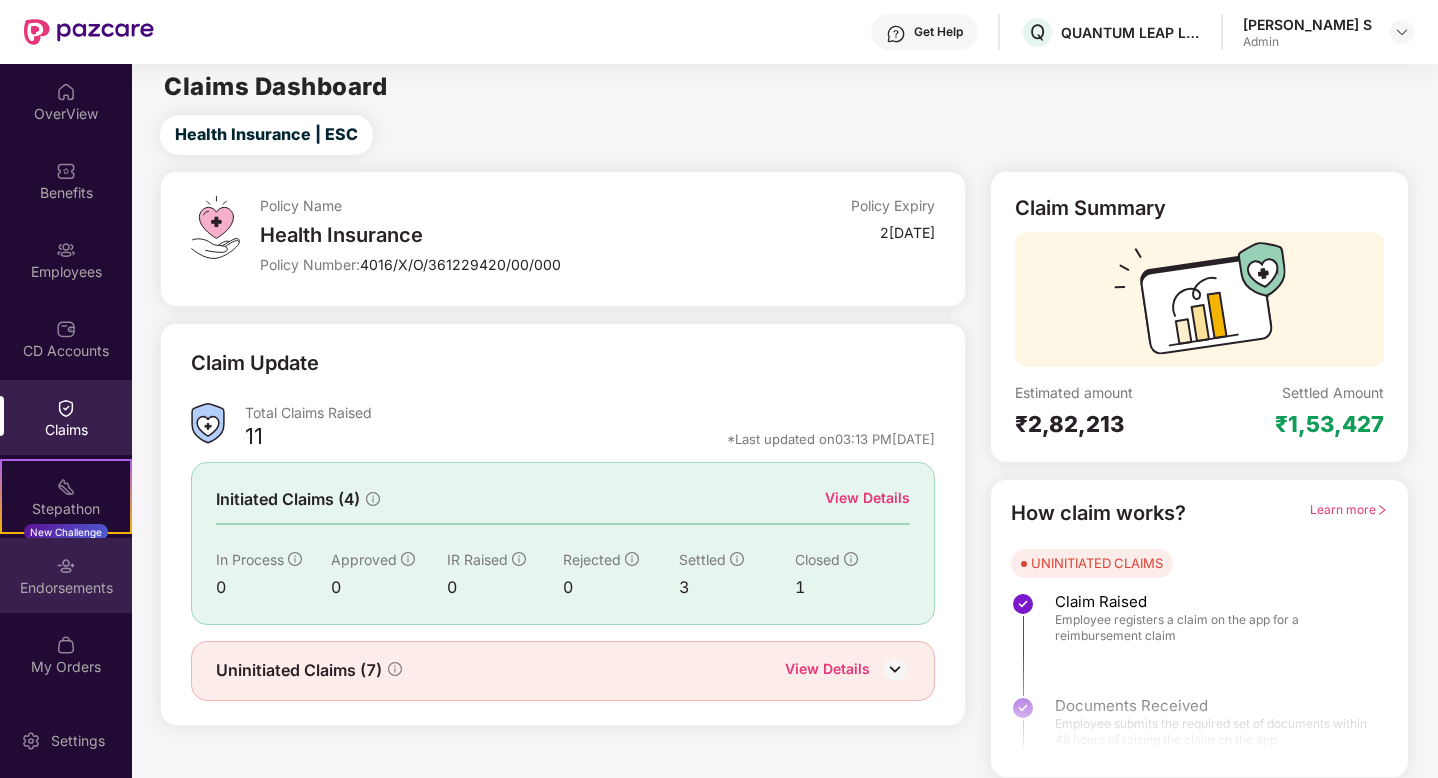 click on "Endorsements" at bounding box center (66, 588) 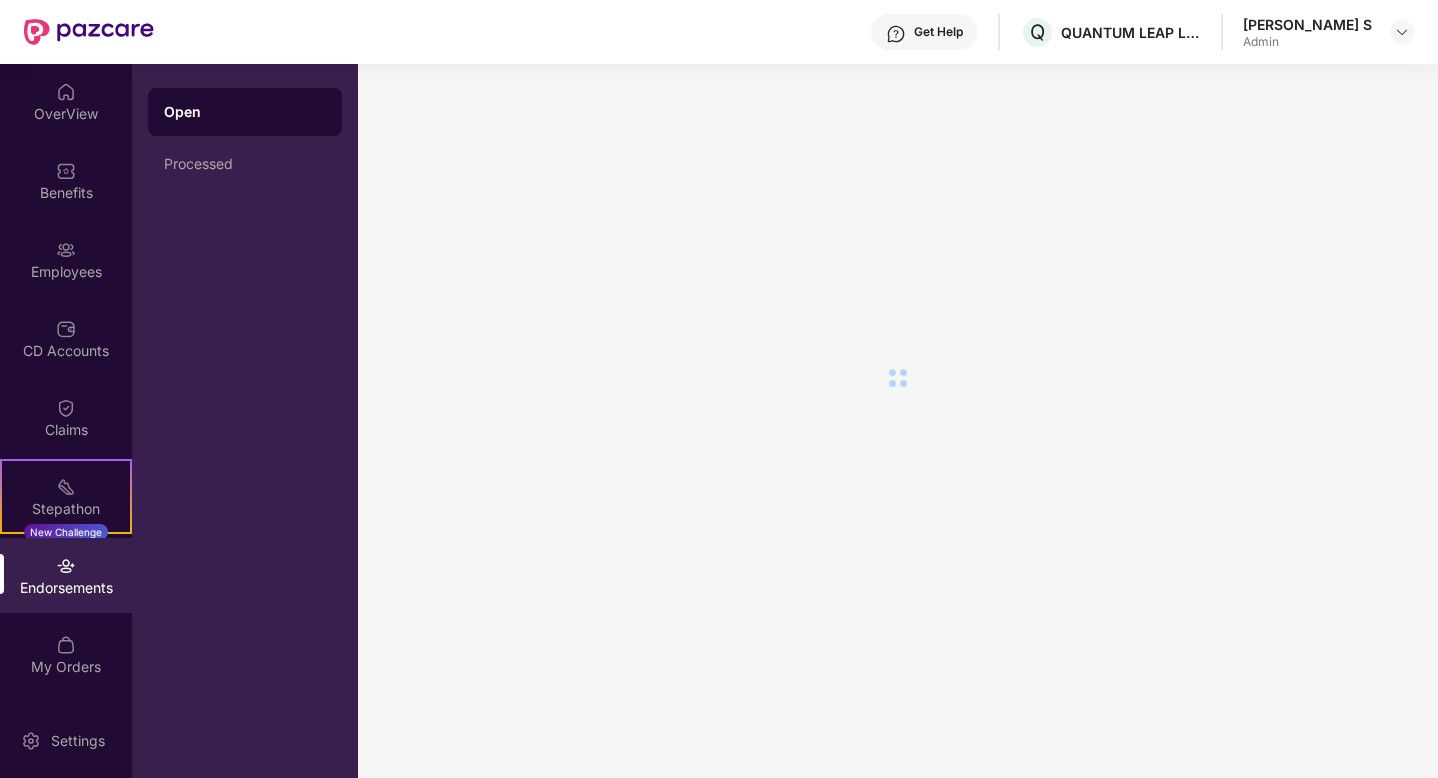 scroll, scrollTop: 0, scrollLeft: 0, axis: both 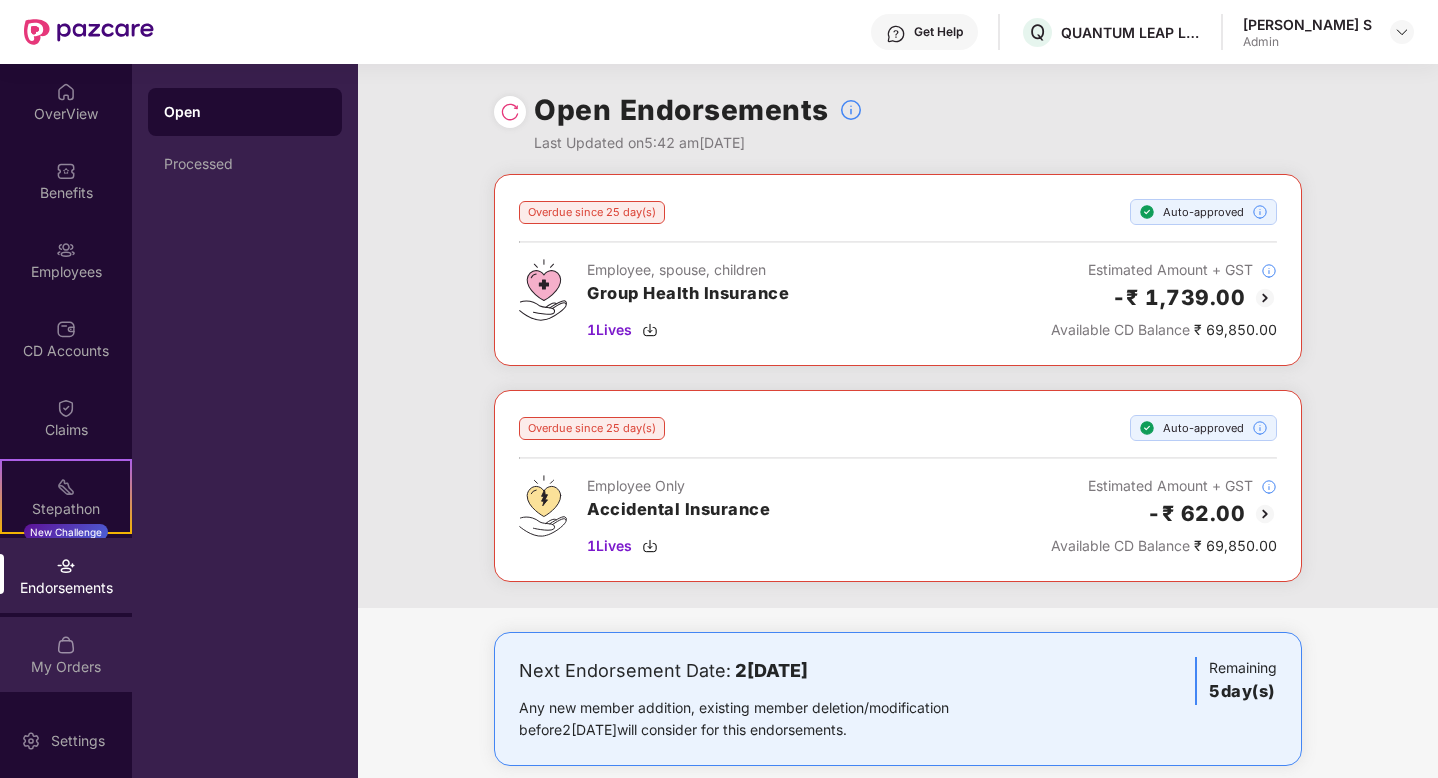click on "My Orders" at bounding box center (66, 654) 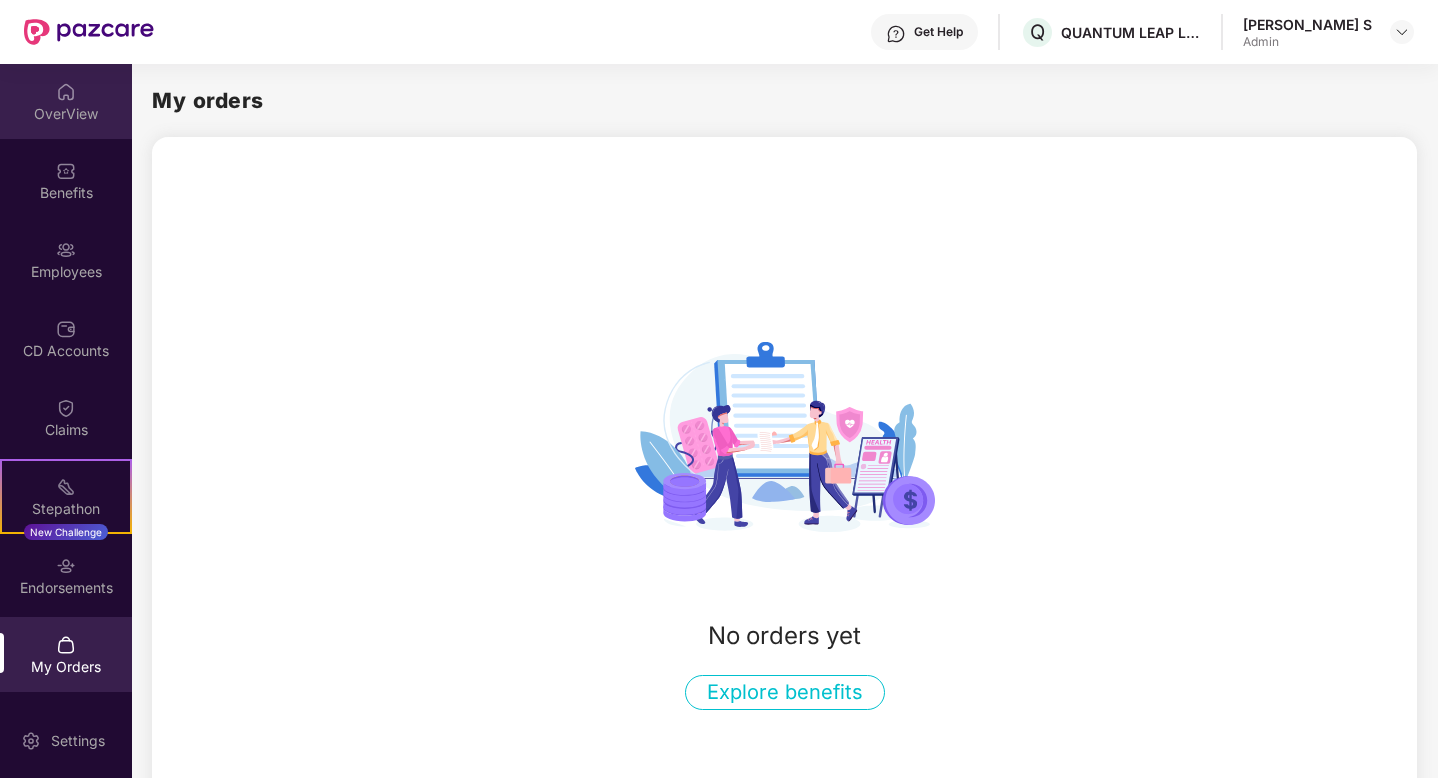 click on "OverView" at bounding box center [66, 114] 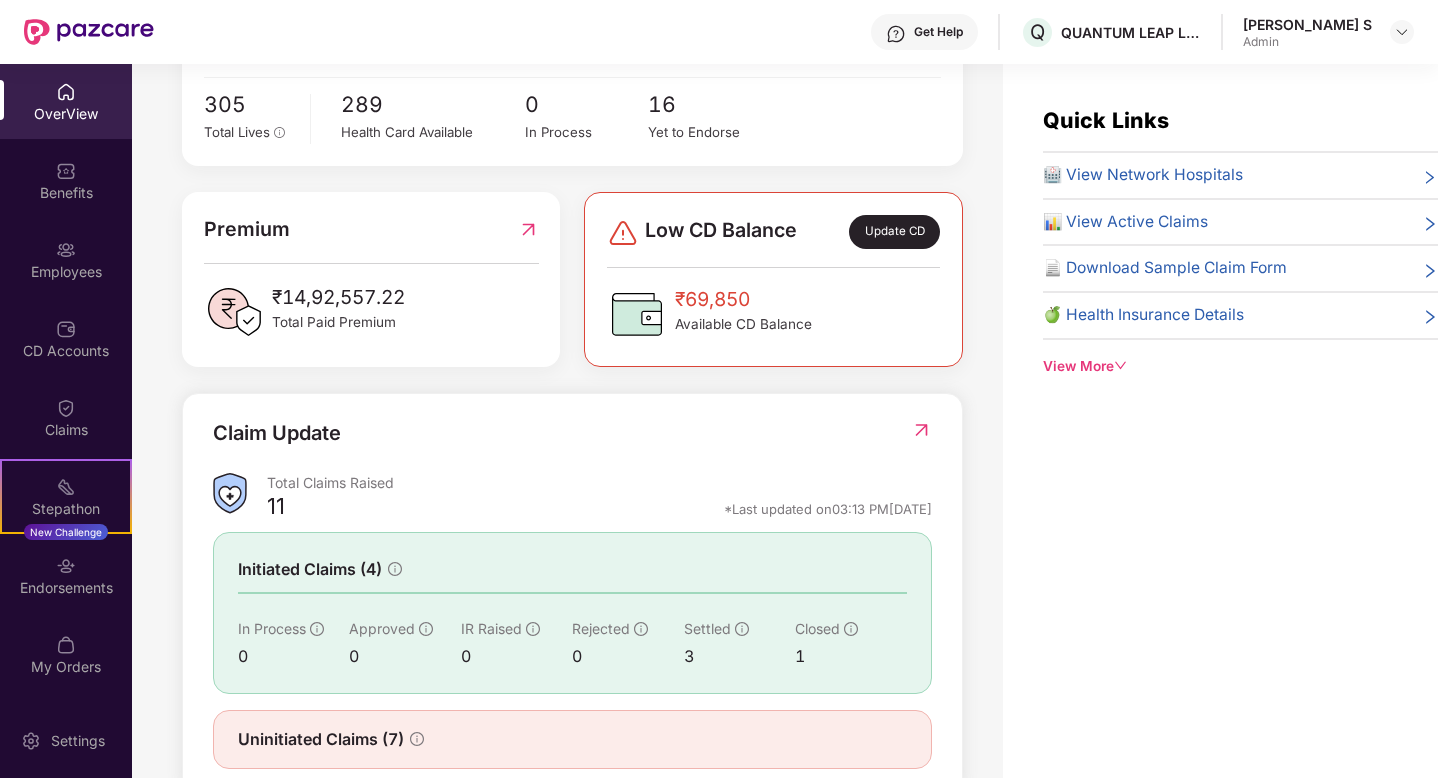 scroll, scrollTop: 453, scrollLeft: 0, axis: vertical 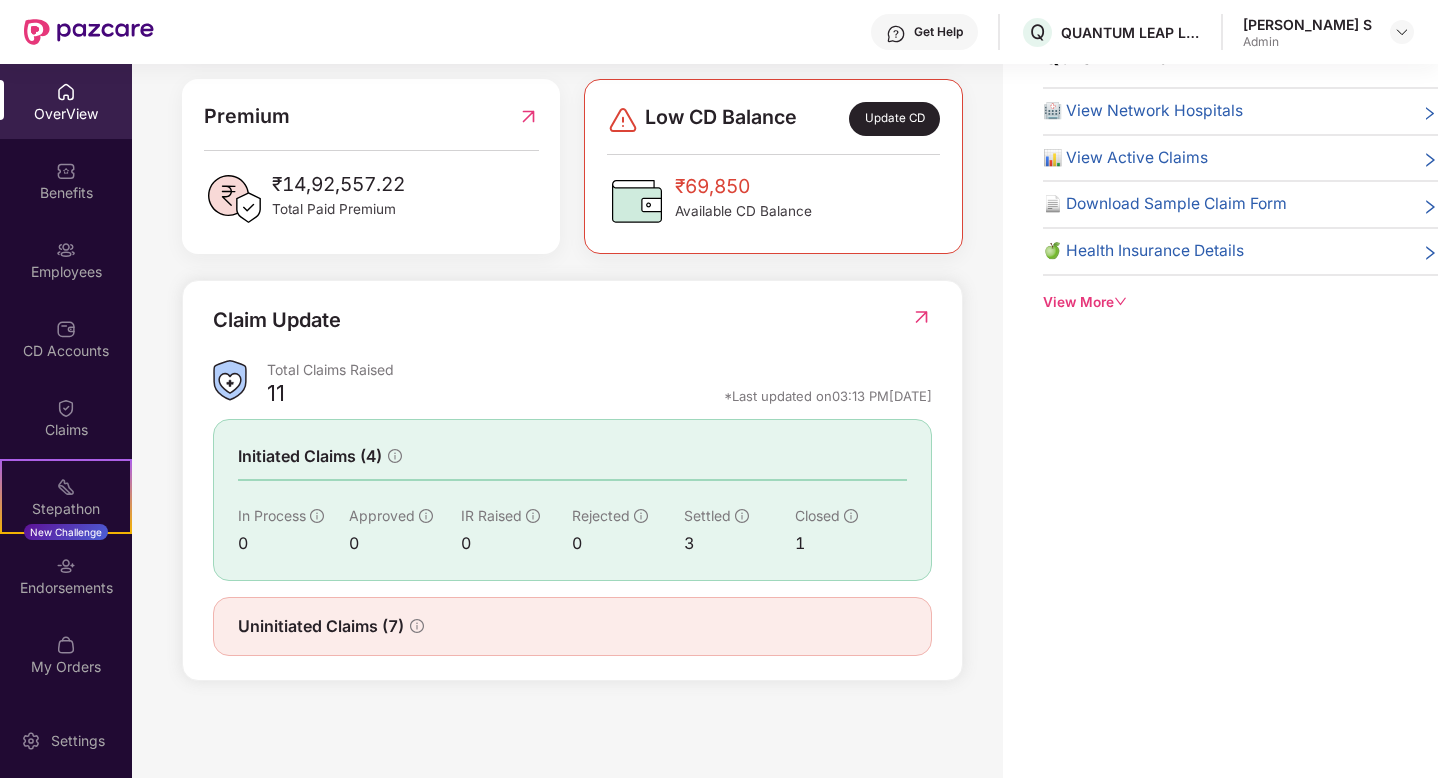 click on "🍏 Health Insurance Details" at bounding box center (1143, 251) 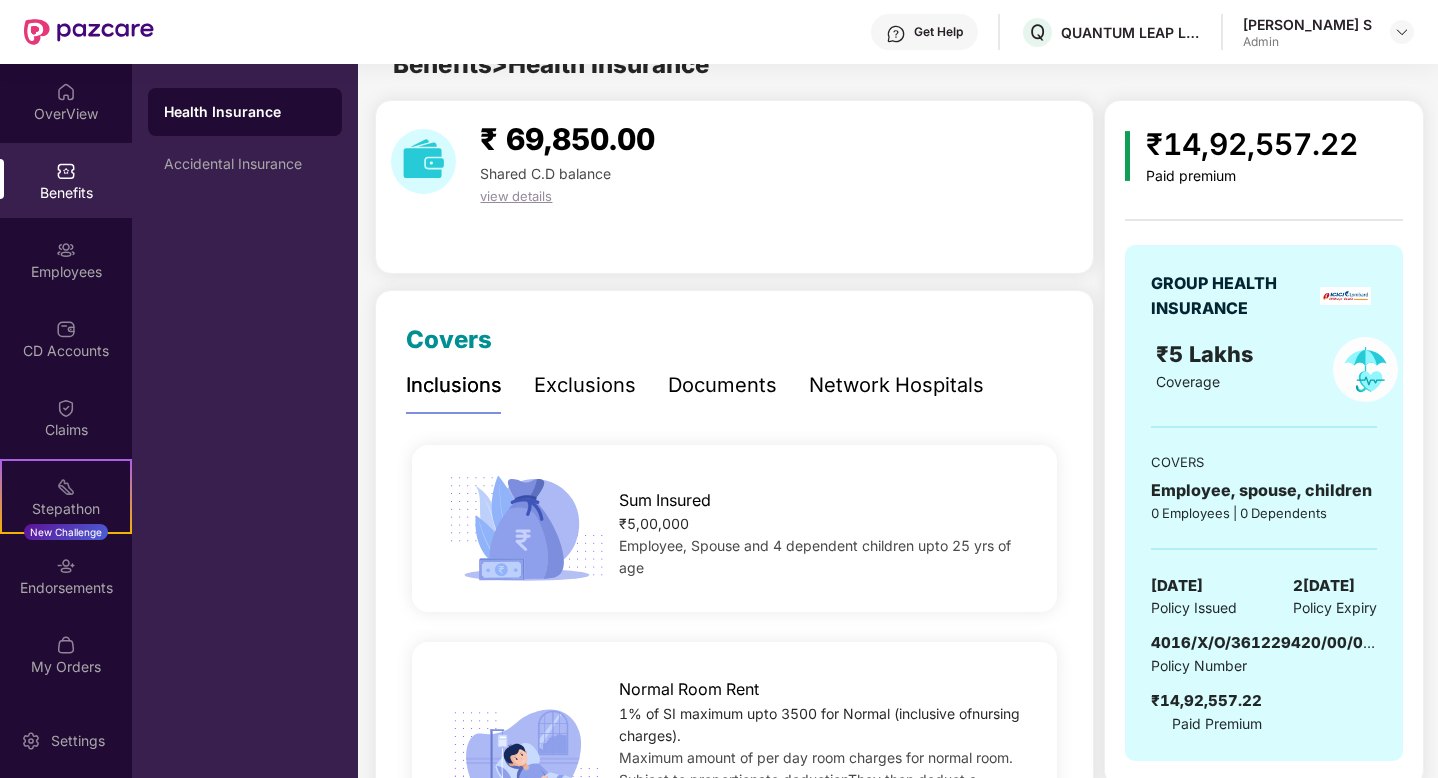 scroll, scrollTop: 64, scrollLeft: 0, axis: vertical 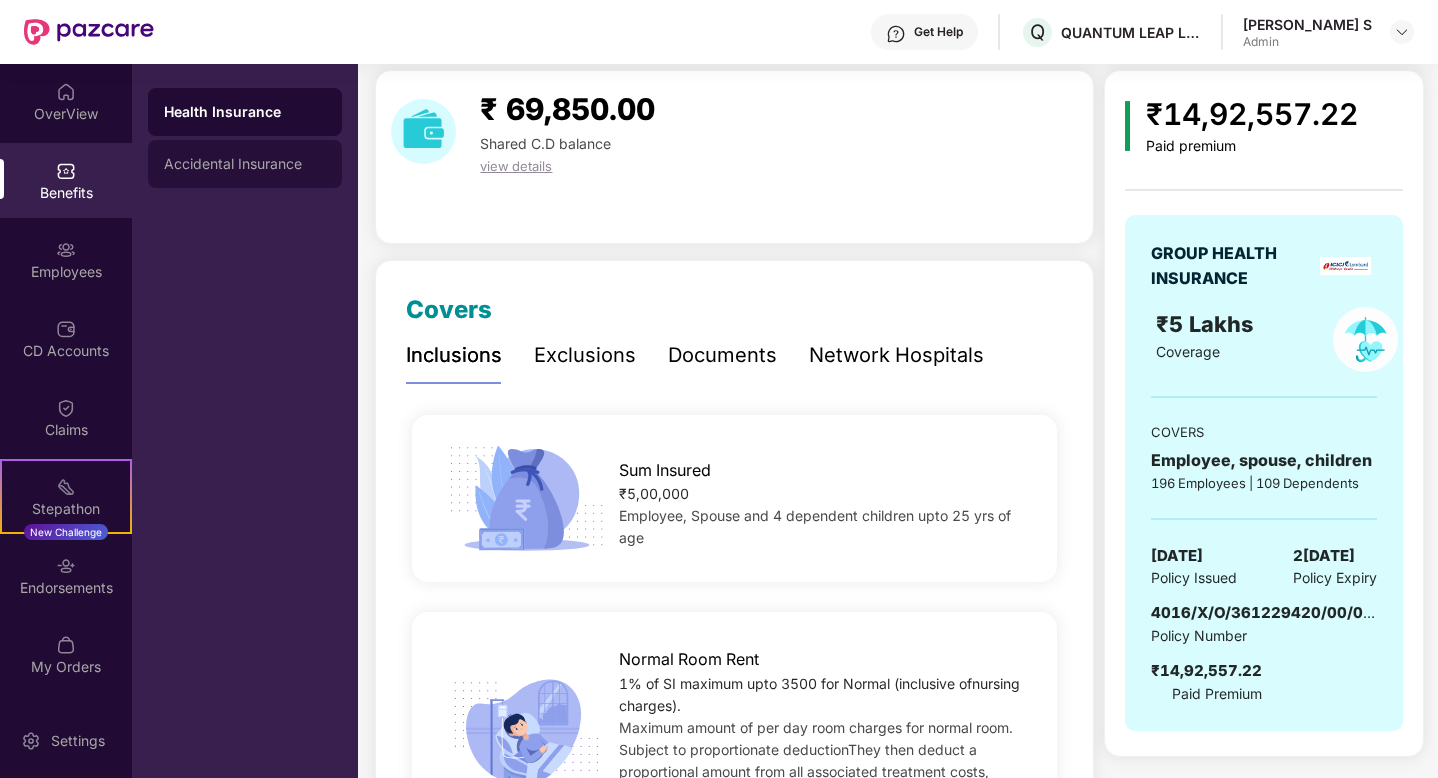 click on "Accidental Insurance" at bounding box center [245, 164] 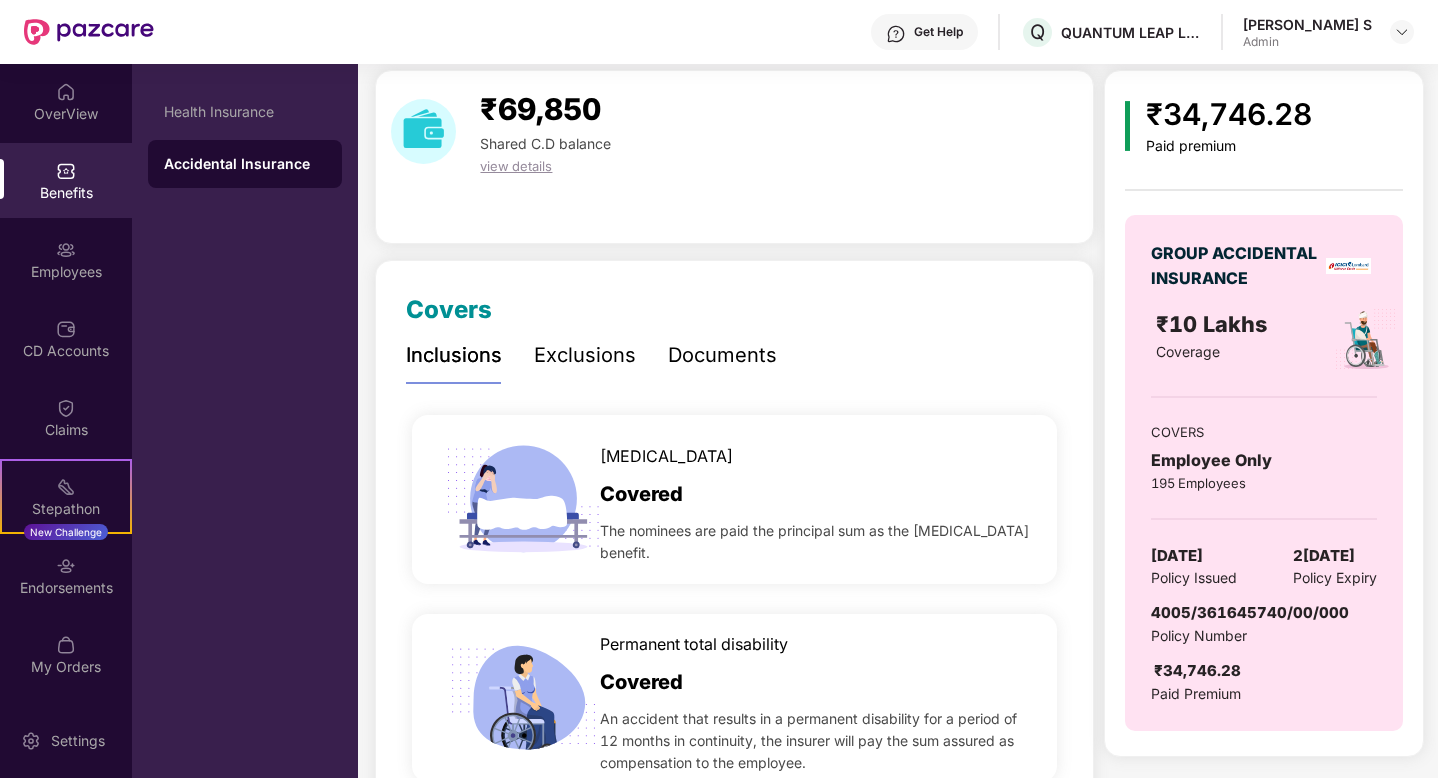 scroll, scrollTop: 0, scrollLeft: 0, axis: both 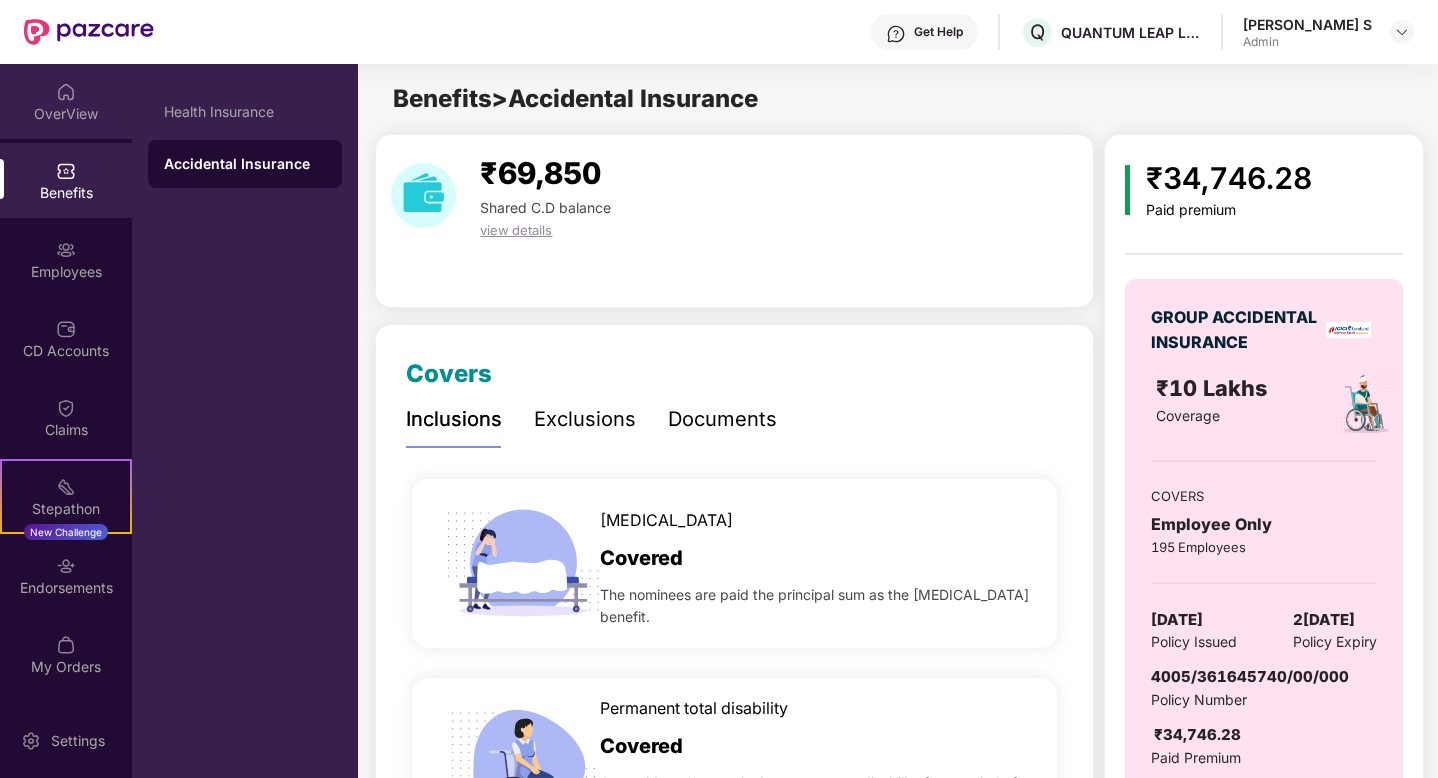 click on "OverView" at bounding box center (66, 101) 